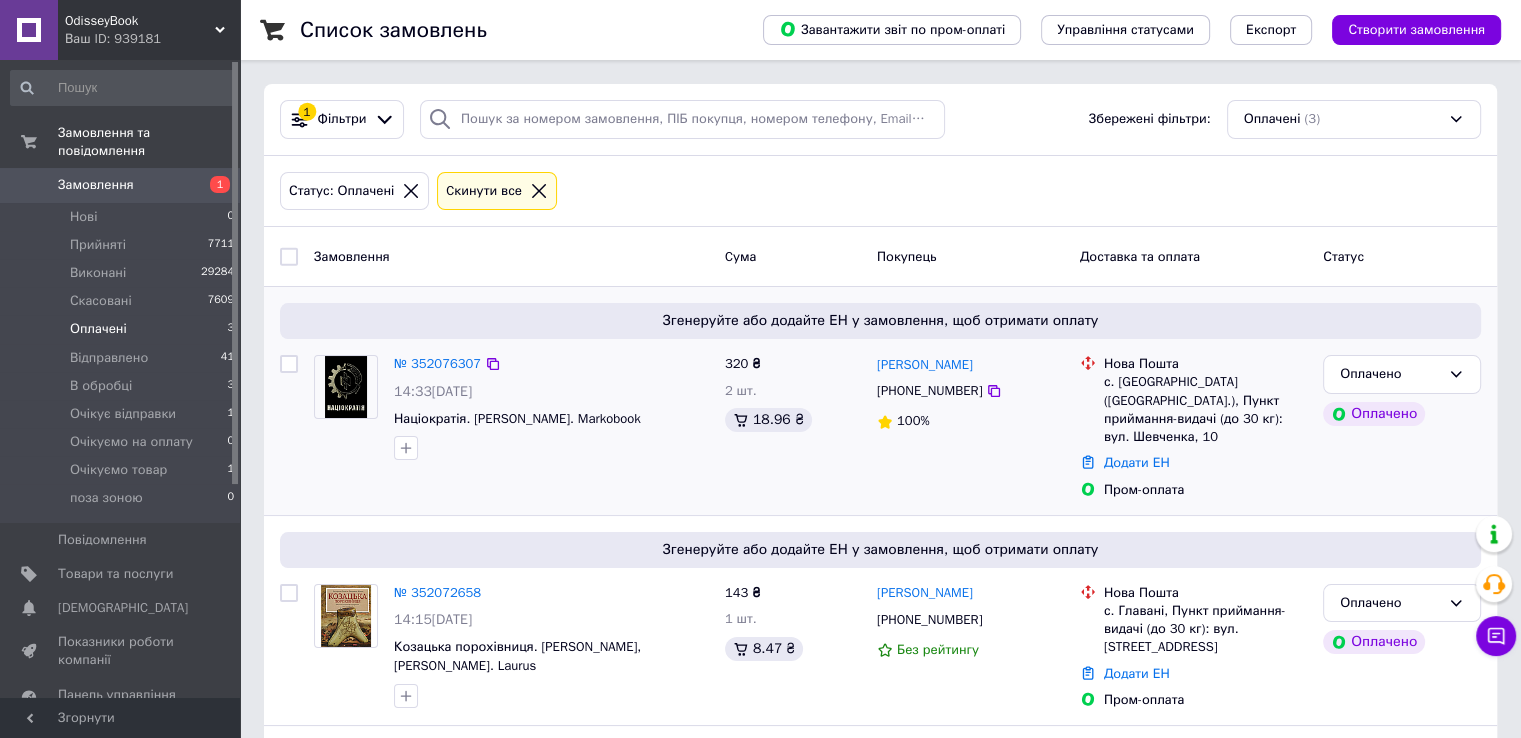 scroll, scrollTop: 219, scrollLeft: 0, axis: vertical 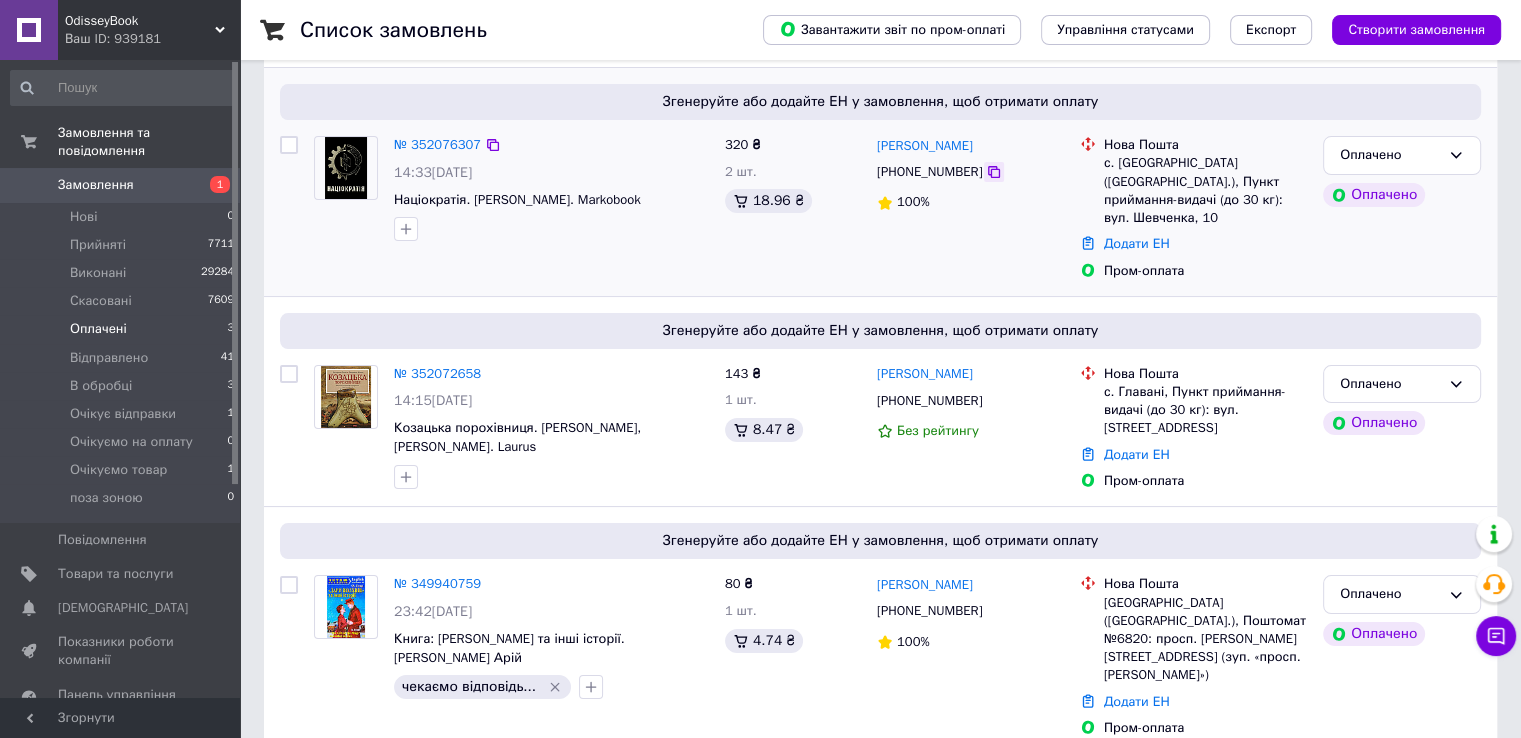 click 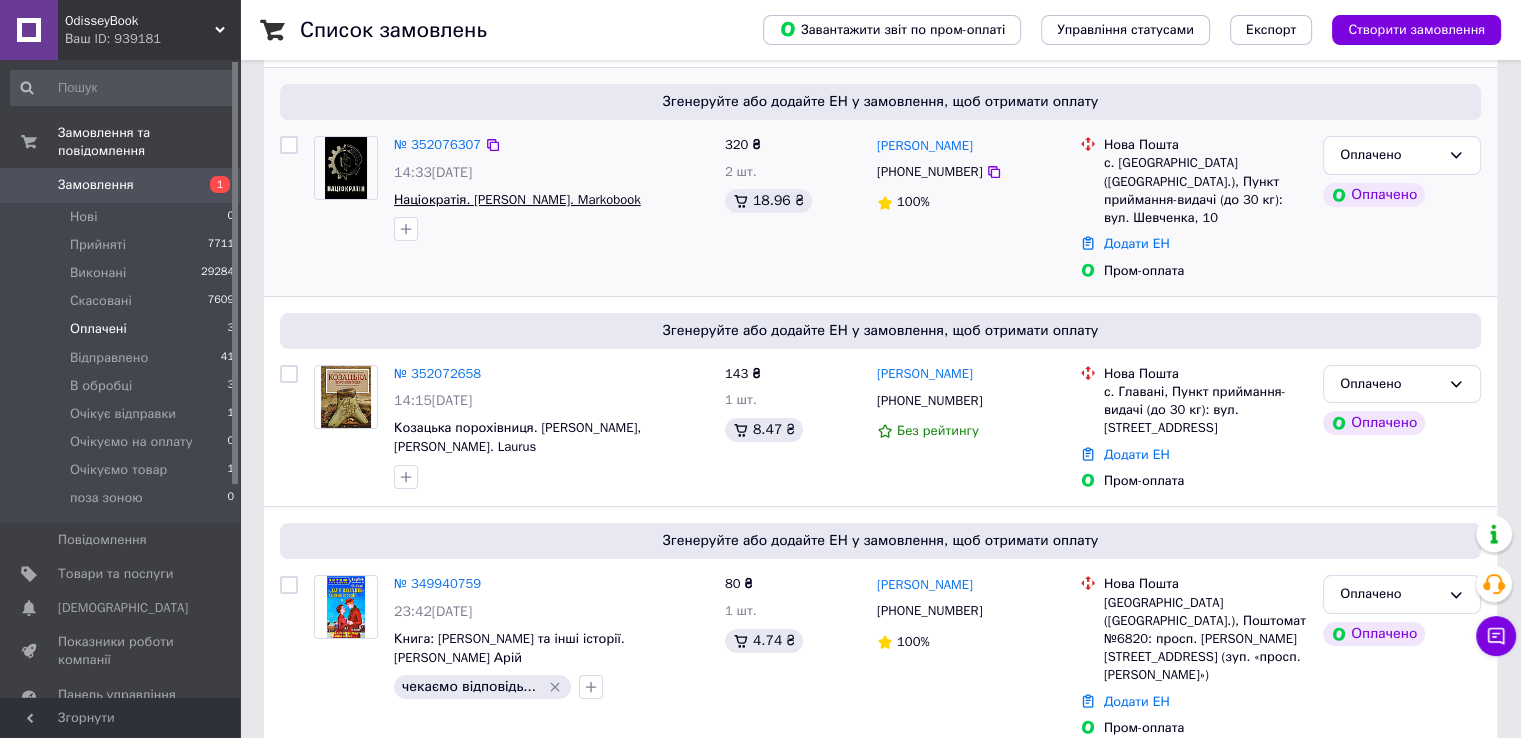 drag, startPoint x: 680, startPoint y: 201, endPoint x: 394, endPoint y: 201, distance: 286 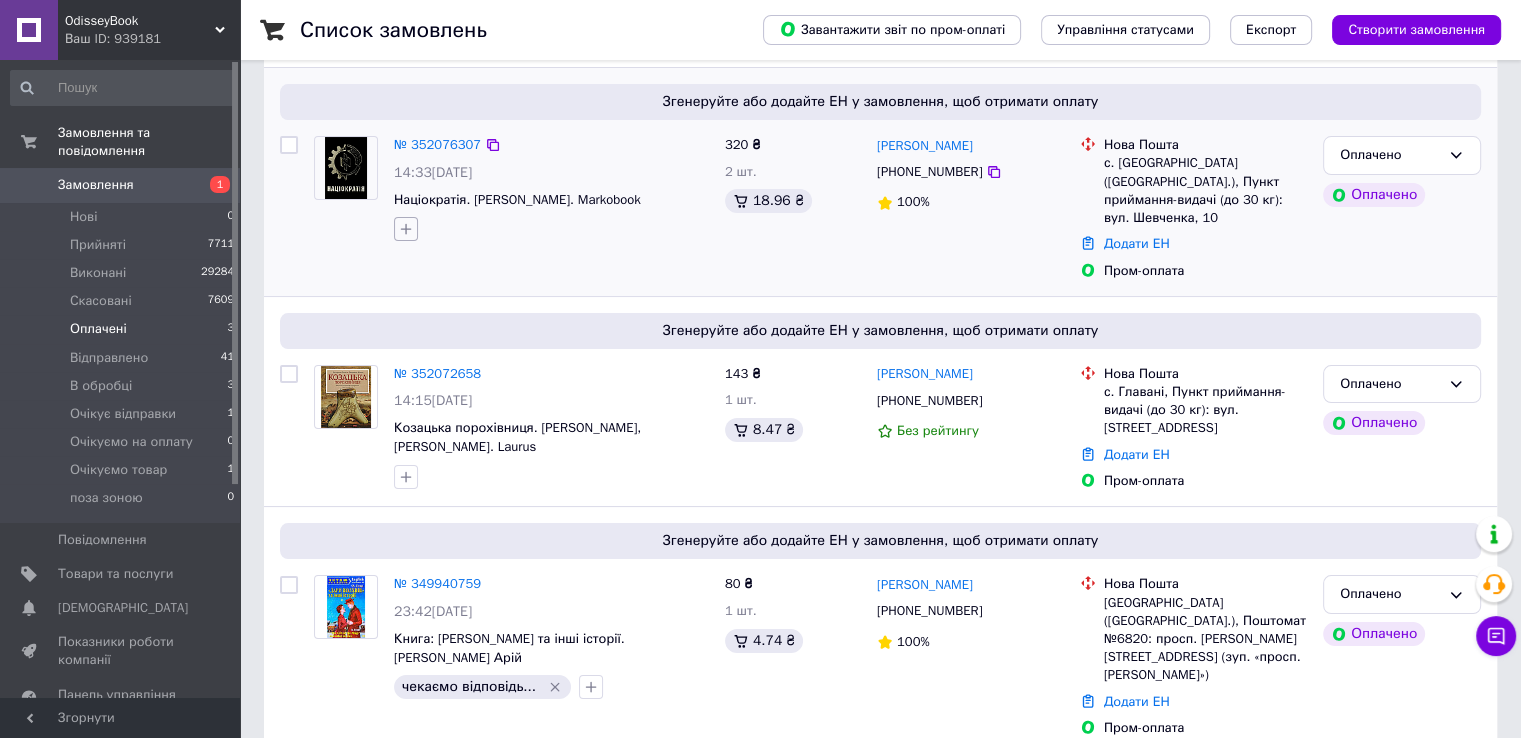 click 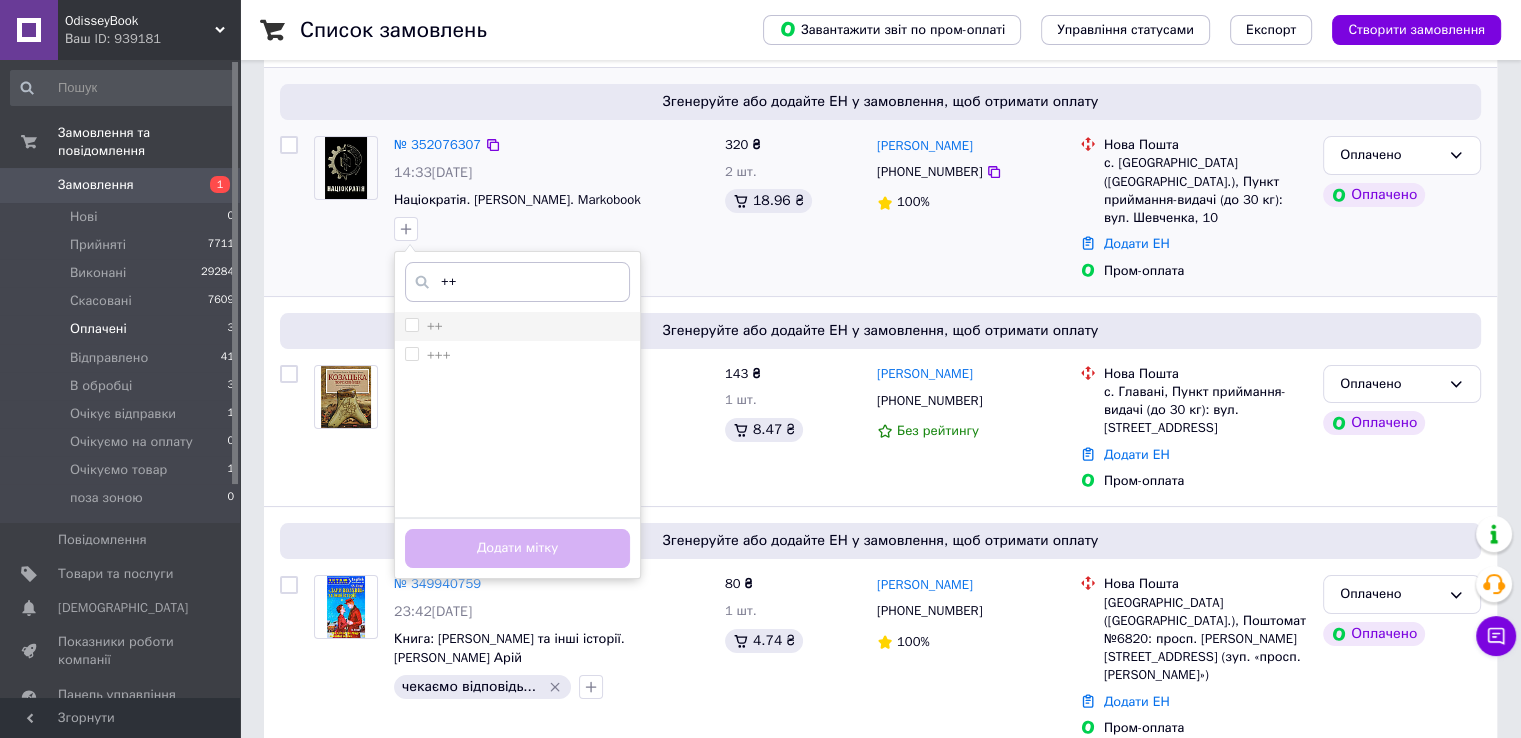 type on "++" 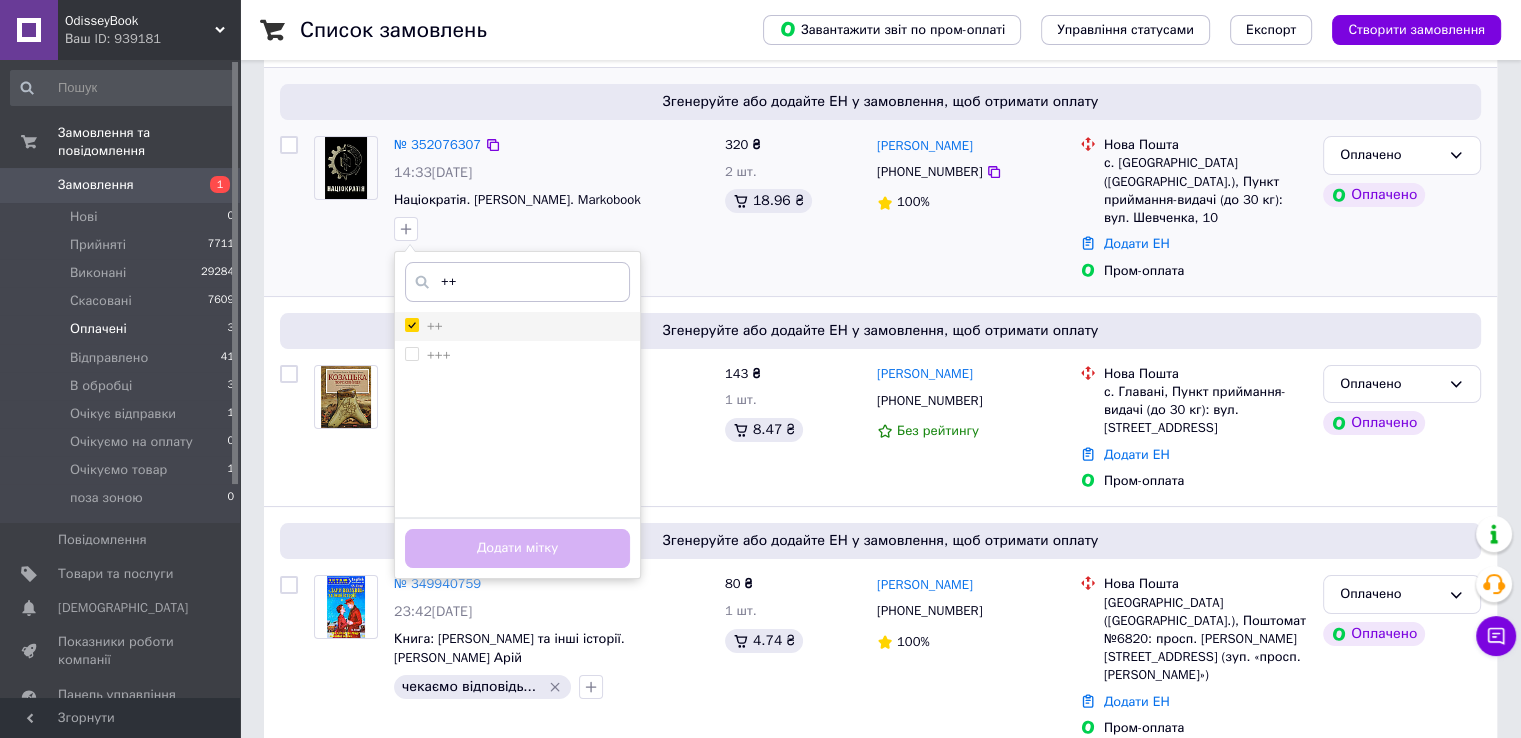 checkbox on "true" 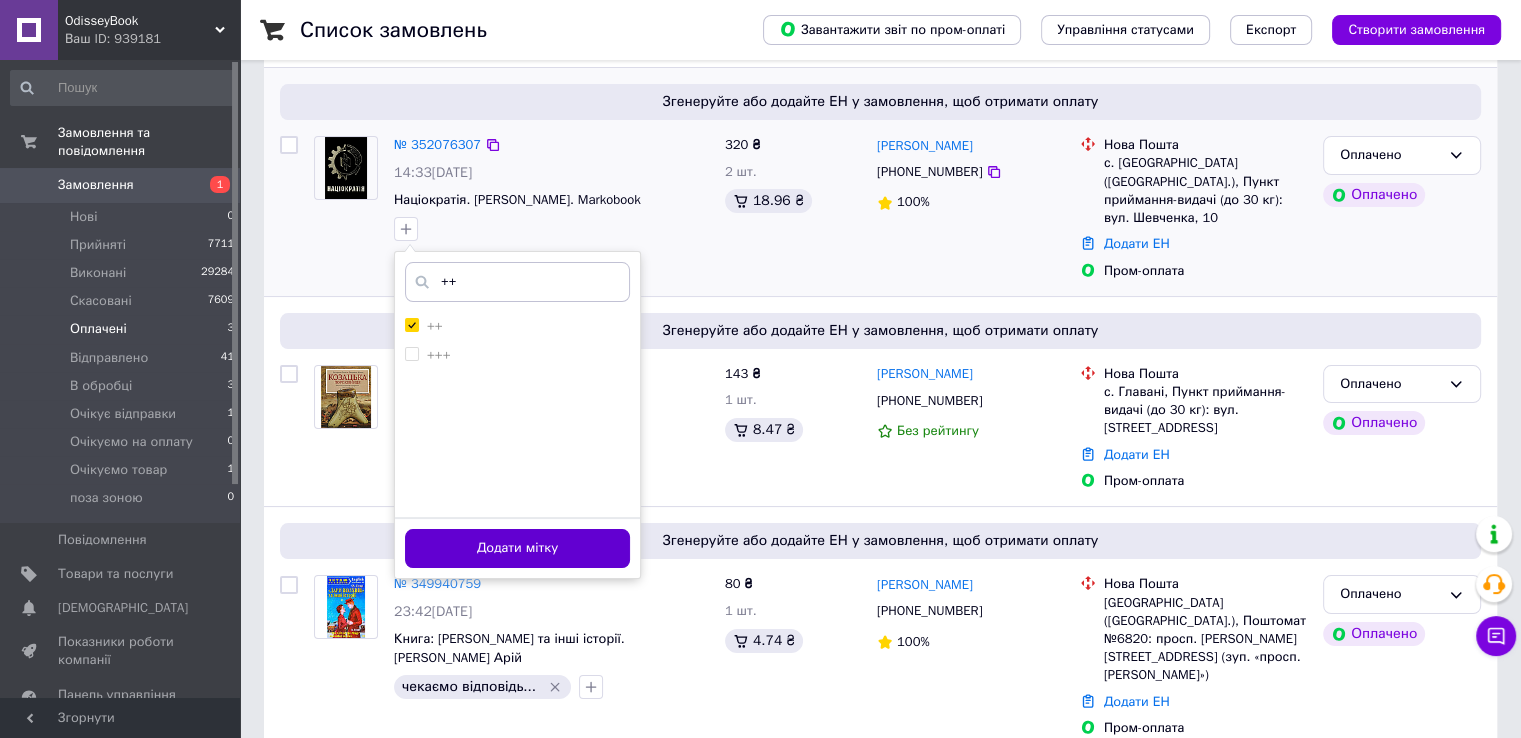 click on "Додати мітку" at bounding box center [517, 548] 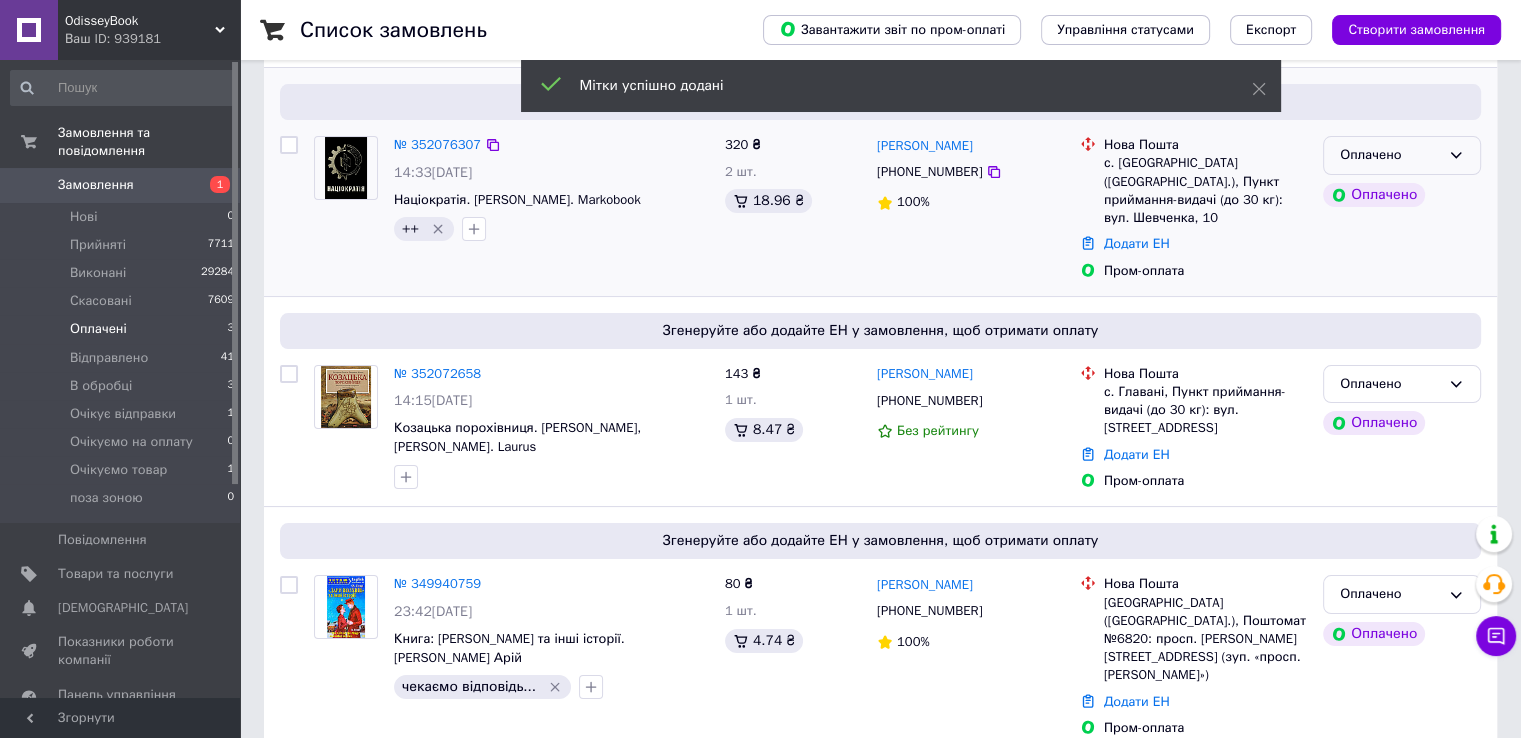 click 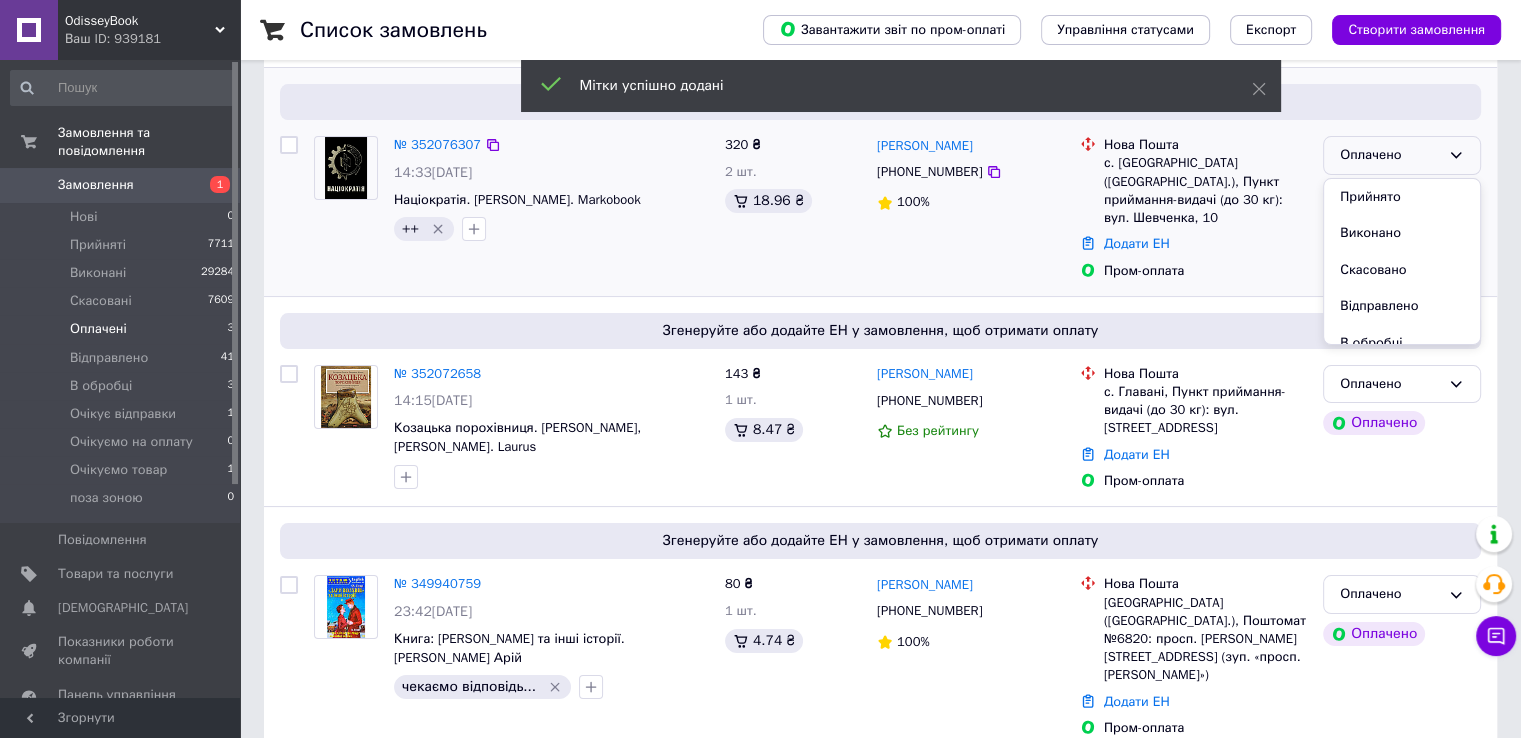 scroll, scrollTop: 100, scrollLeft: 0, axis: vertical 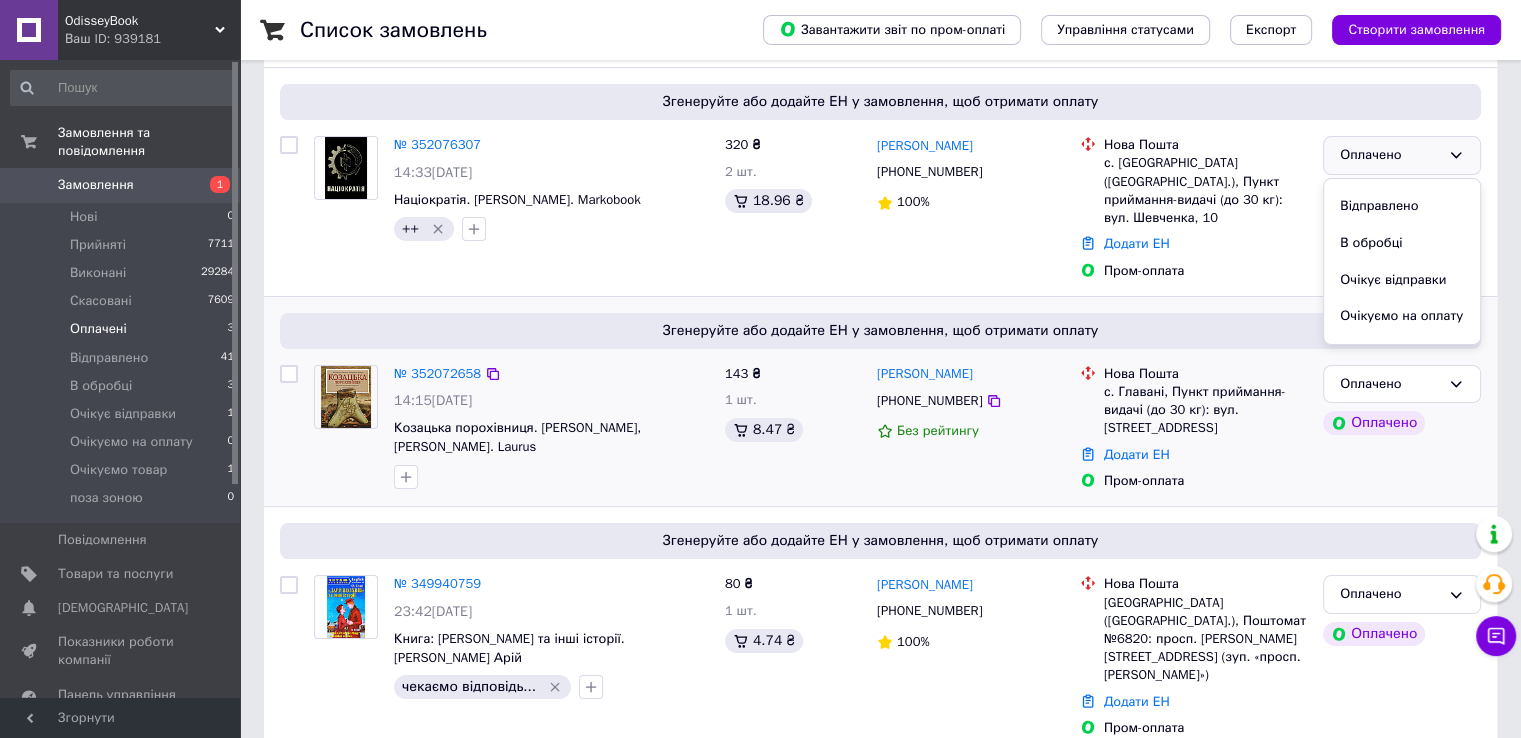 click on "Очікує відправки" at bounding box center [1402, 280] 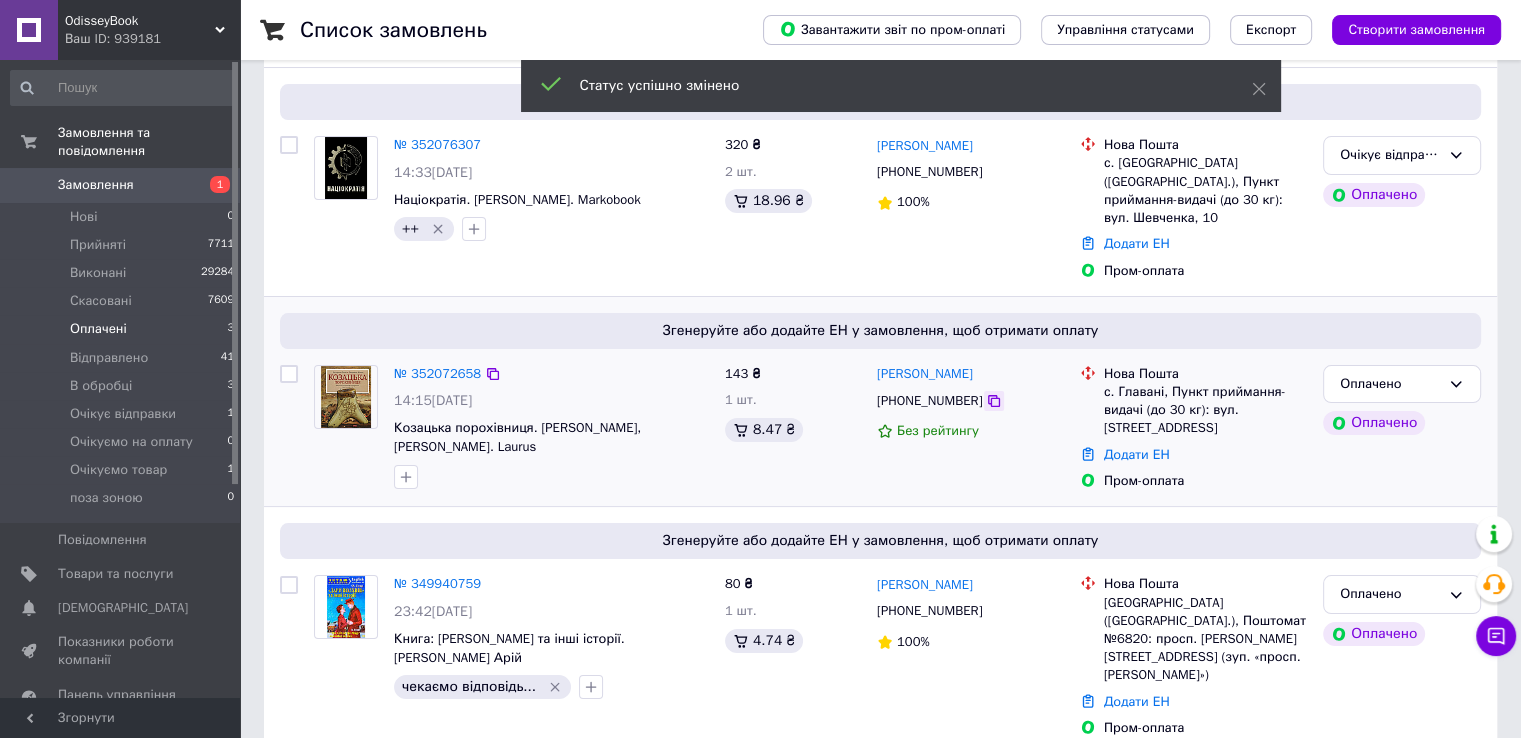 click 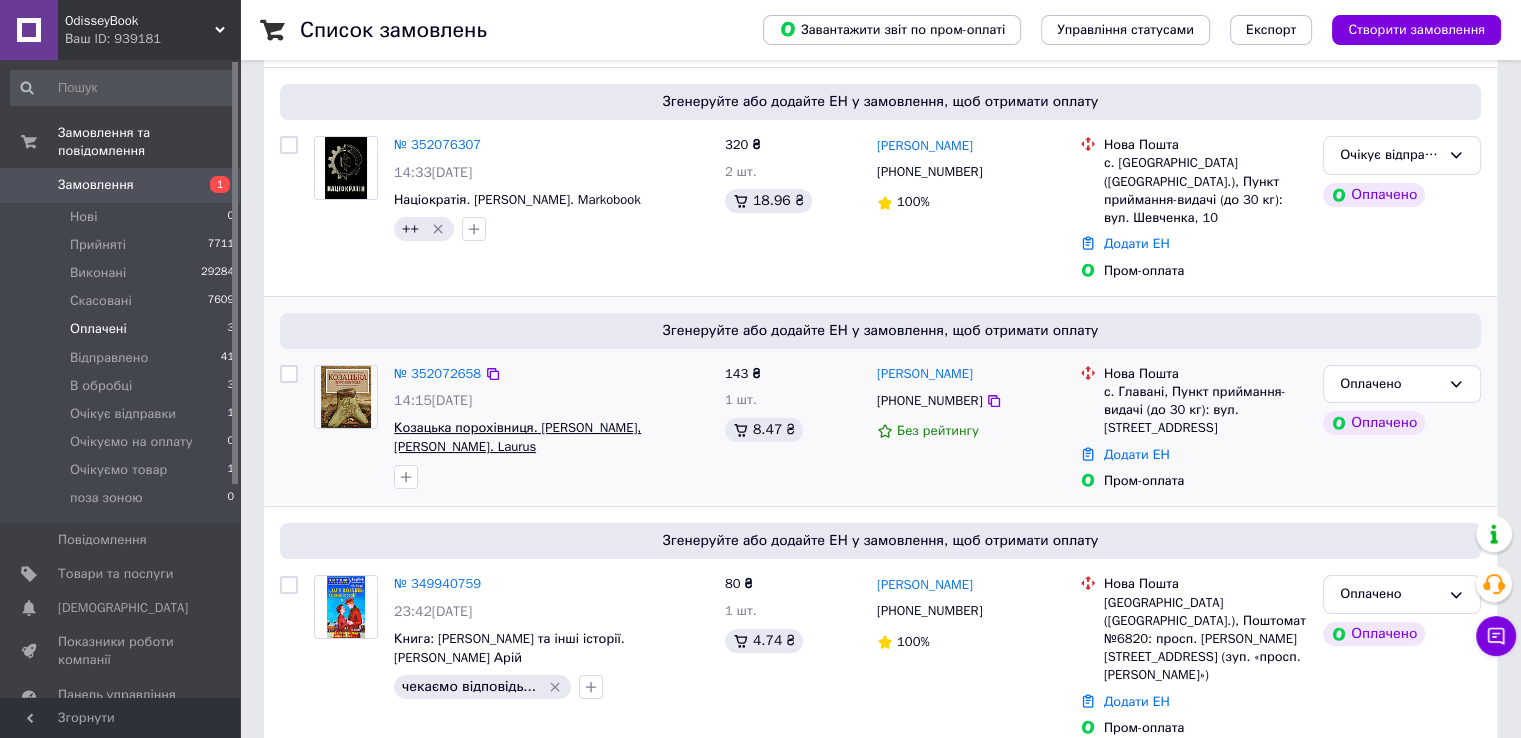 drag, startPoint x: 492, startPoint y: 429, endPoint x: 396, endPoint y: 410, distance: 97.862144 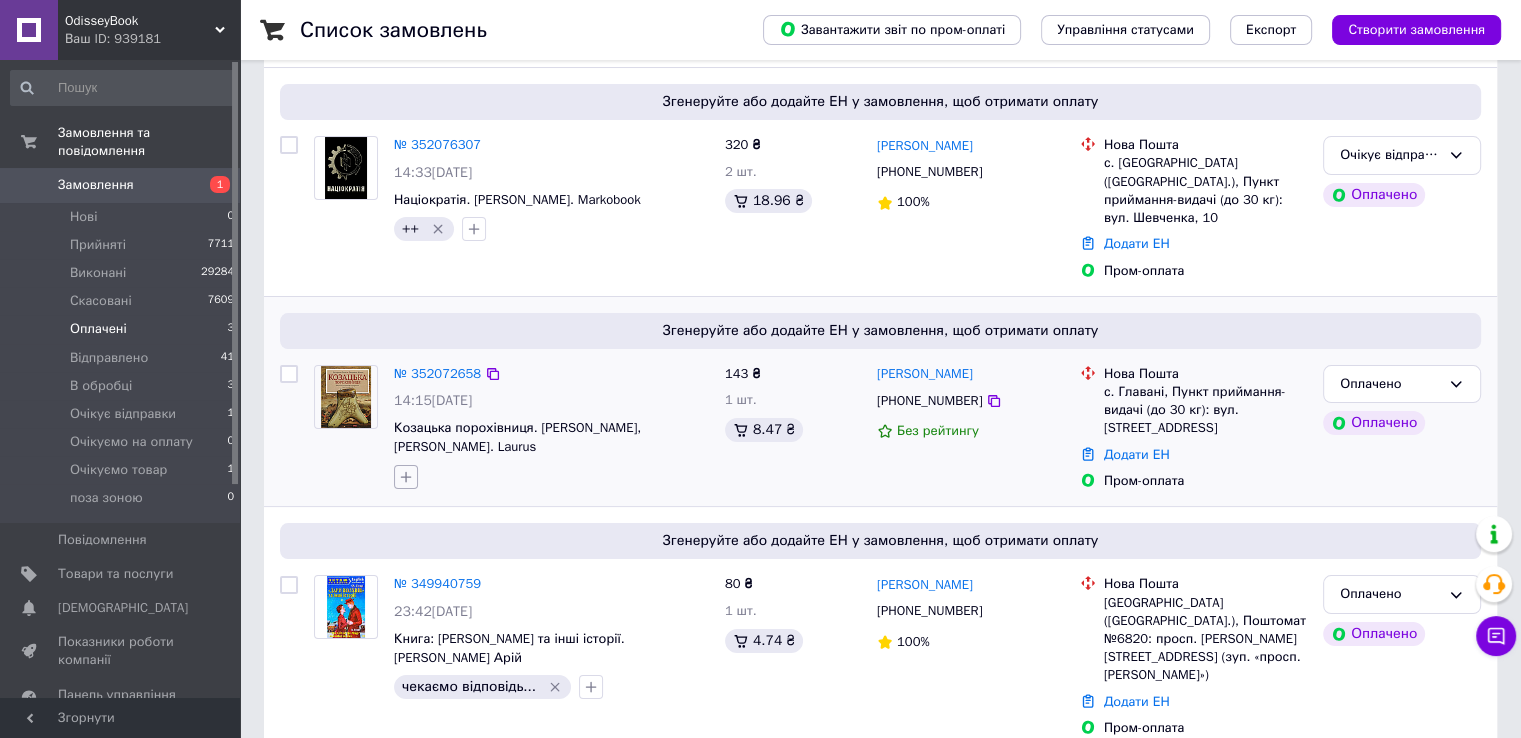 click at bounding box center [406, 477] 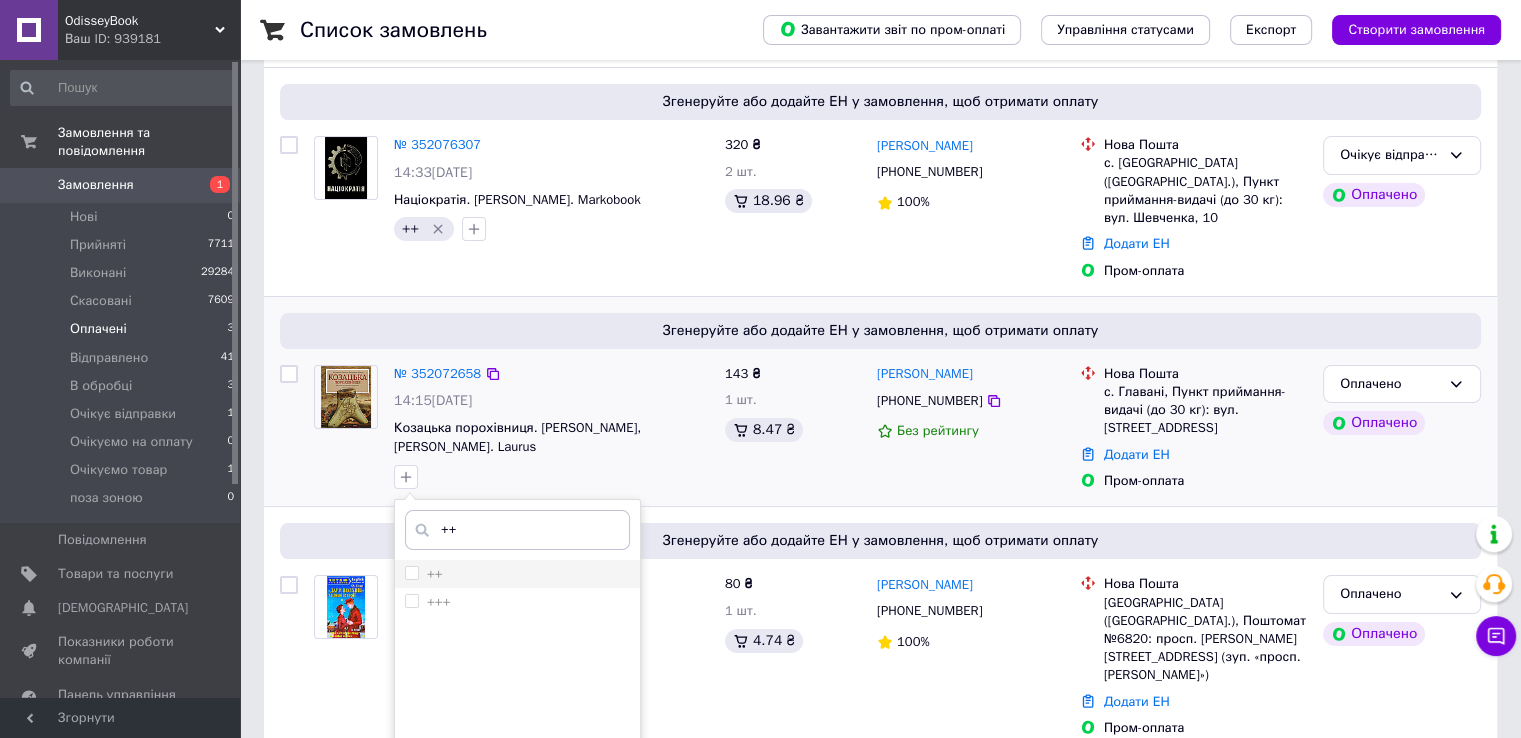 type on "++" 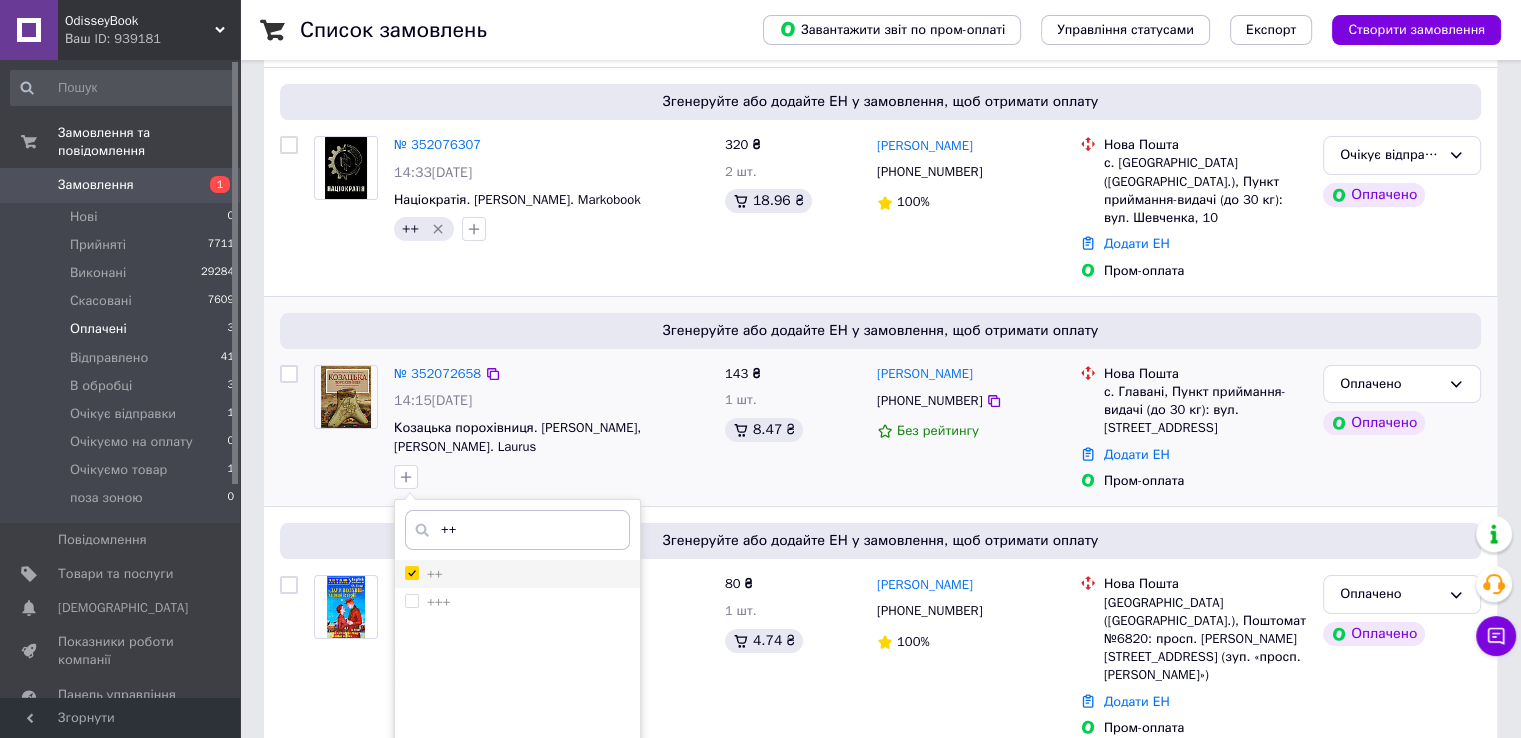 checkbox on "true" 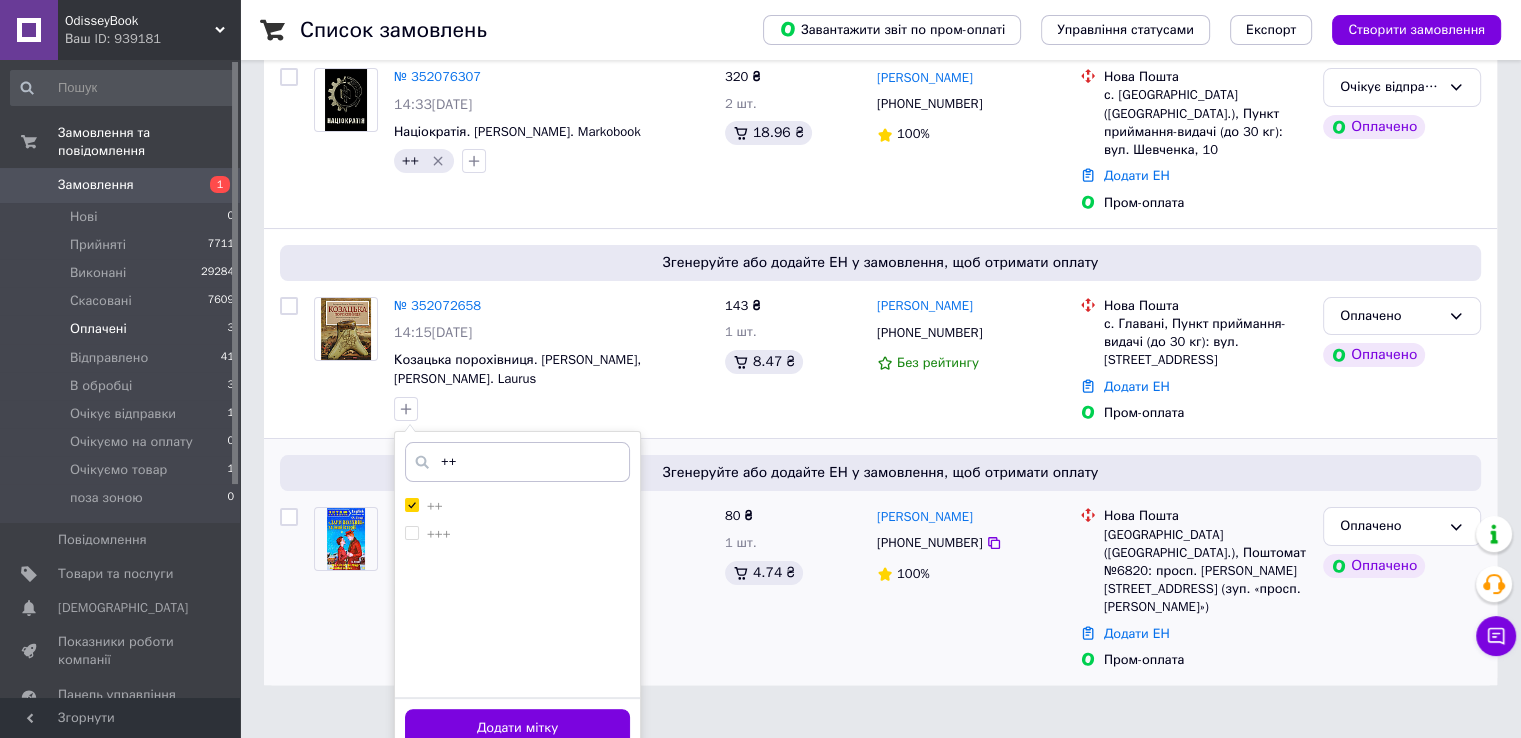 click on "Додати мітку" at bounding box center (517, 728) 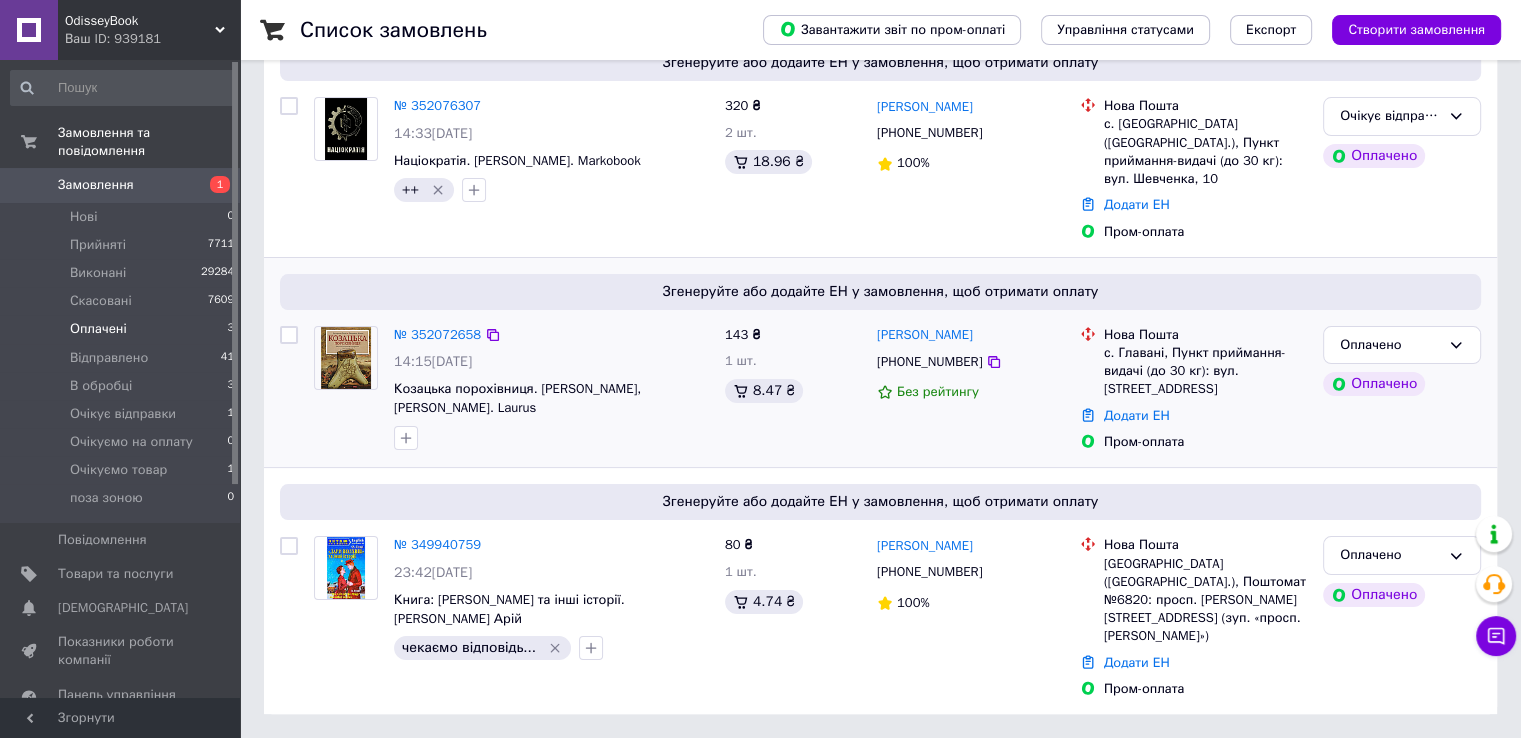scroll, scrollTop: 219, scrollLeft: 0, axis: vertical 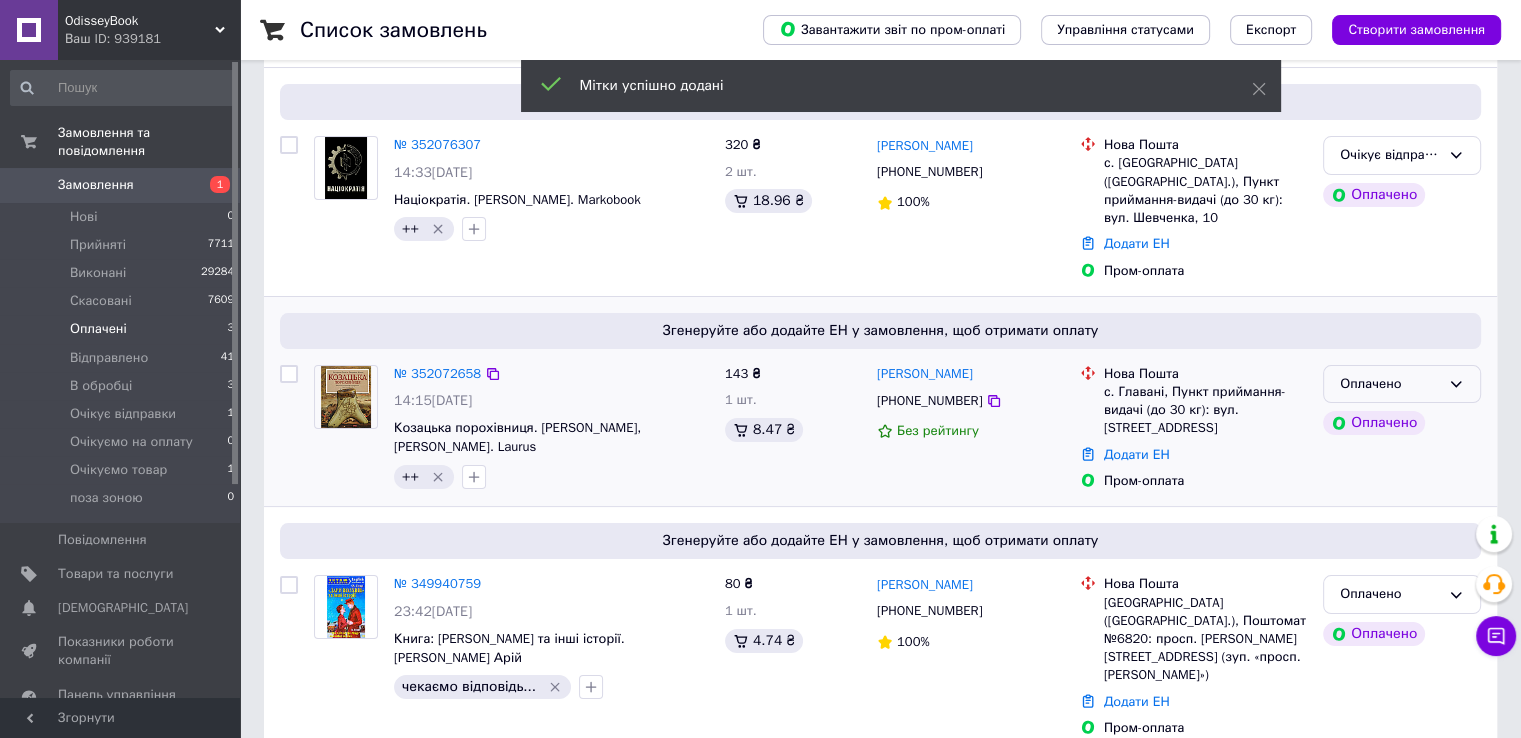 click on "Оплачено" at bounding box center (1402, 384) 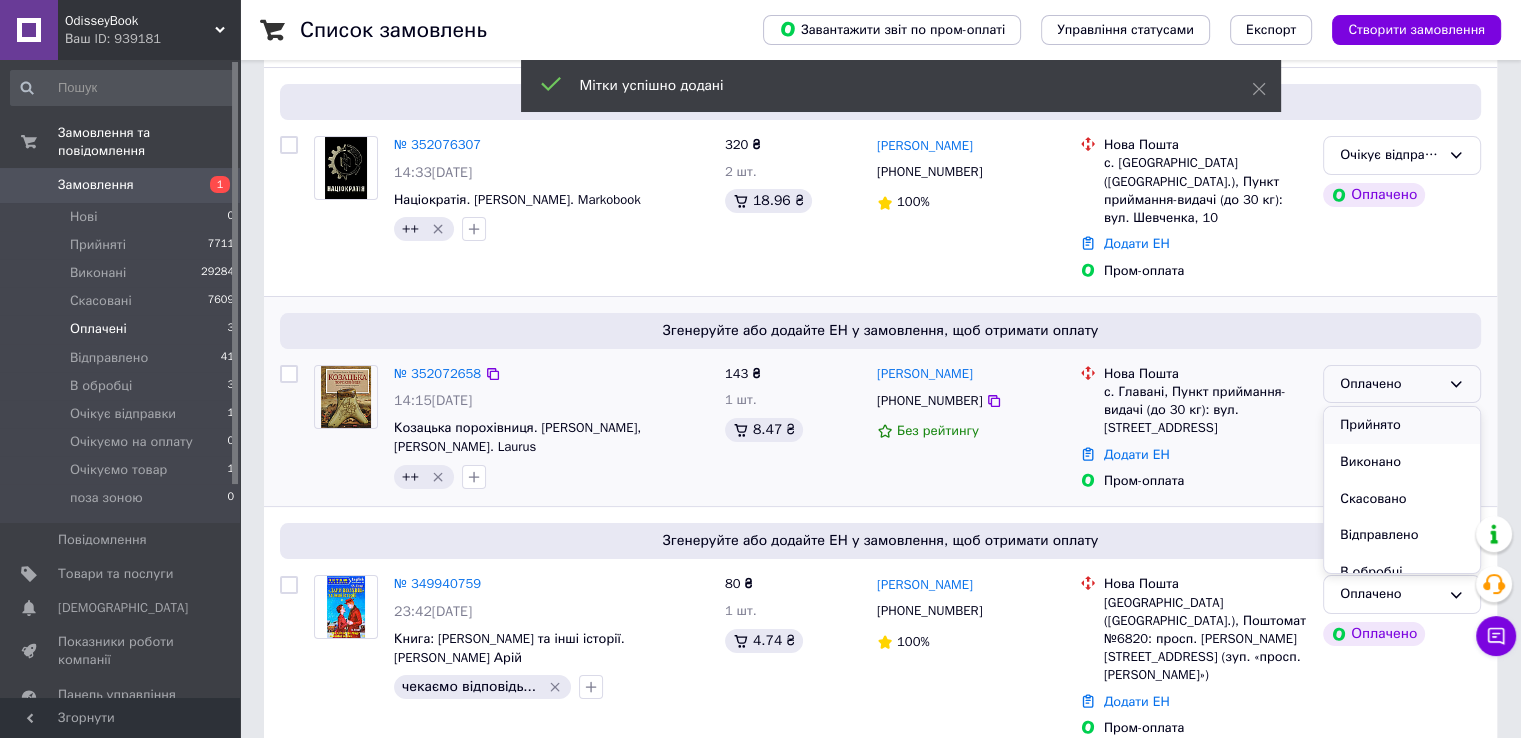 scroll, scrollTop: 100, scrollLeft: 0, axis: vertical 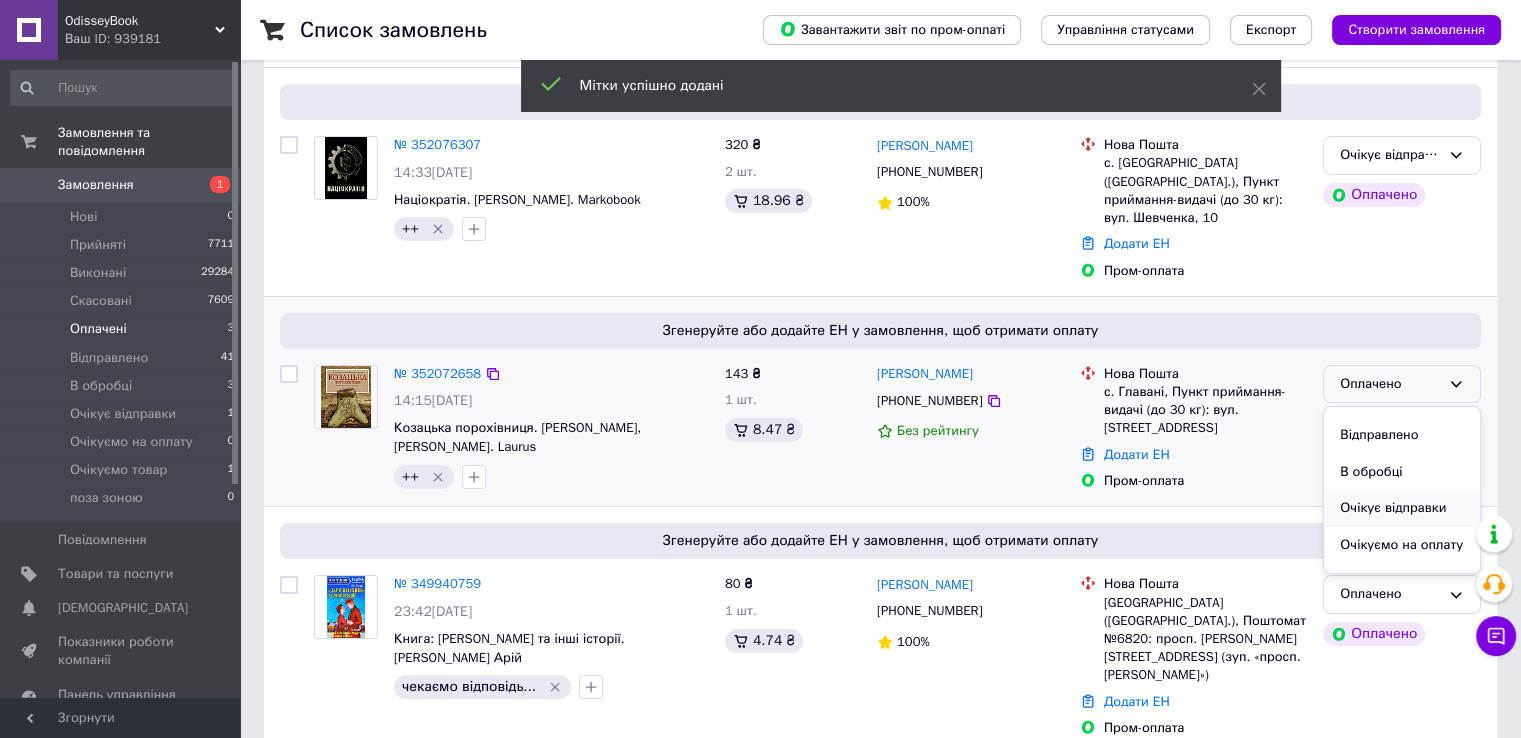 click on "Очікує відправки" at bounding box center (1402, 508) 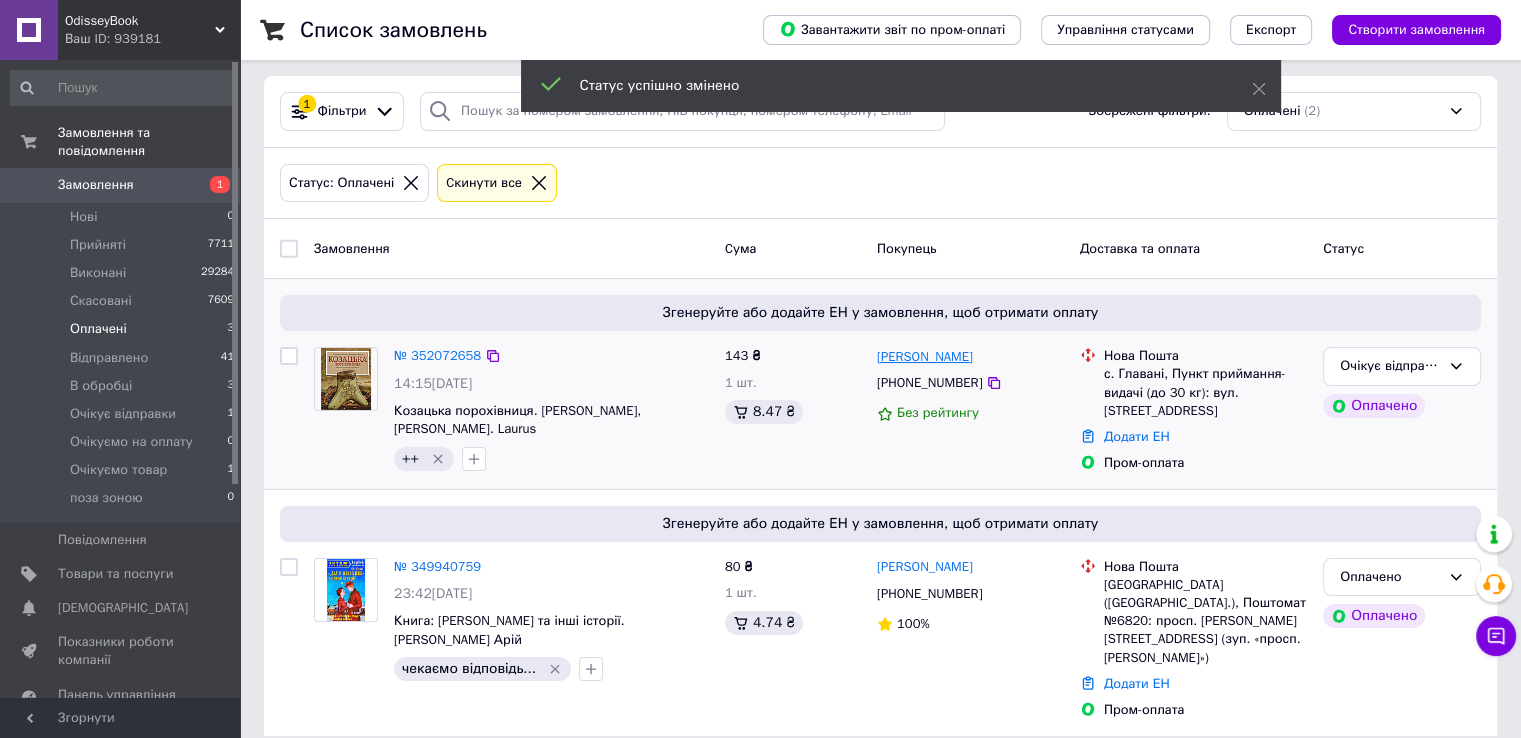 scroll, scrollTop: 0, scrollLeft: 0, axis: both 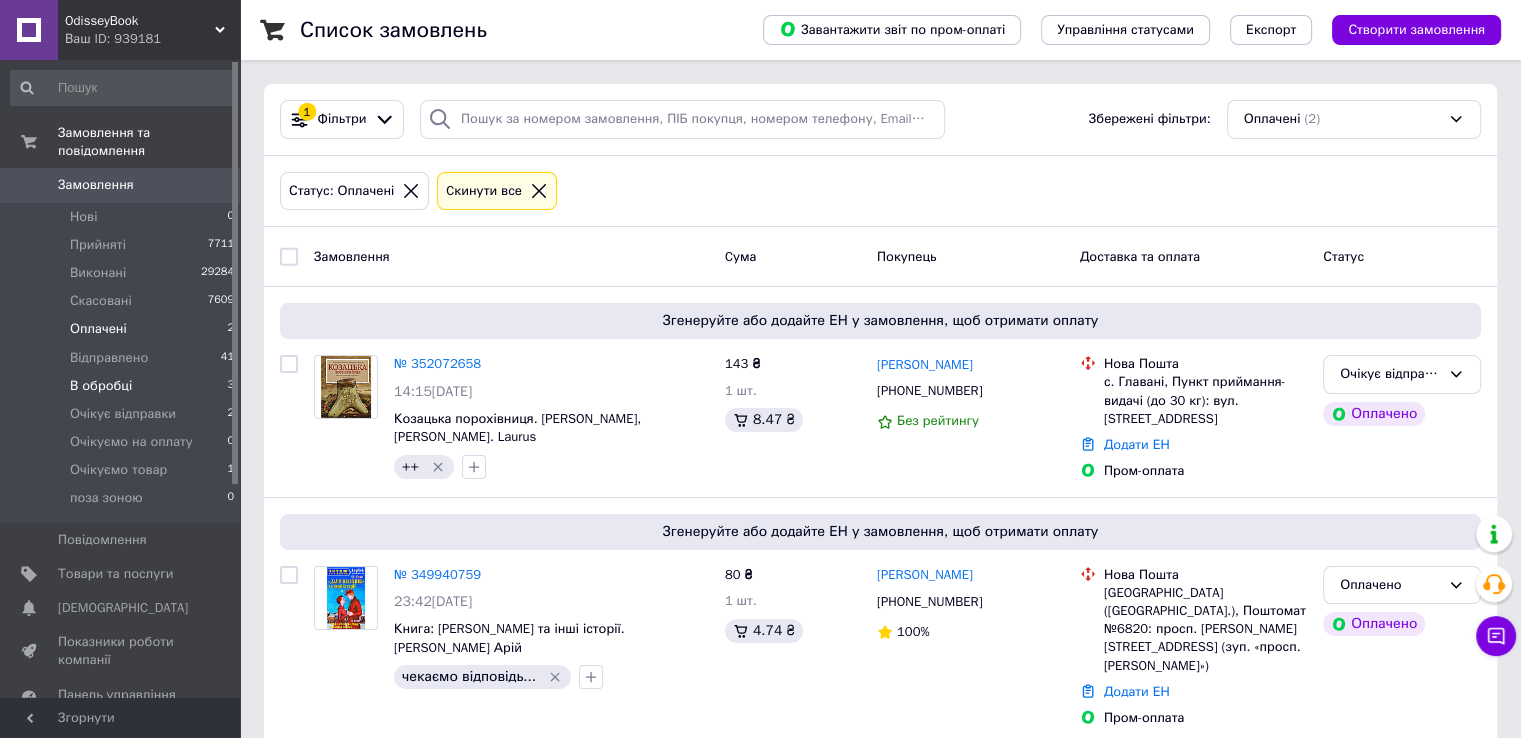 click on "В обробці 3" at bounding box center [123, 386] 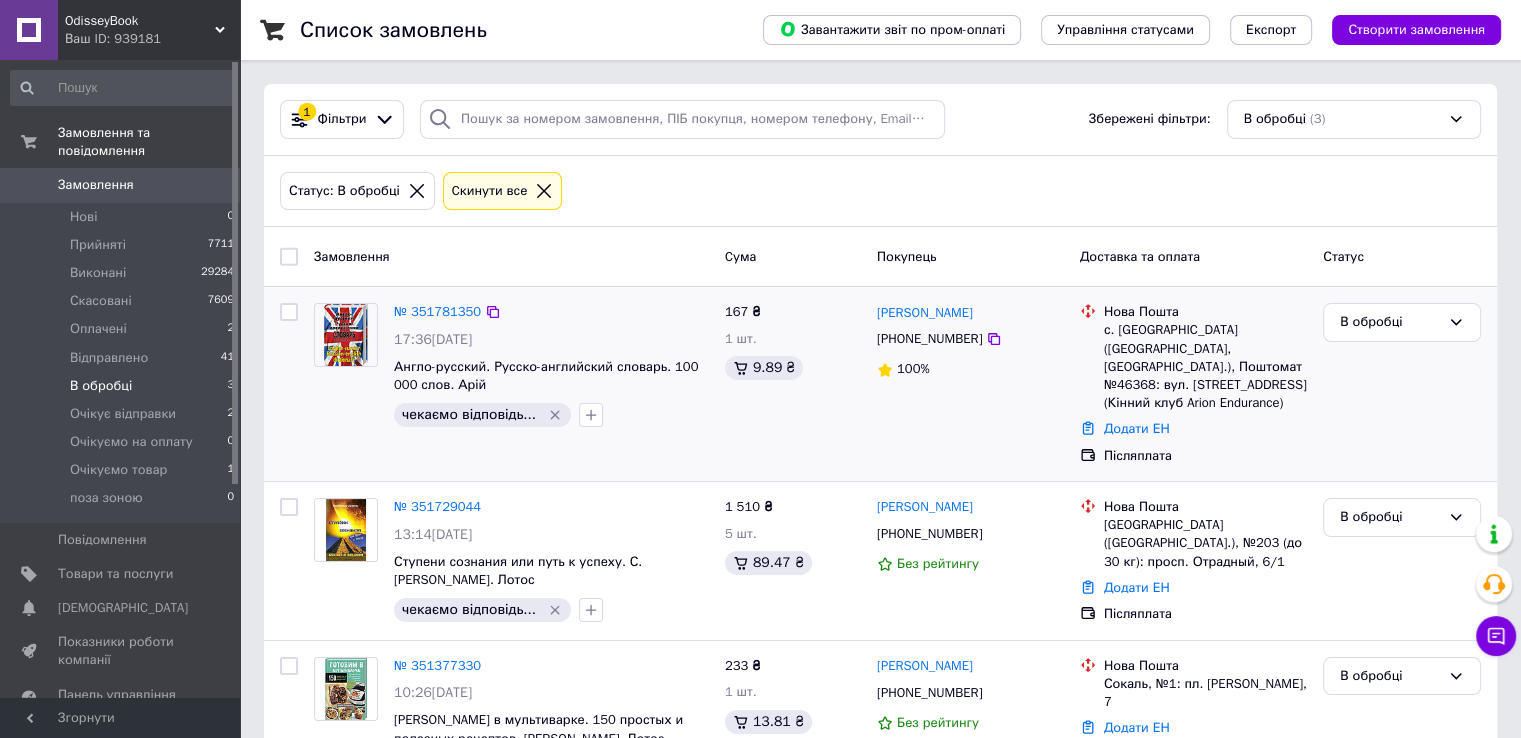 scroll, scrollTop: 92, scrollLeft: 0, axis: vertical 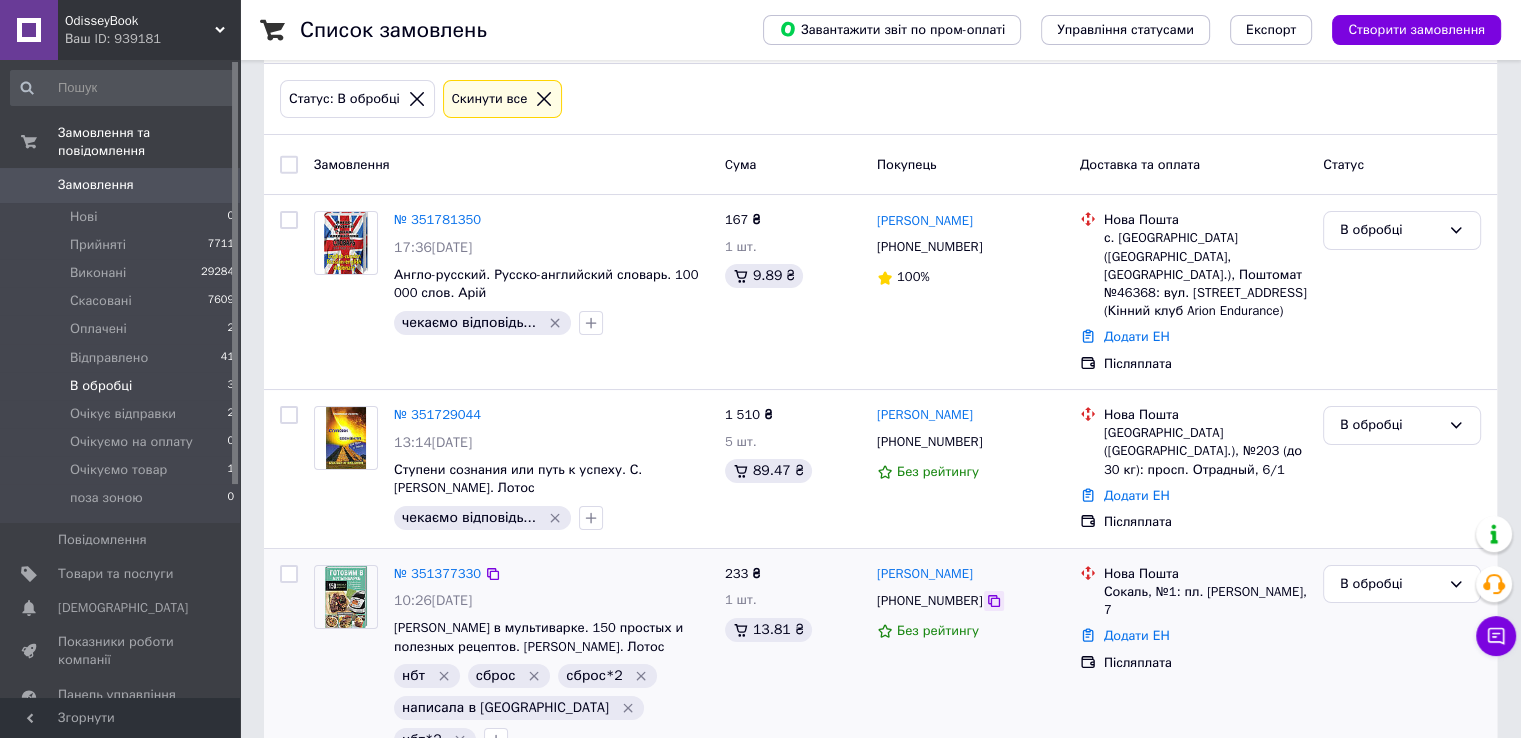 click 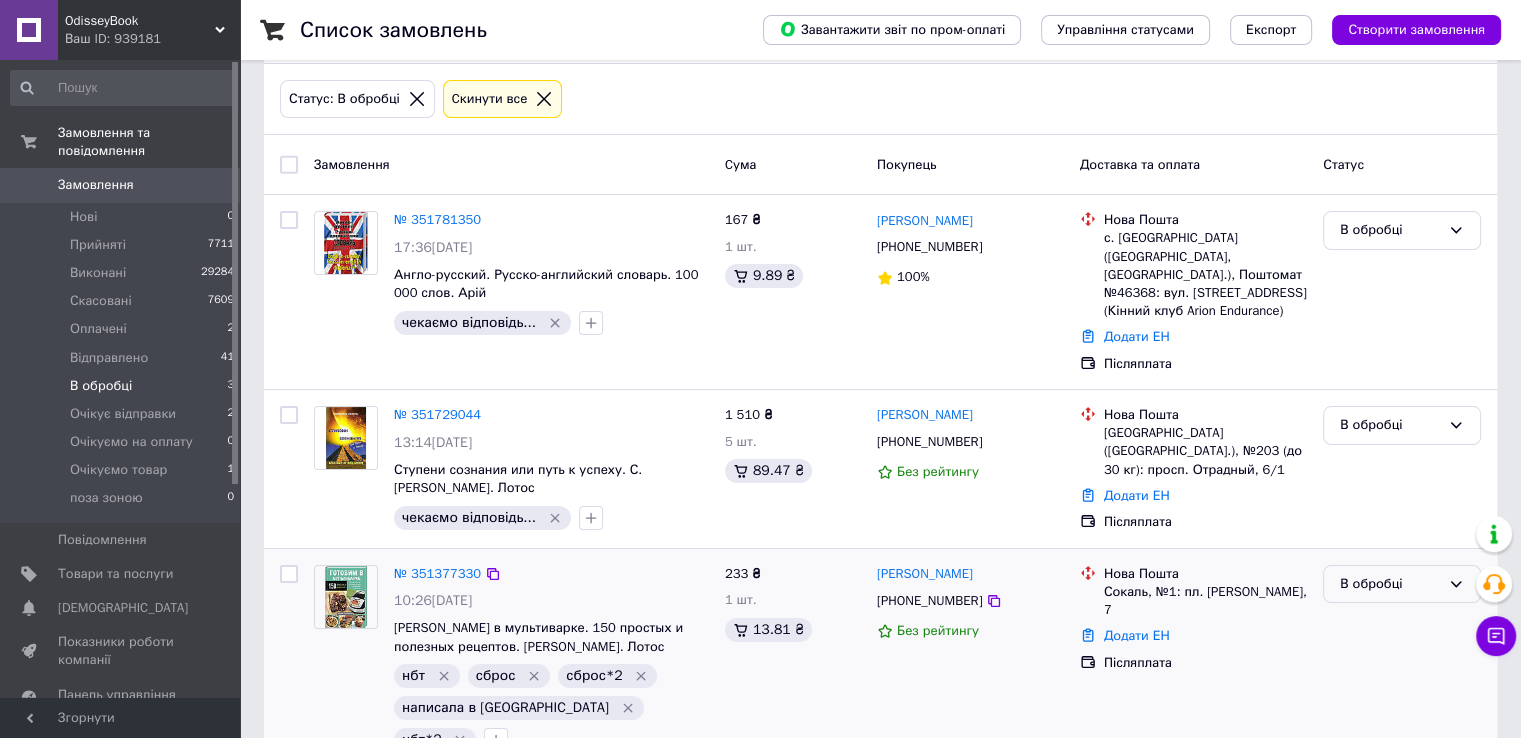 click on "В обробці" at bounding box center [1390, 584] 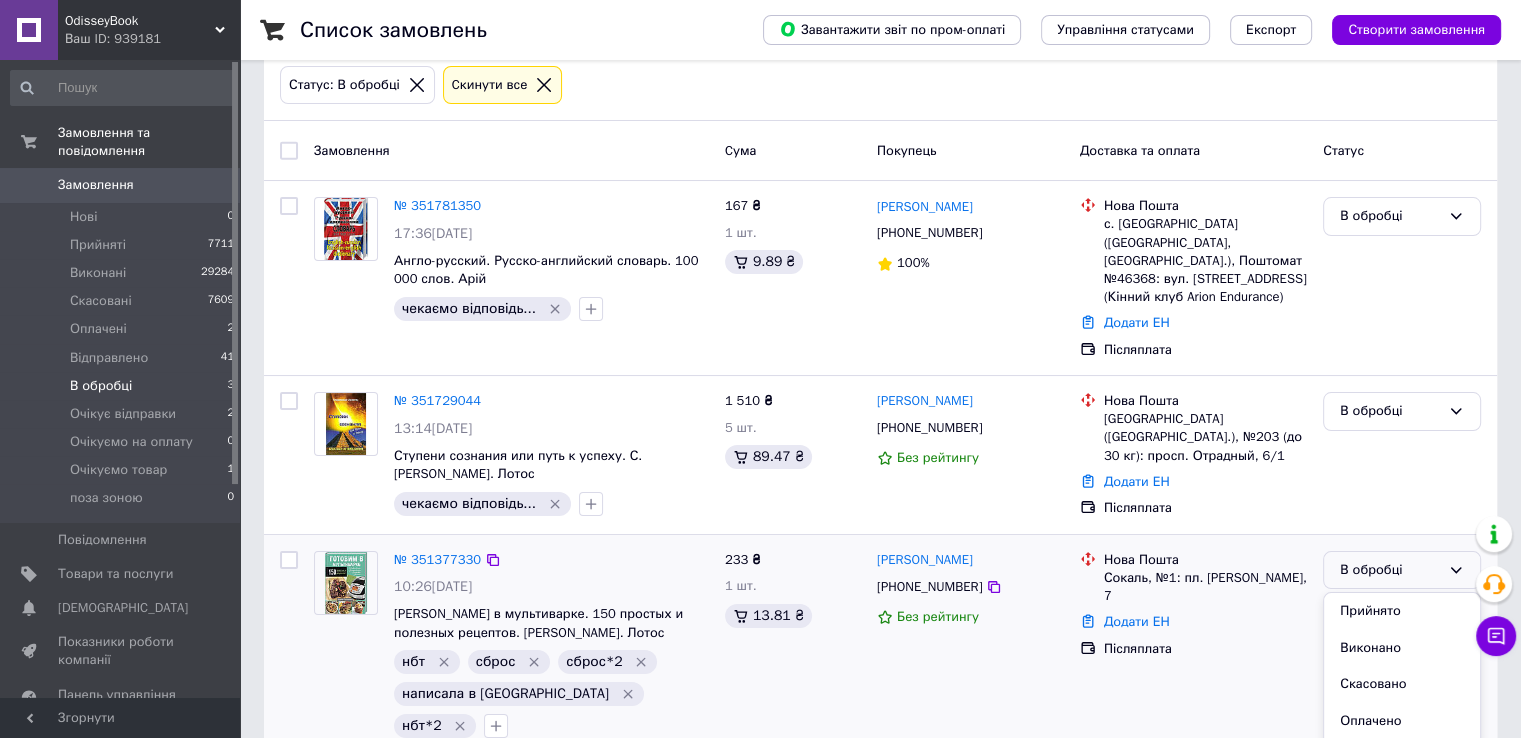 click on "Скасовано" at bounding box center (1402, 684) 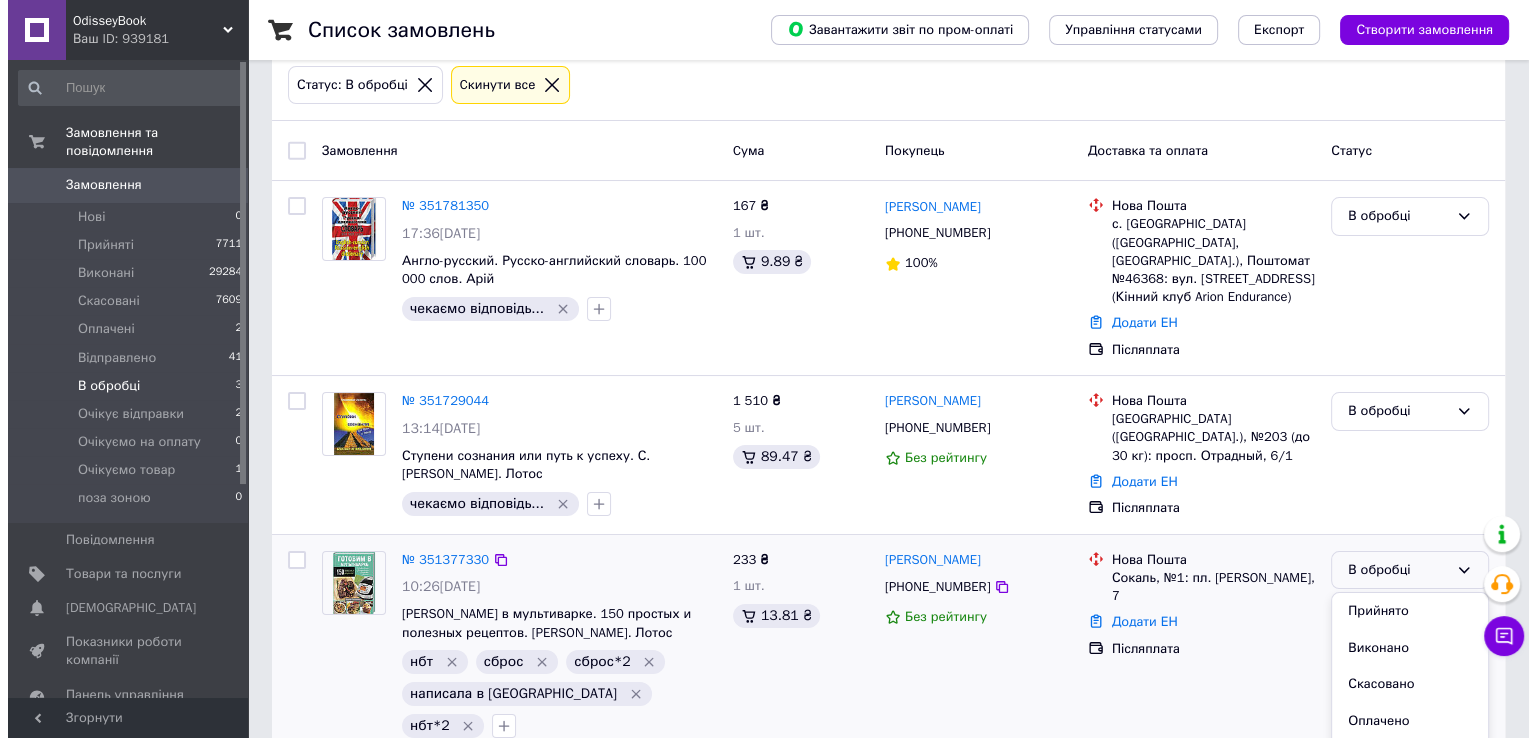 scroll, scrollTop: 92, scrollLeft: 0, axis: vertical 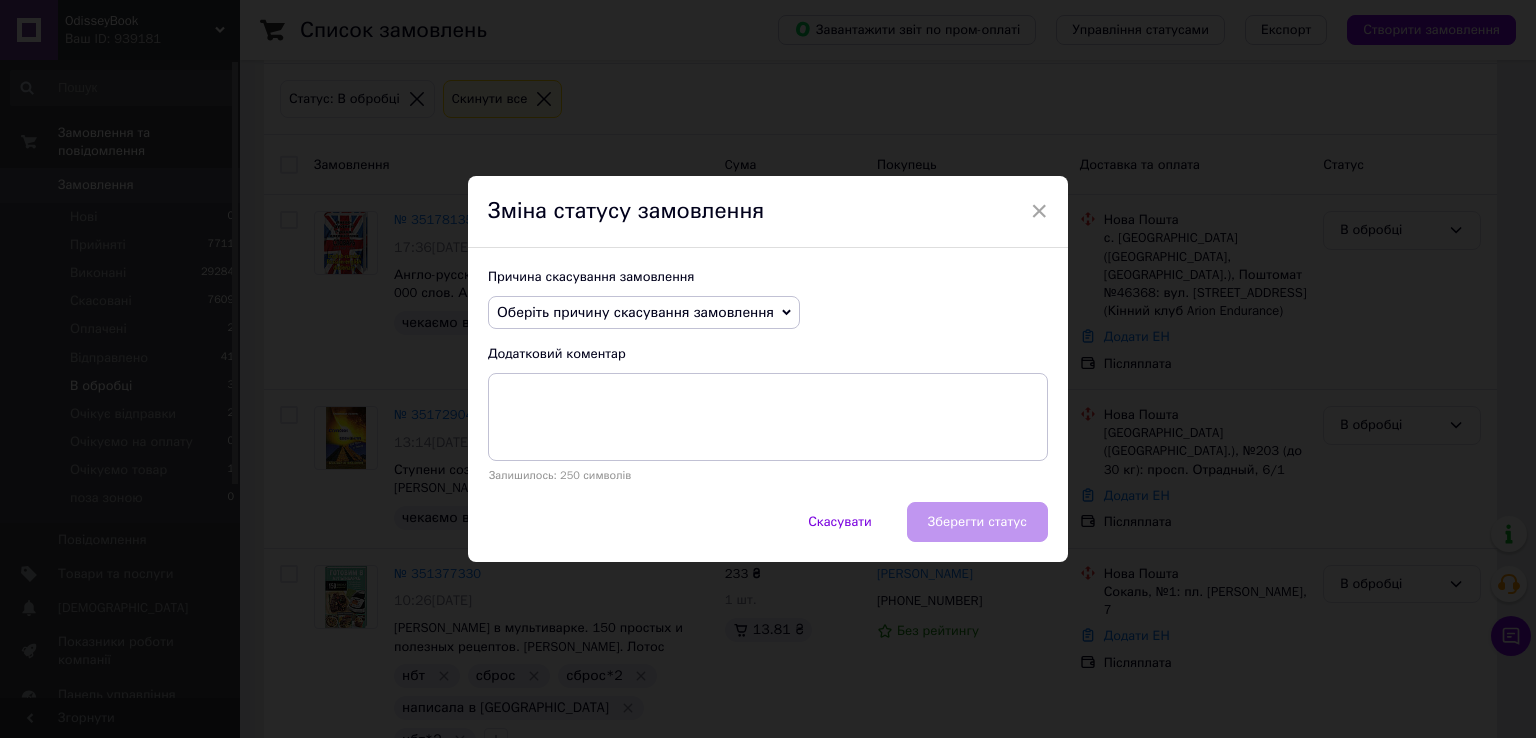 click on "Оберіть причину скасування замовлення" at bounding box center [635, 312] 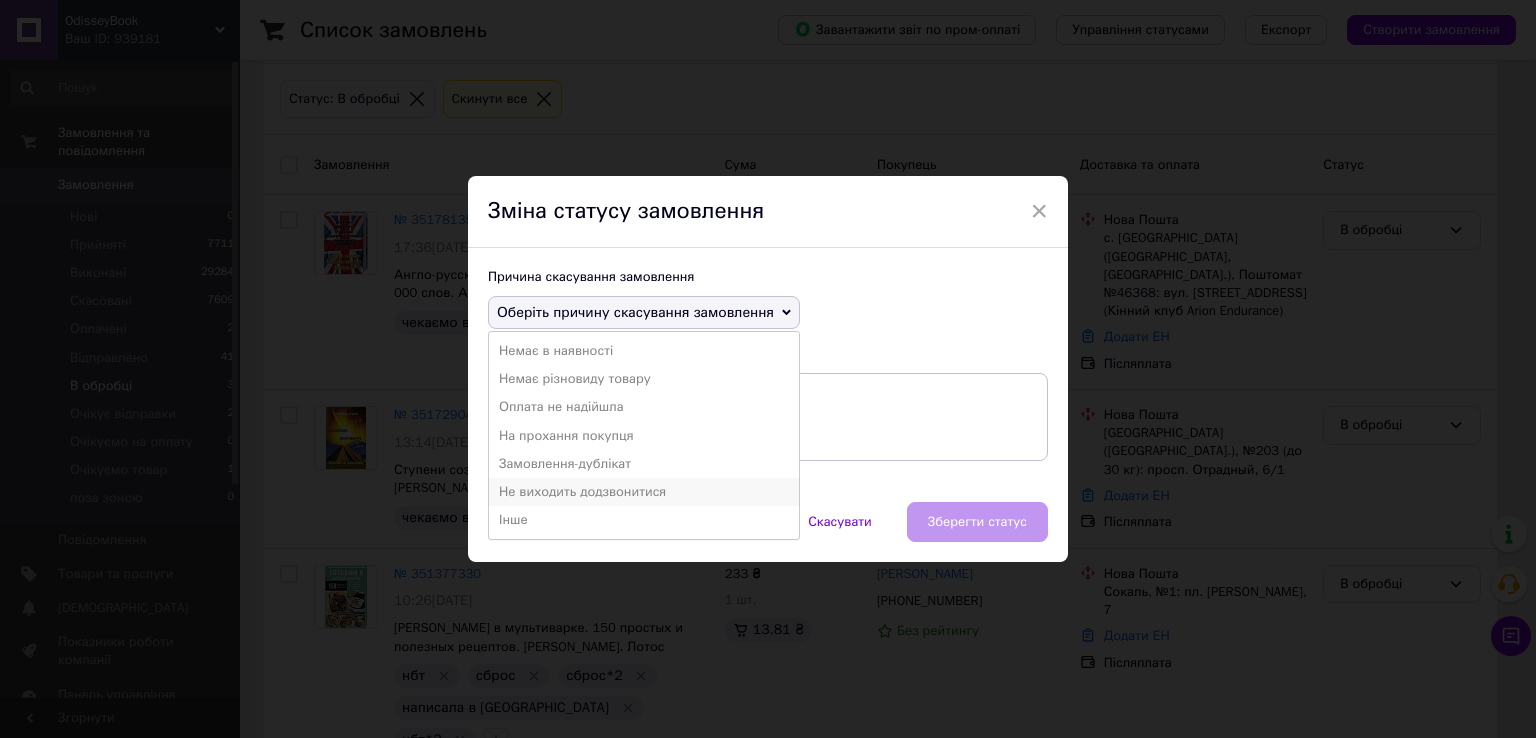 click on "Не виходить додзвонитися" at bounding box center [644, 492] 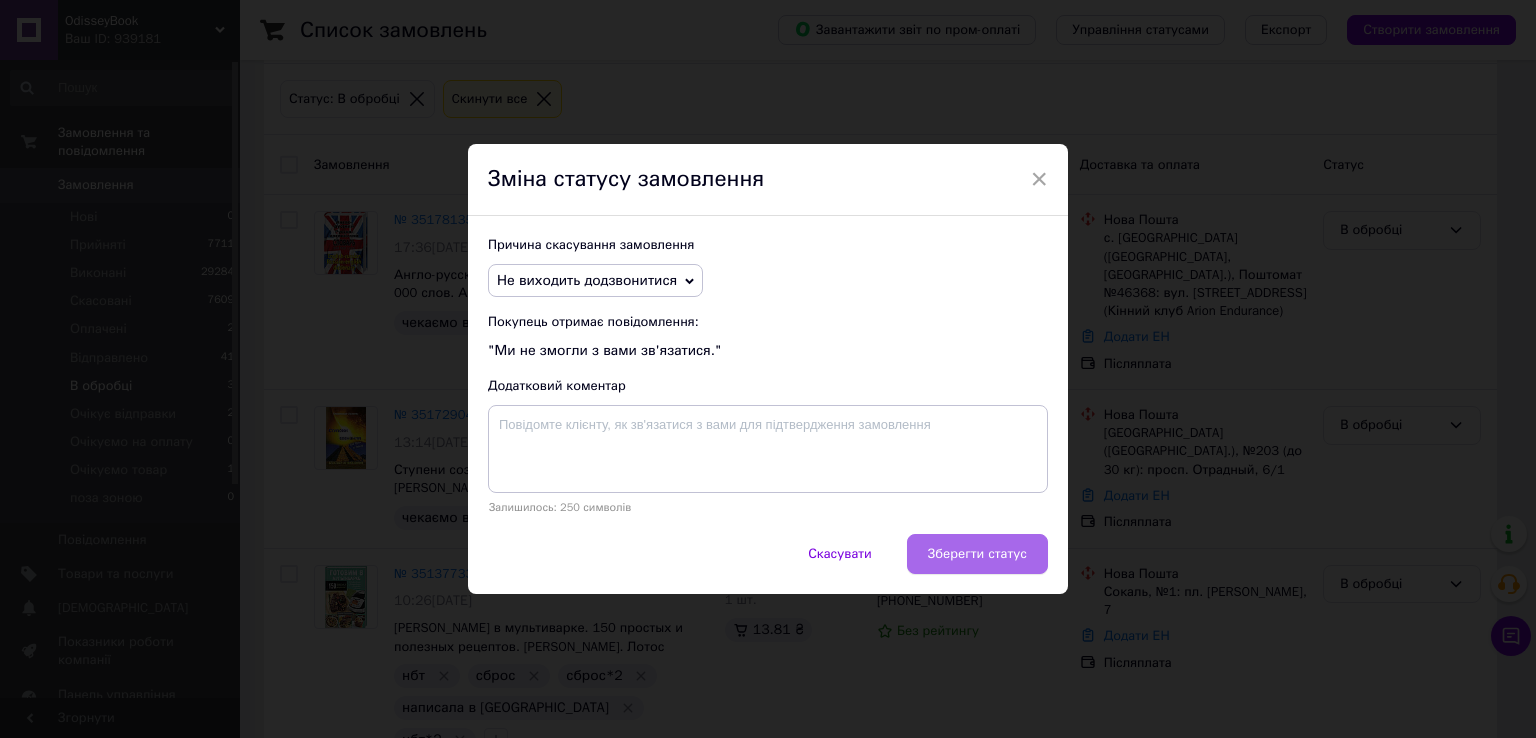 click on "Зберегти статус" at bounding box center [977, 554] 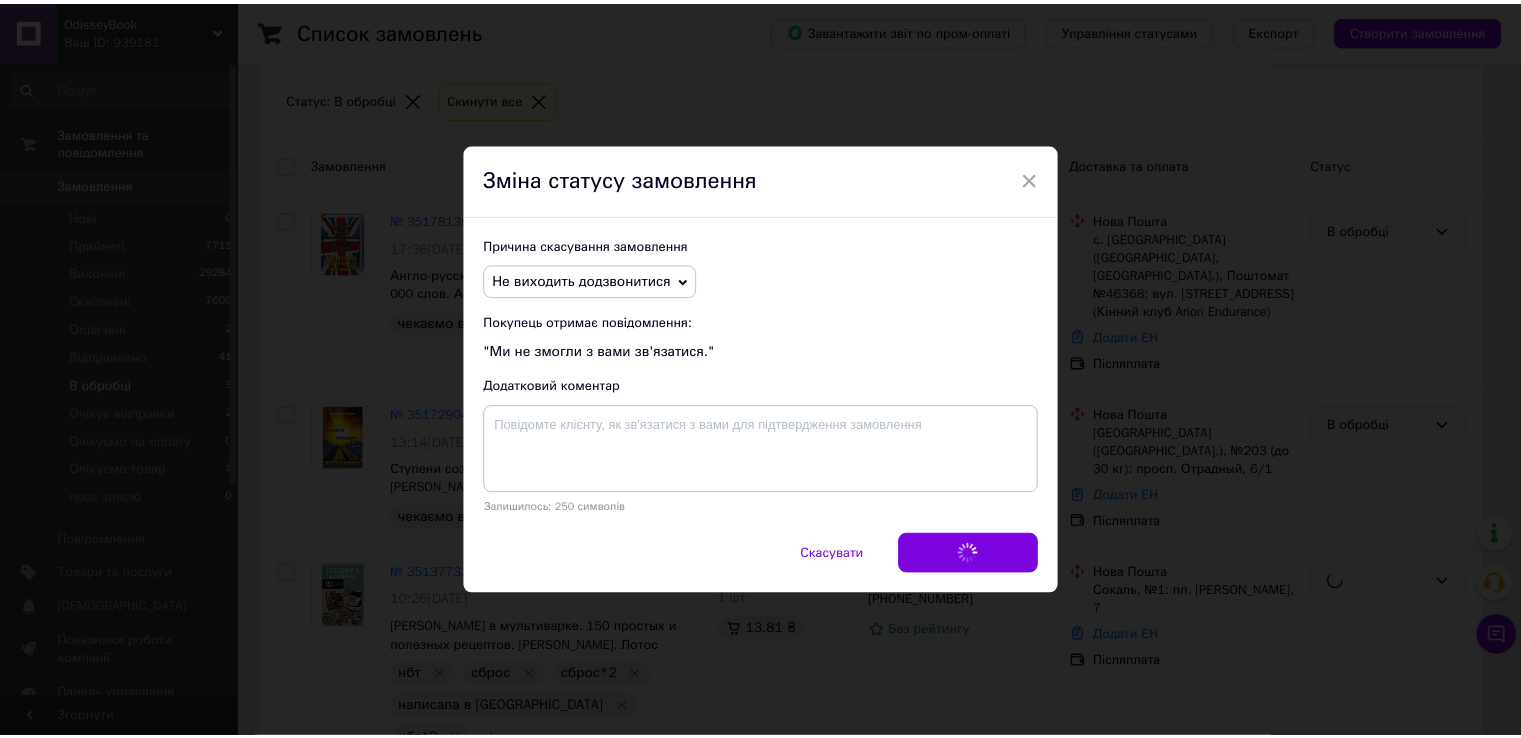 scroll, scrollTop: 76, scrollLeft: 0, axis: vertical 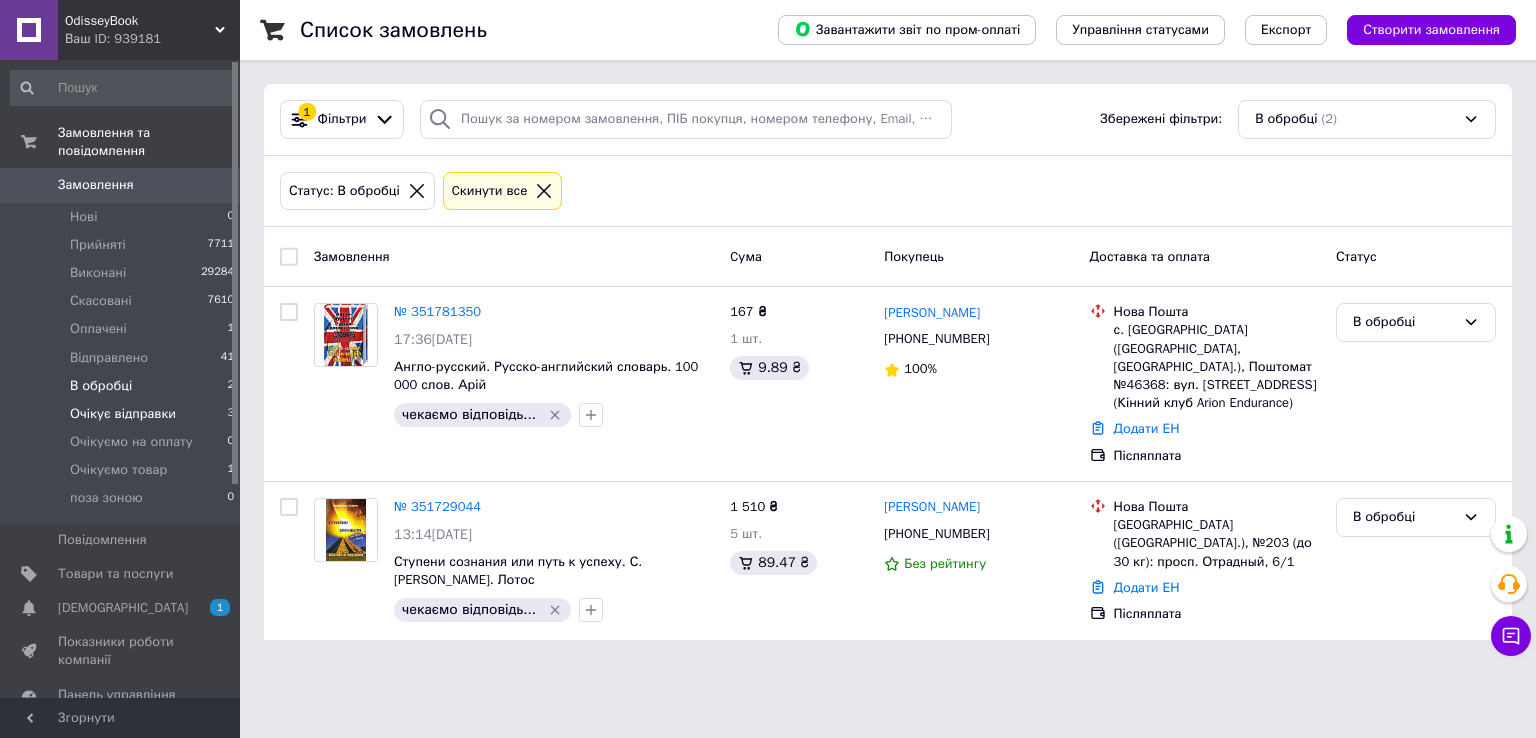 click on "Очікує відправки 3" at bounding box center [123, 414] 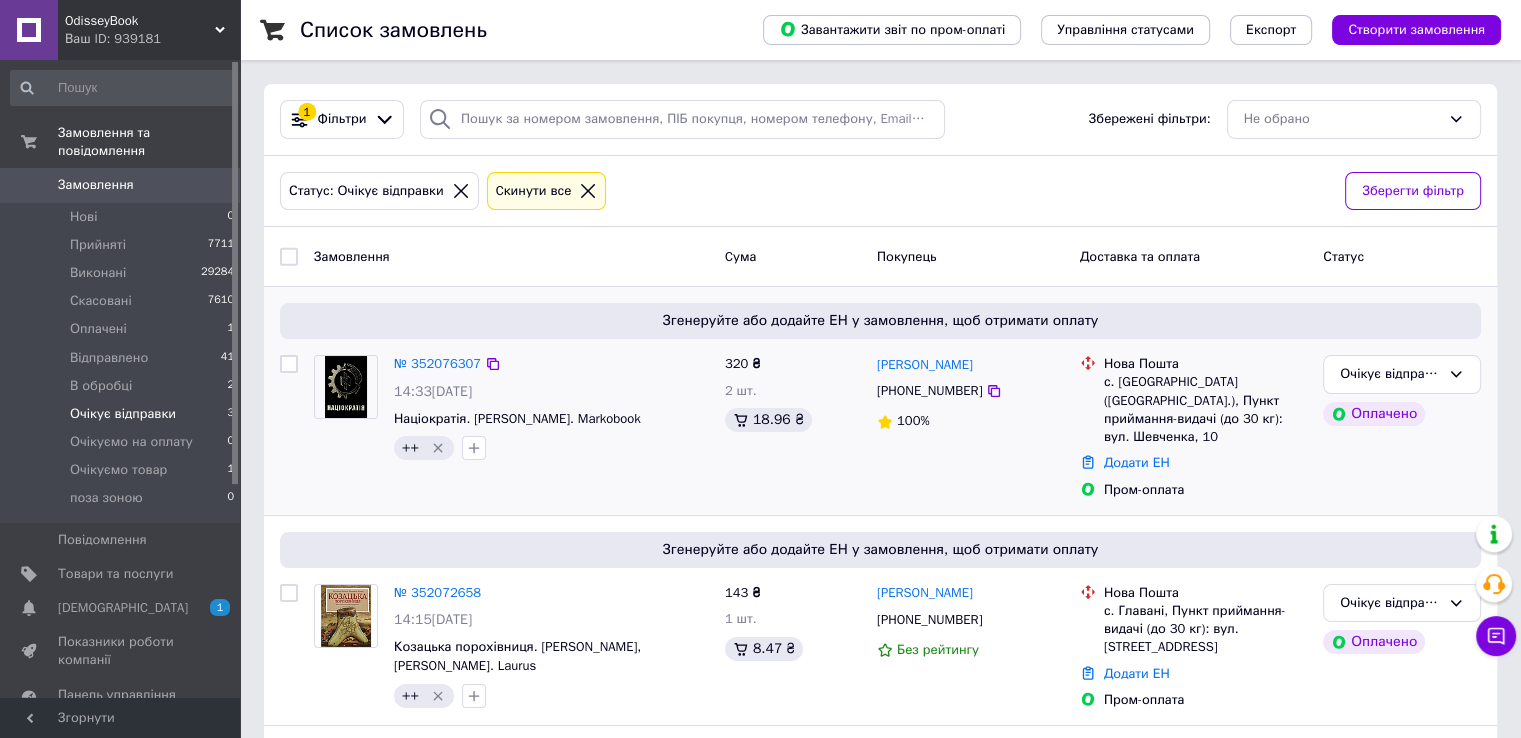 scroll, scrollTop: 148, scrollLeft: 0, axis: vertical 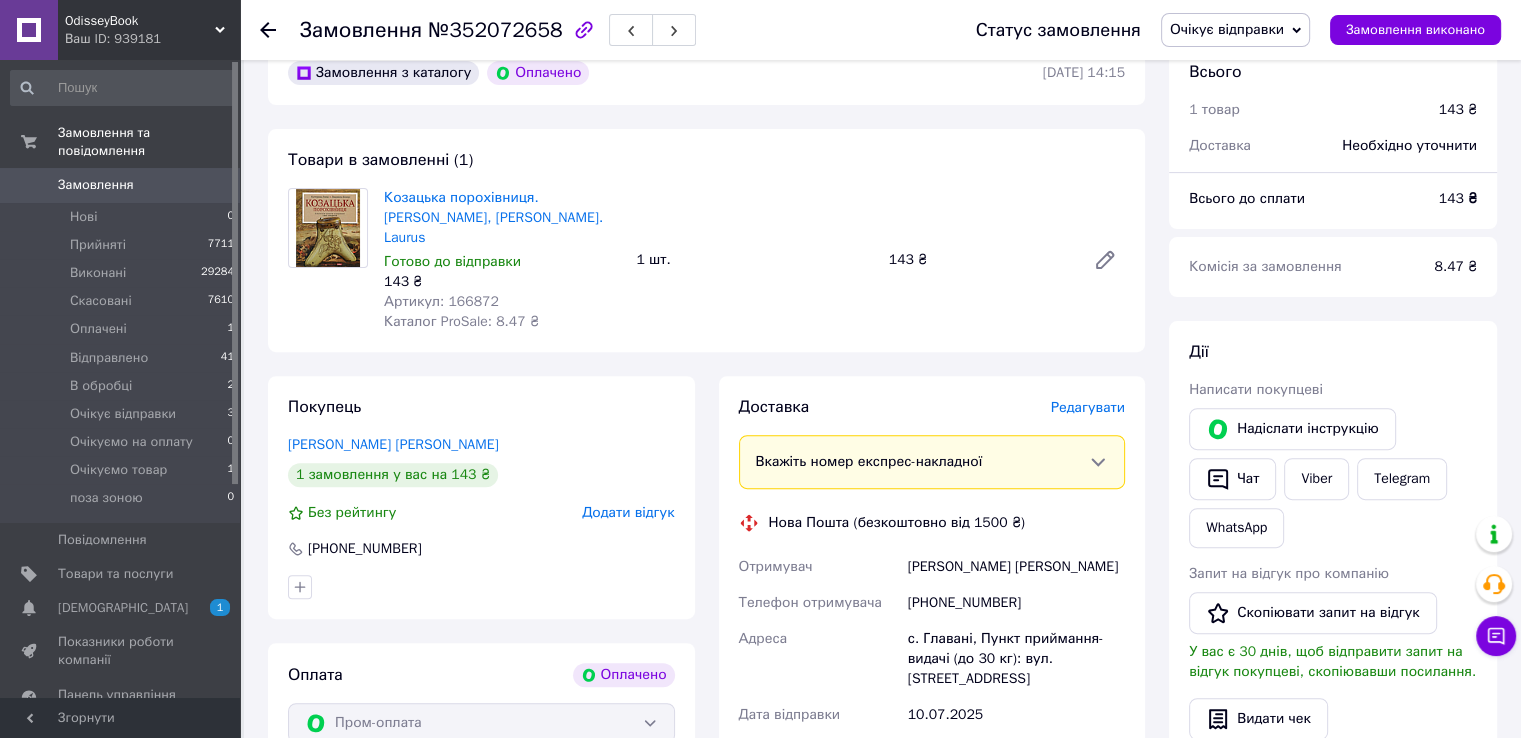 click on "Артикул: 166872" at bounding box center [441, 301] 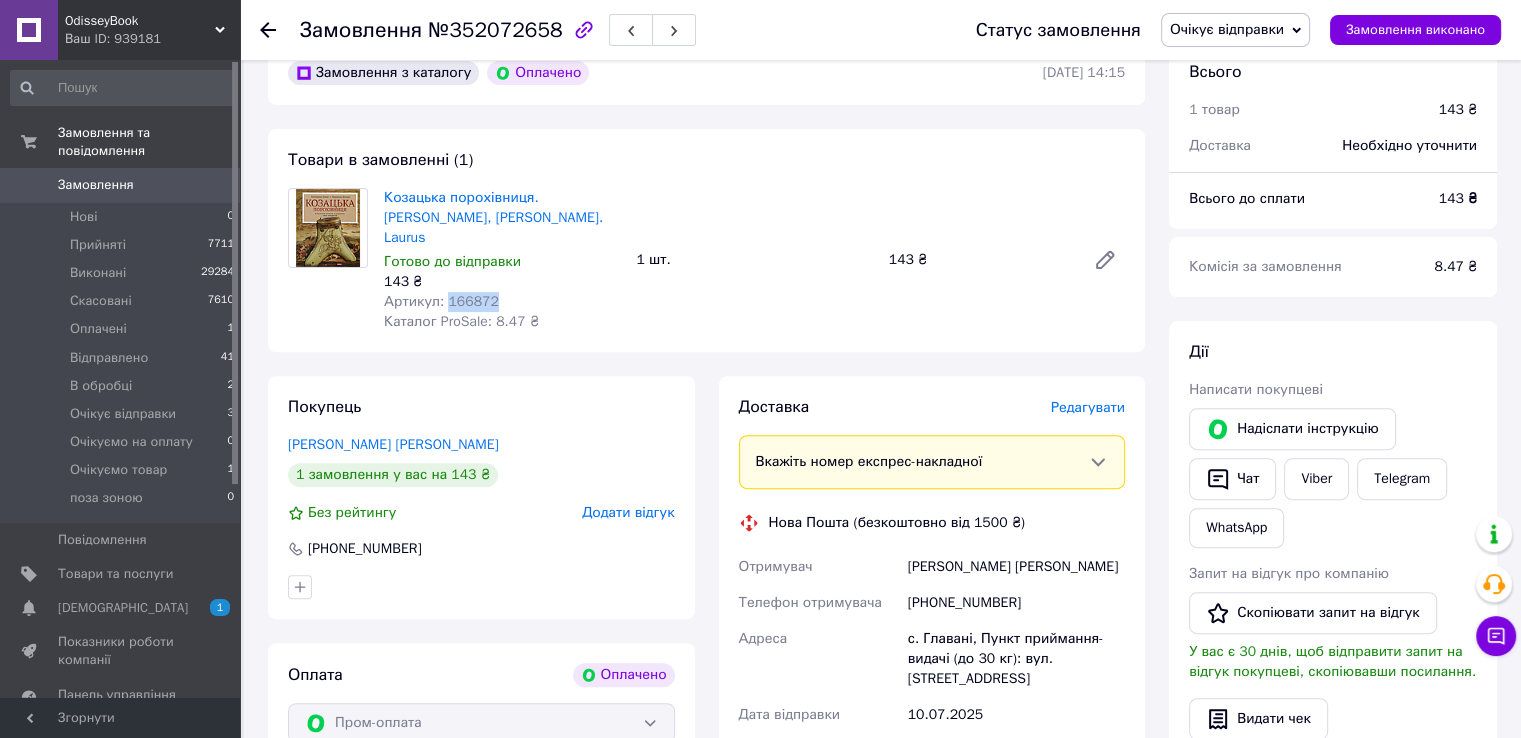 click on "Артикул: 166872" at bounding box center [441, 301] 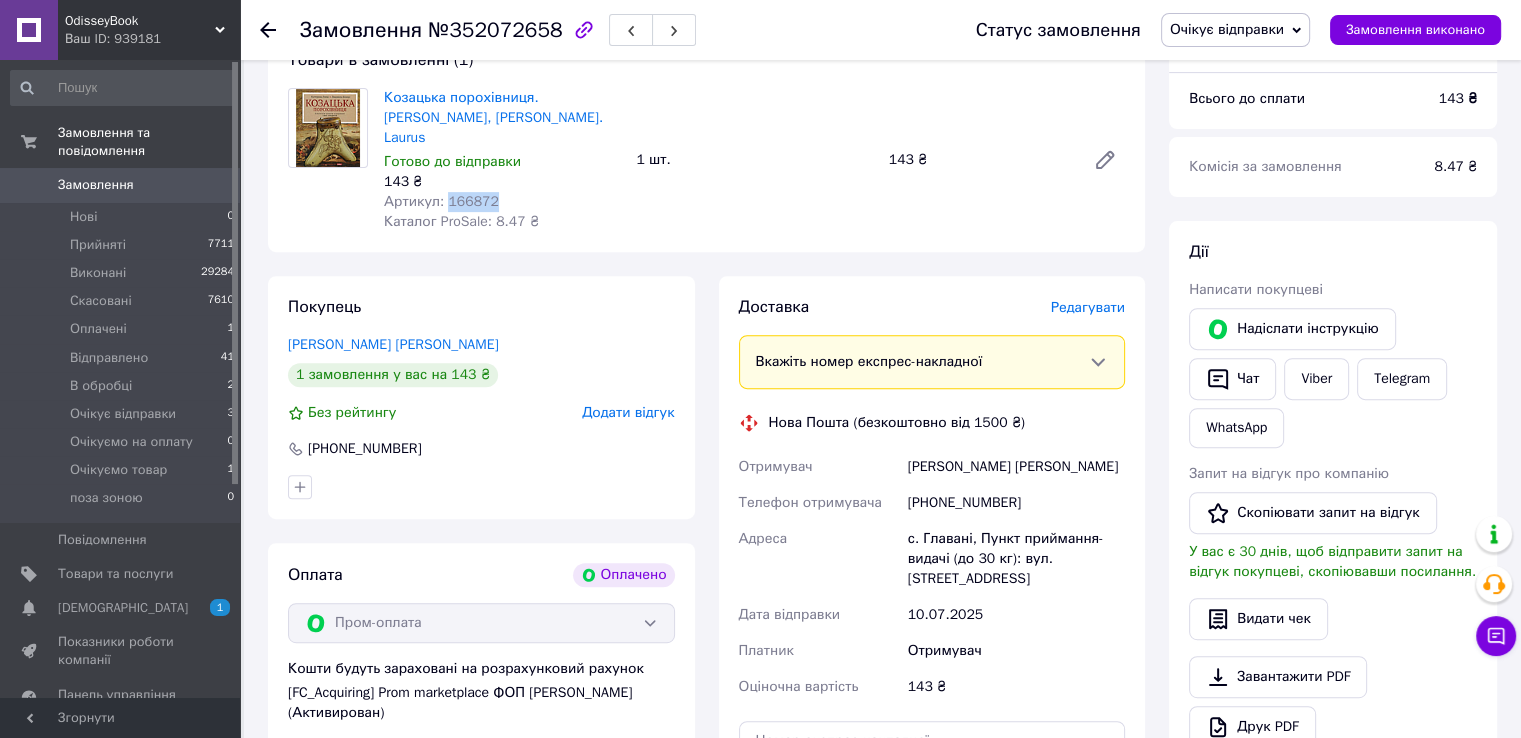scroll, scrollTop: 800, scrollLeft: 0, axis: vertical 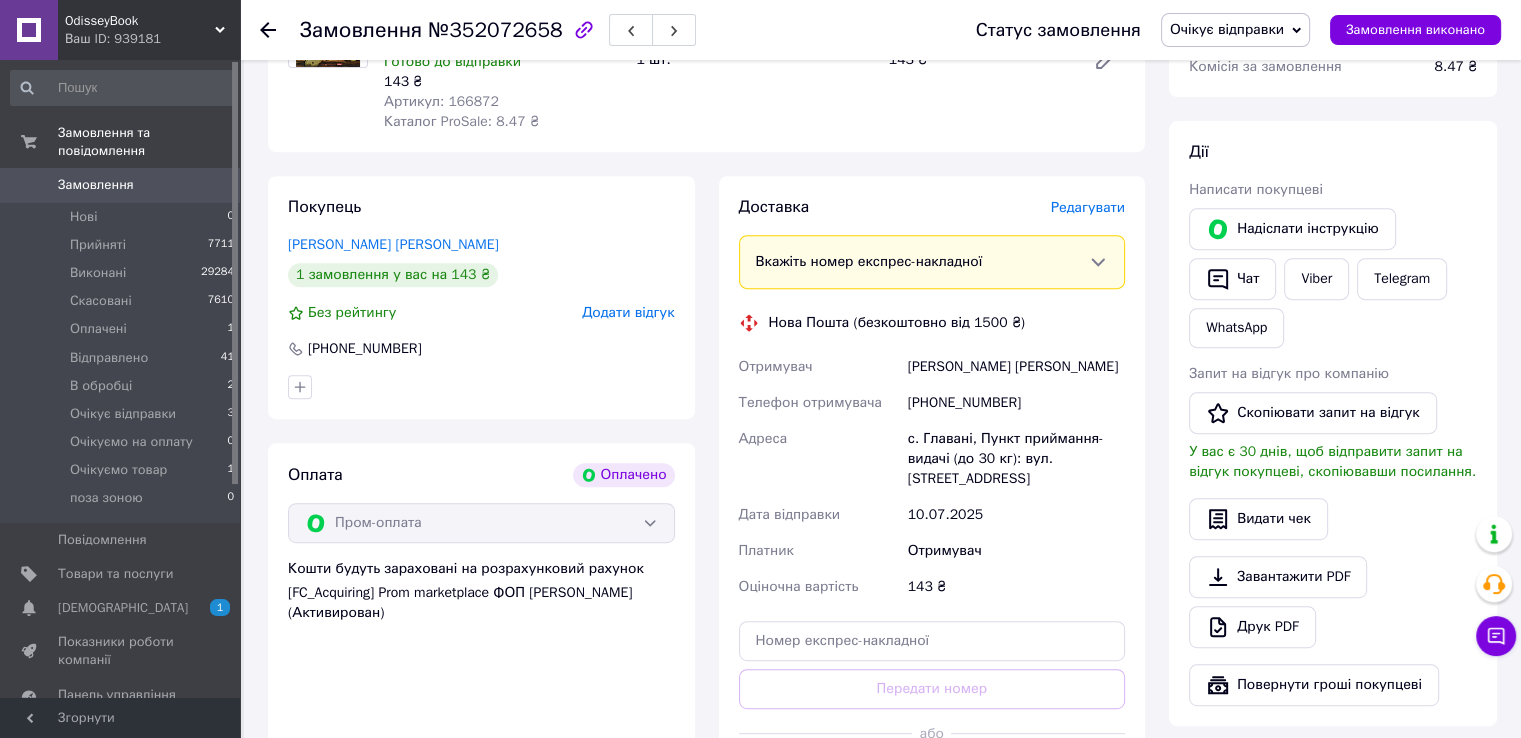 click on "Каравелков Сергій" at bounding box center (1016, 367) 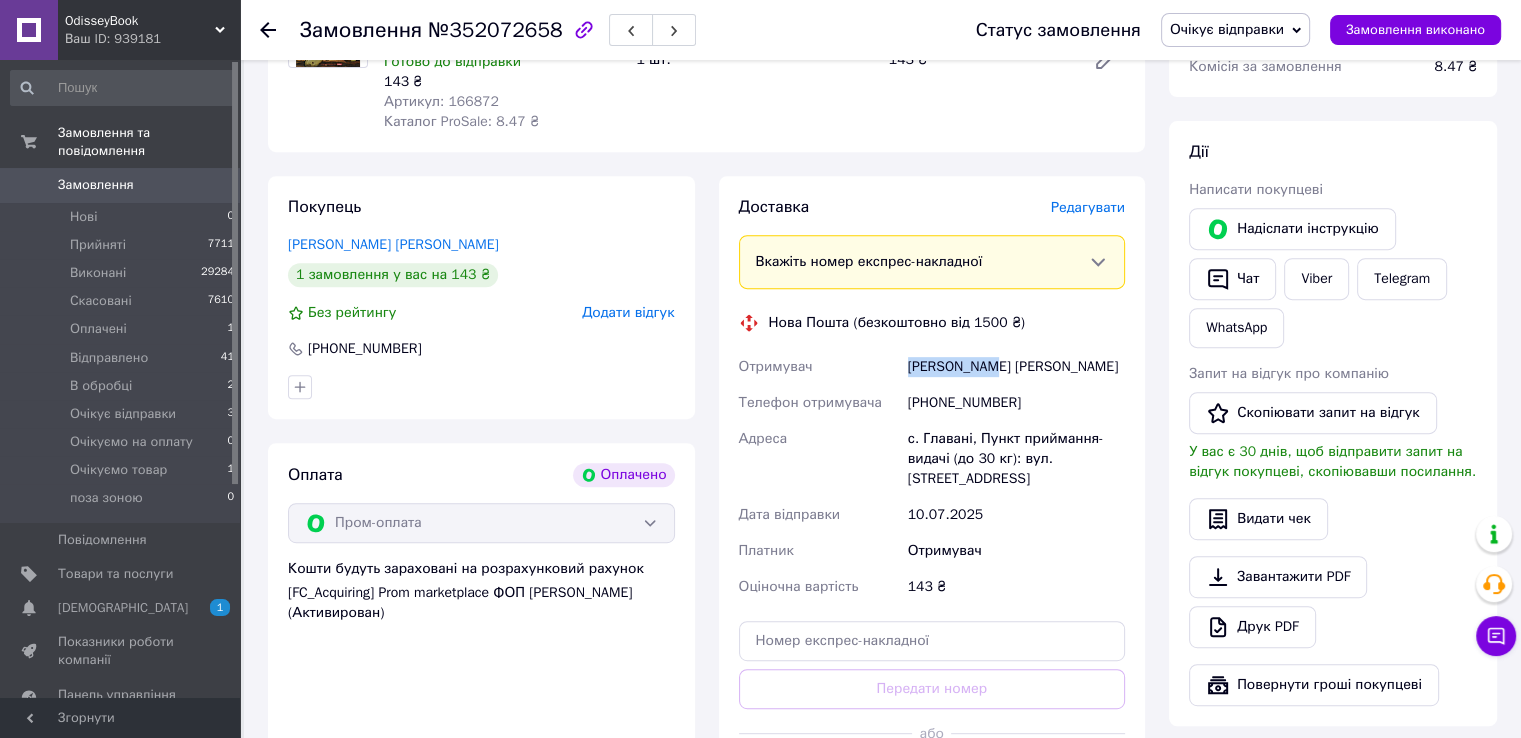 click on "Каравелков Сергій" at bounding box center (1016, 367) 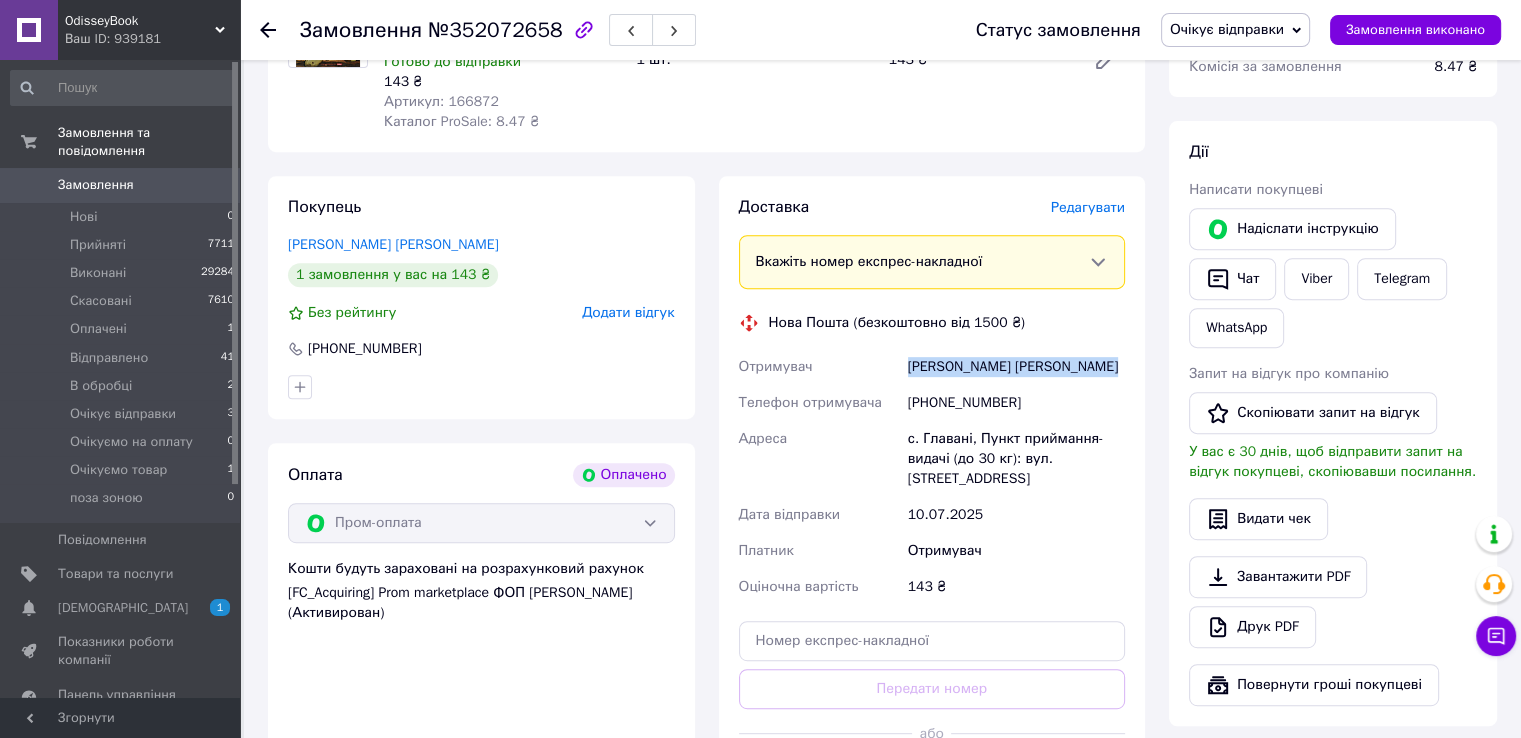 click on "Каравелков Сергій" at bounding box center (1016, 367) 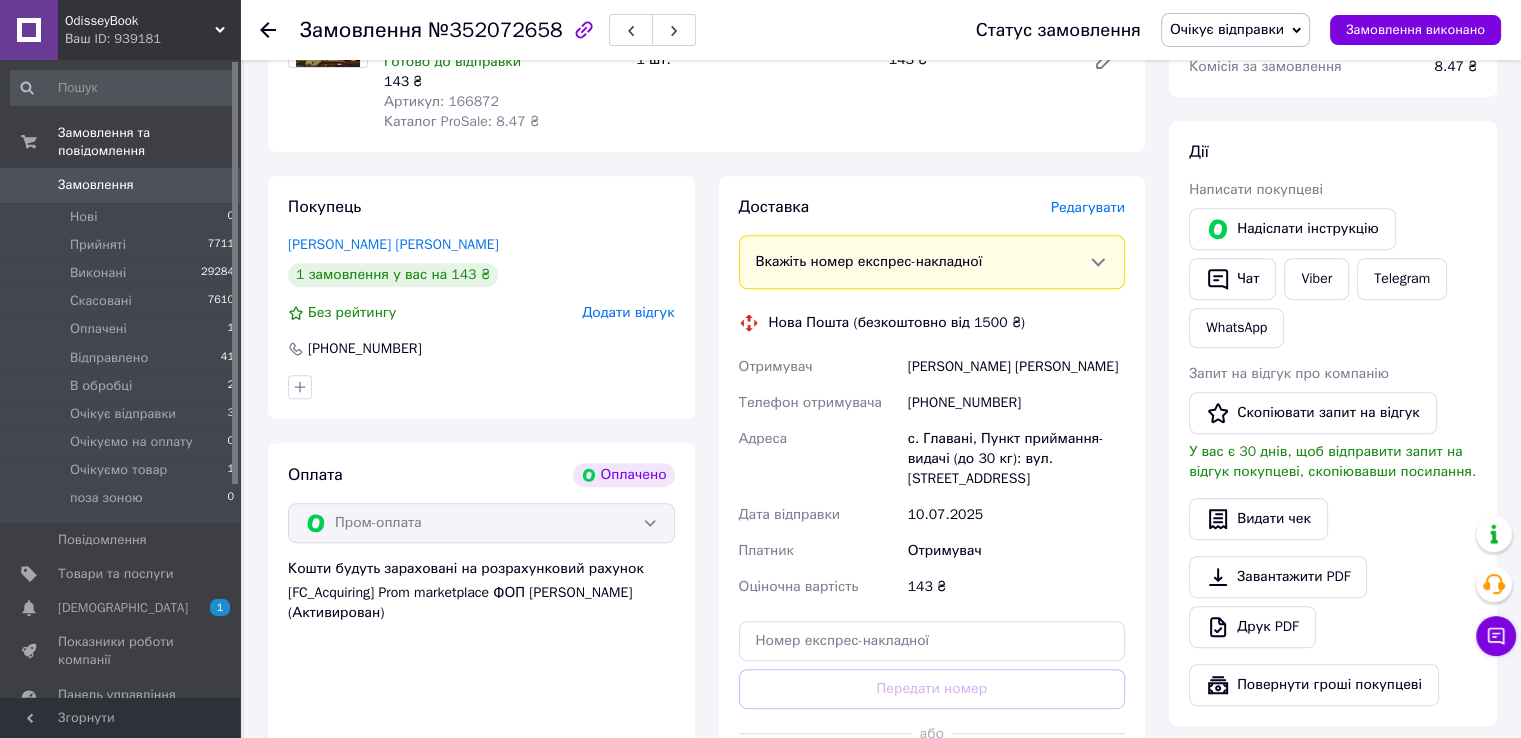click on "+380981011914" at bounding box center (1016, 403) 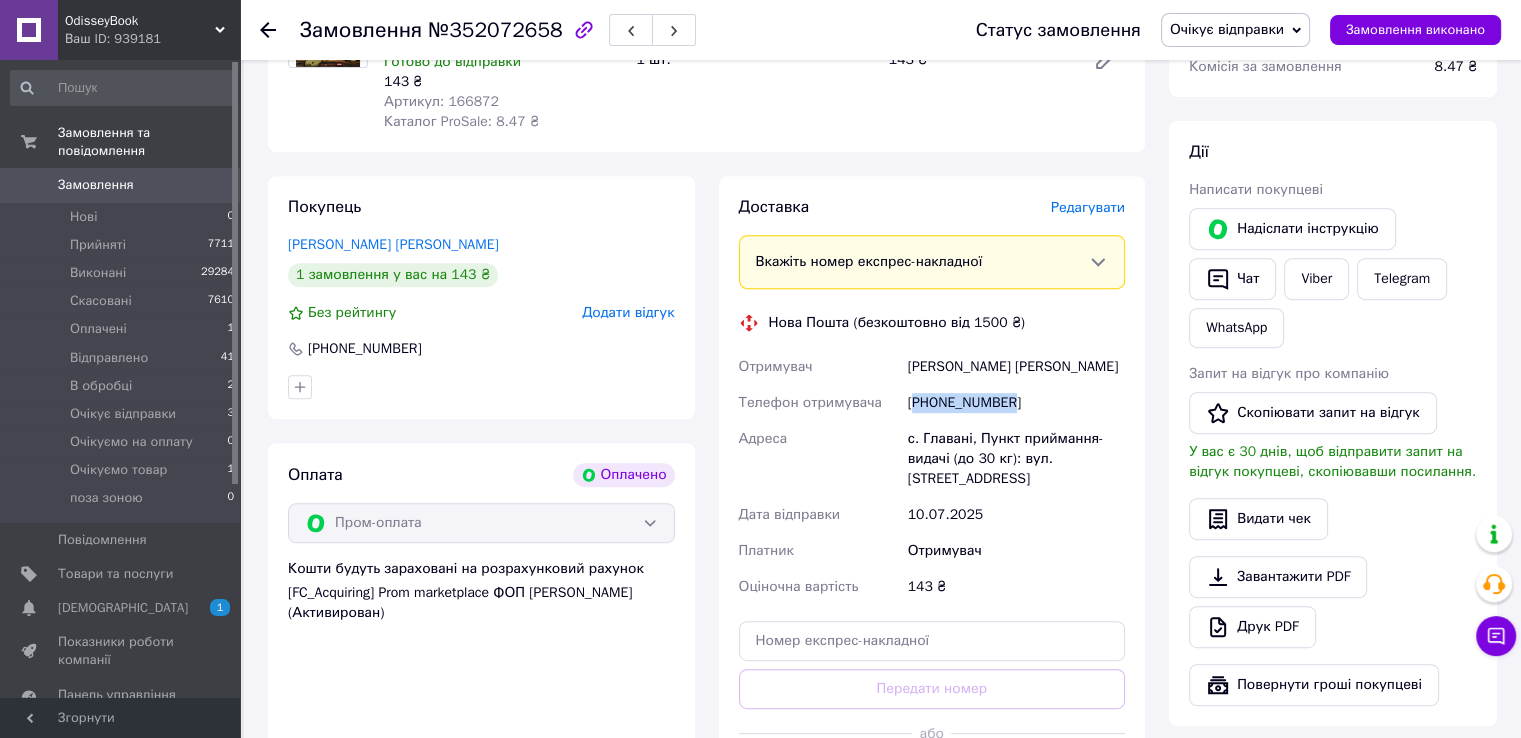 click on "+380981011914" at bounding box center (1016, 403) 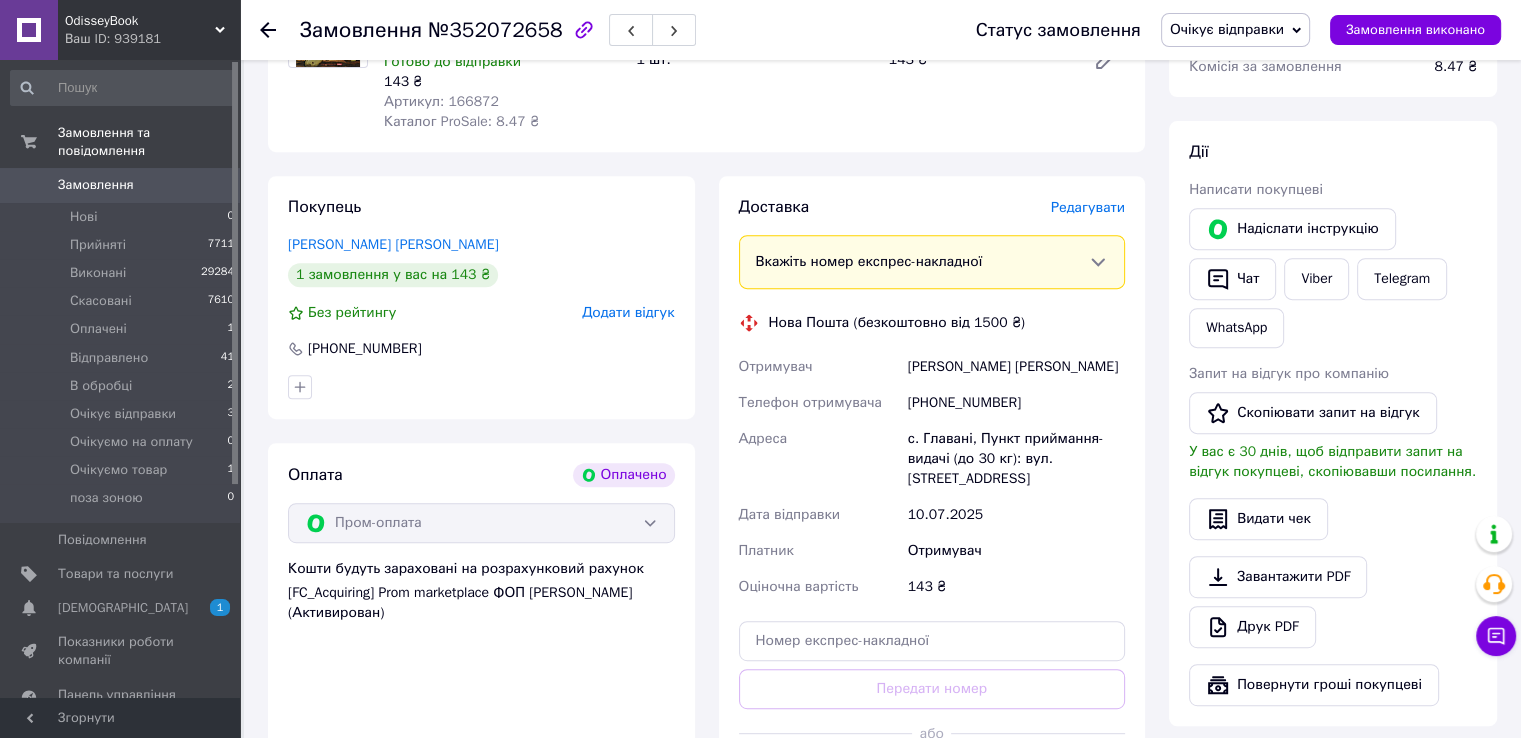 click on "с. Главані, Пункт приймання-видачі (до 30 кг): вул. Шкільна, 40" at bounding box center (1016, 459) 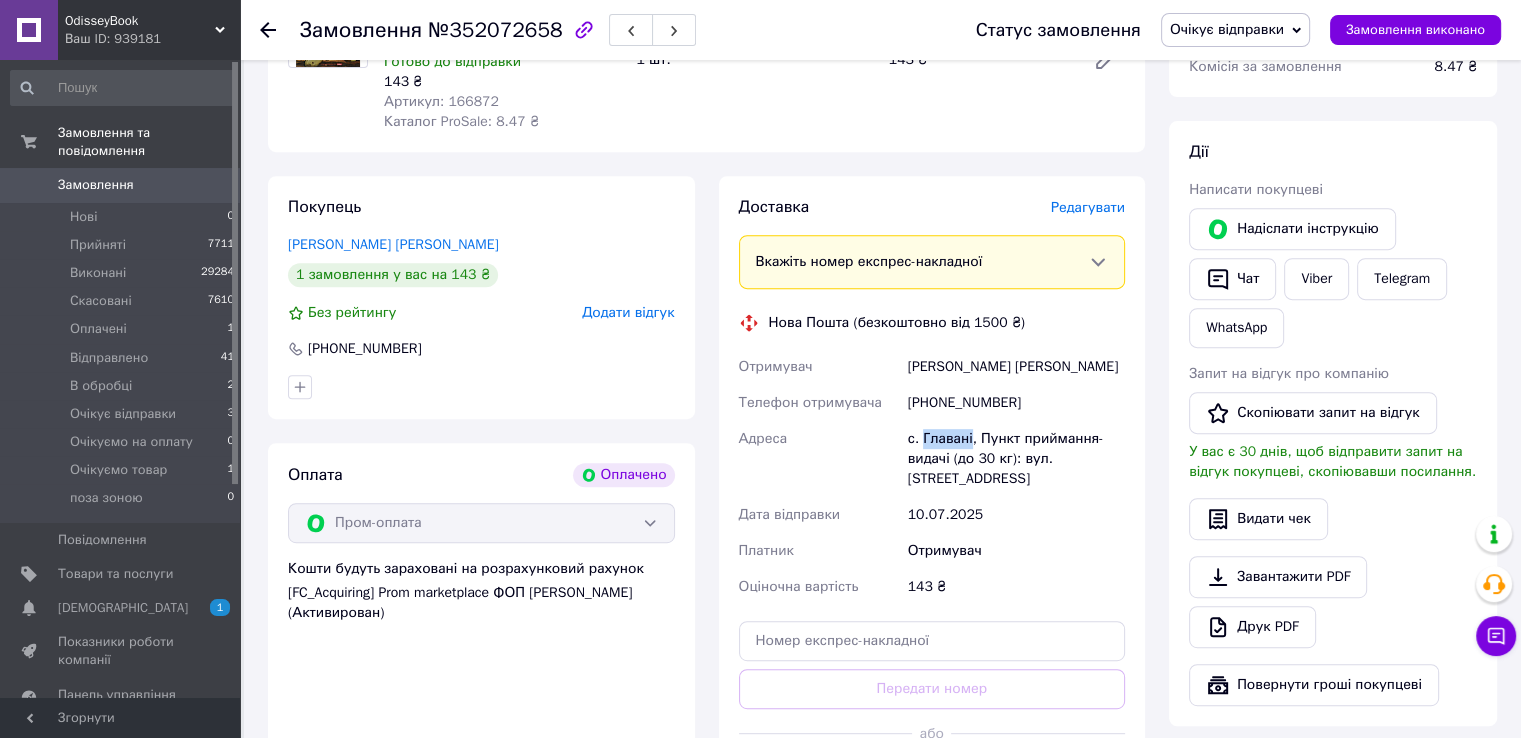 click on "с. Главані, Пункт приймання-видачі (до 30 кг): вул. Шкільна, 40" at bounding box center [1016, 459] 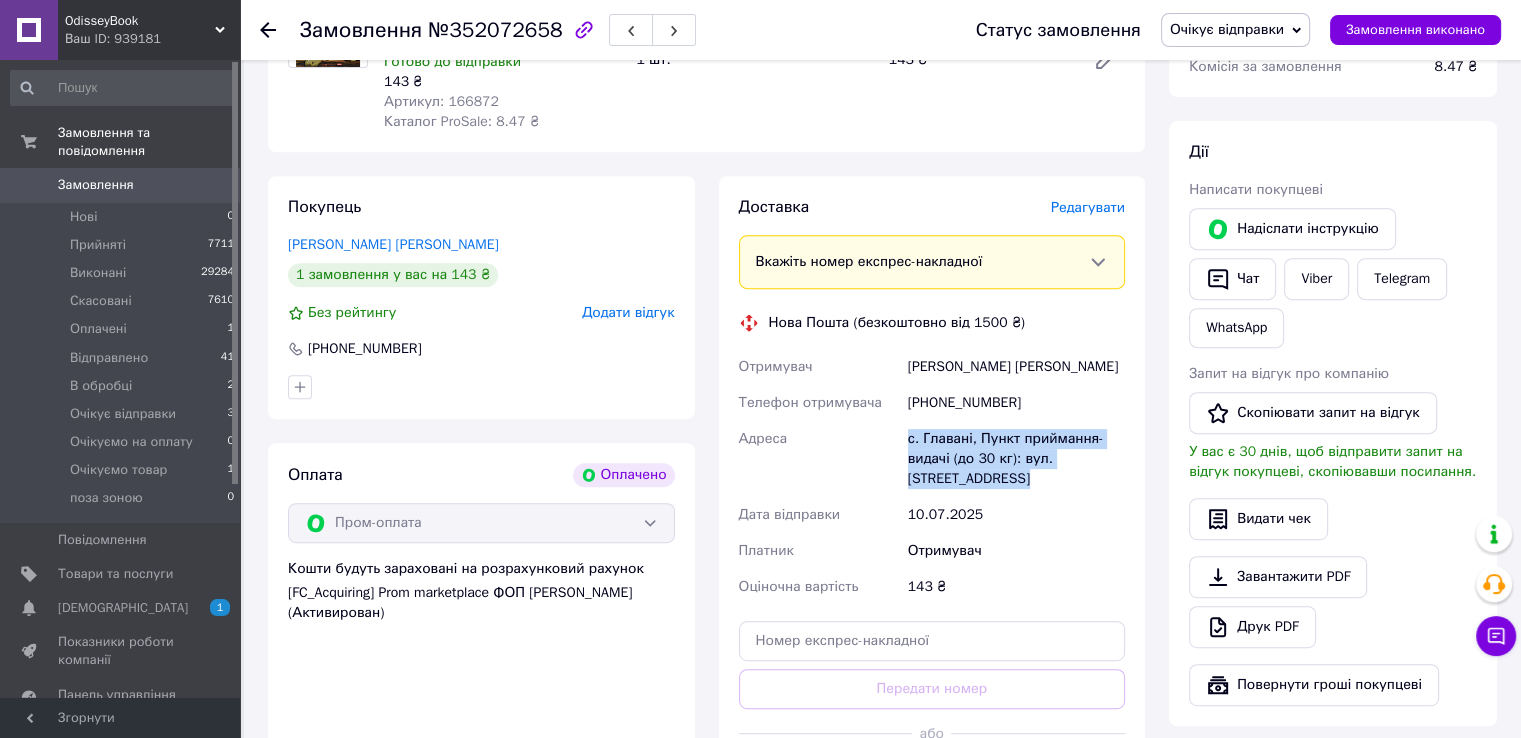 click on "с. Главані, Пункт приймання-видачі (до 30 кг): вул. Шкільна, 40" at bounding box center (1016, 459) 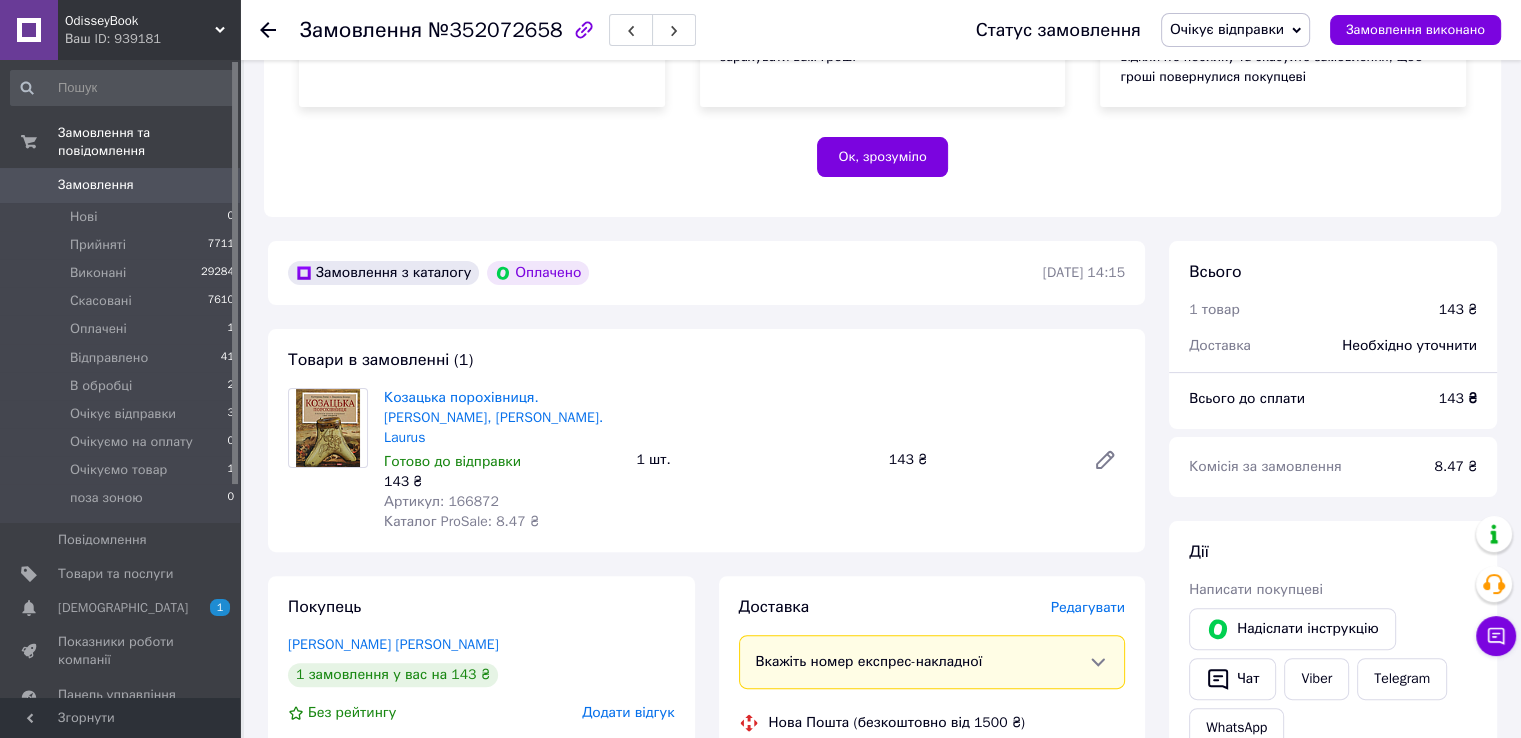 scroll, scrollTop: 1000, scrollLeft: 0, axis: vertical 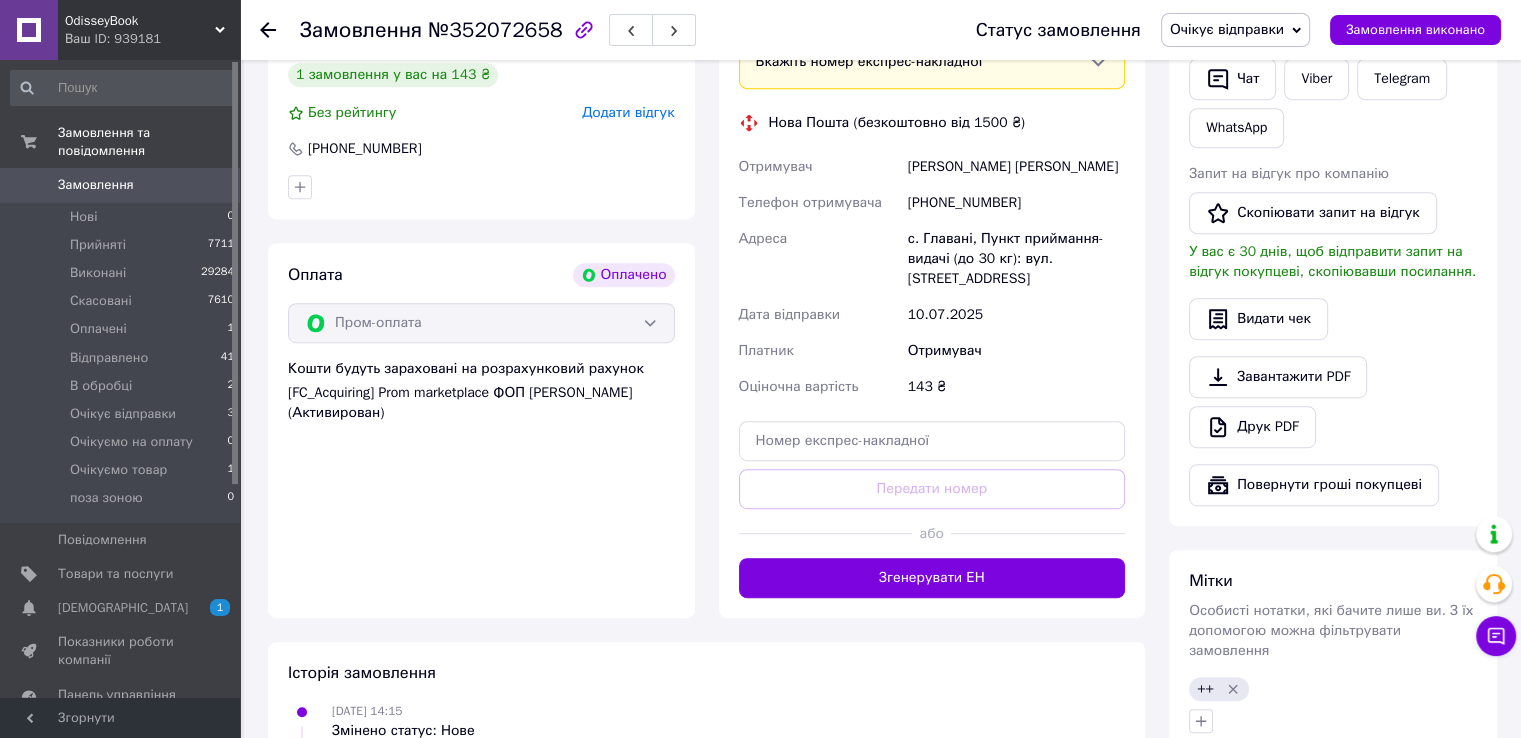click on "№352072658" at bounding box center [495, 30] 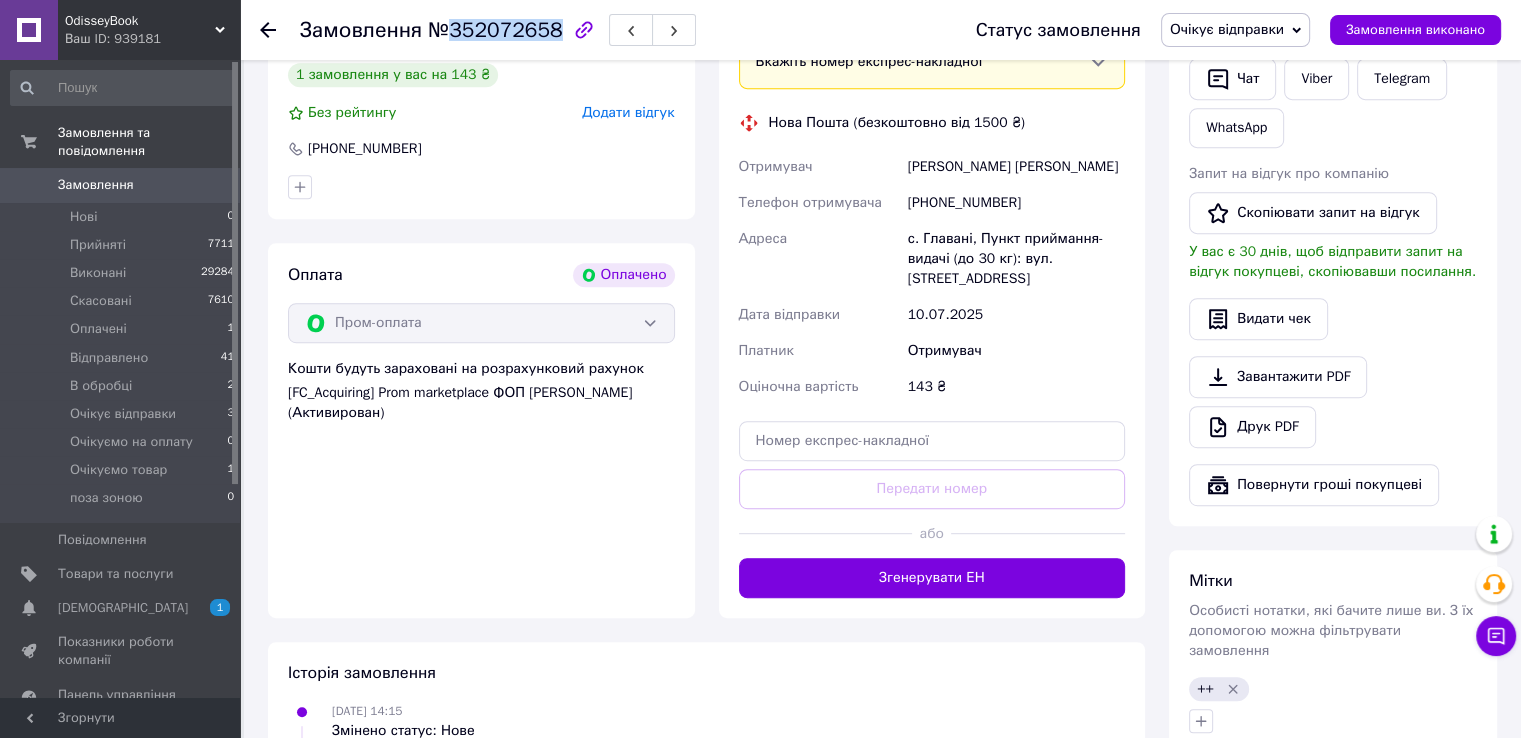 click on "№352072658" at bounding box center (495, 30) 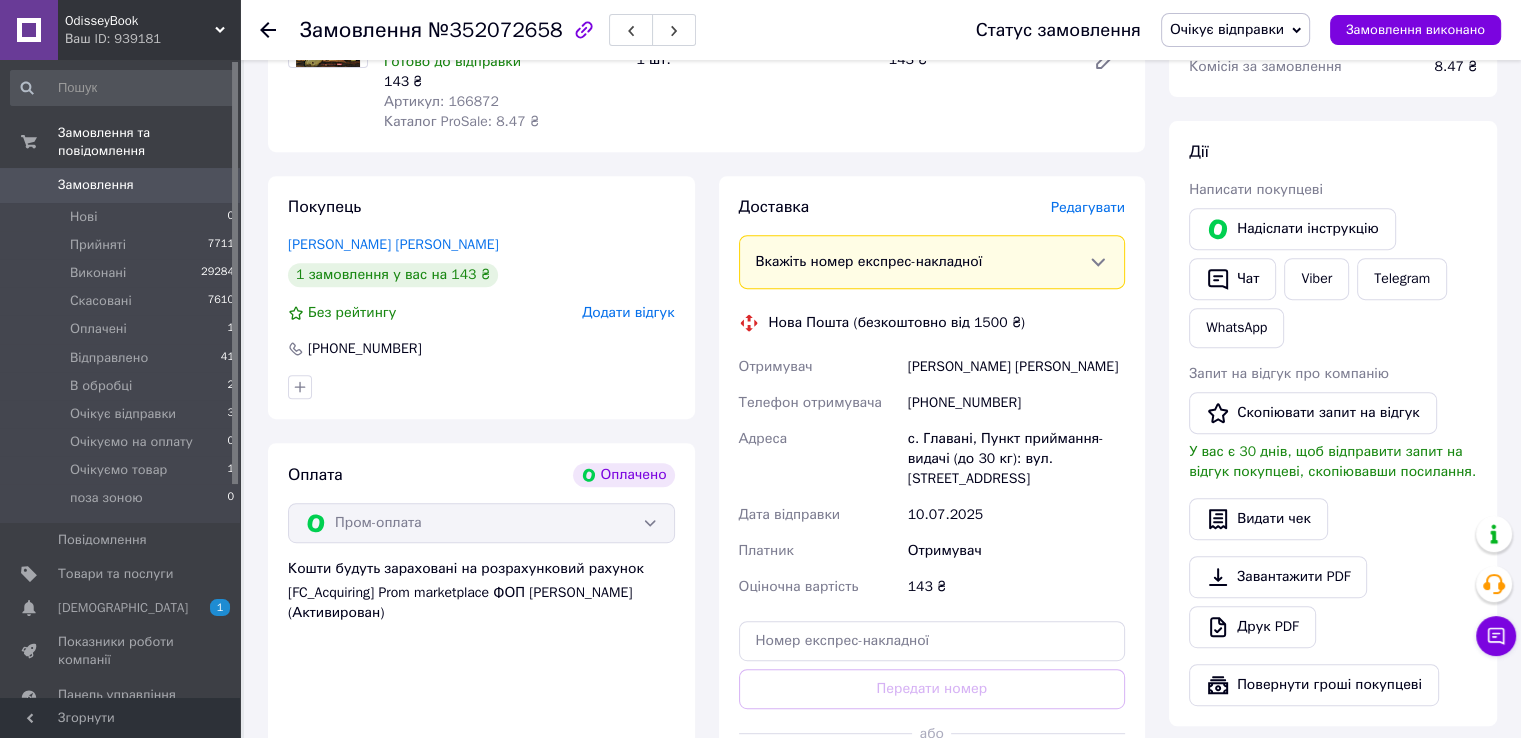 click on "[PHONE_NUMBER]" at bounding box center [1016, 403] 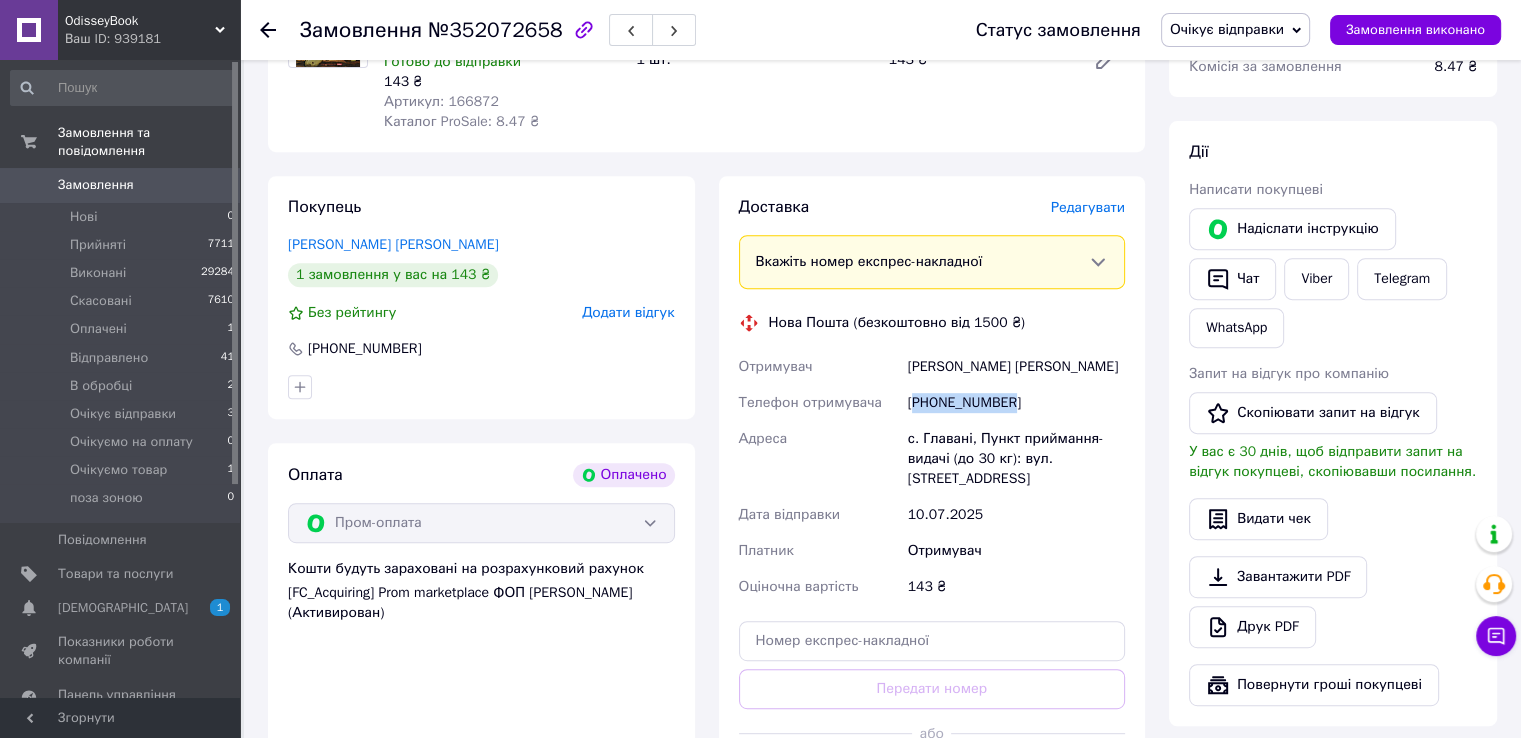click on "[PHONE_NUMBER]" at bounding box center [1016, 403] 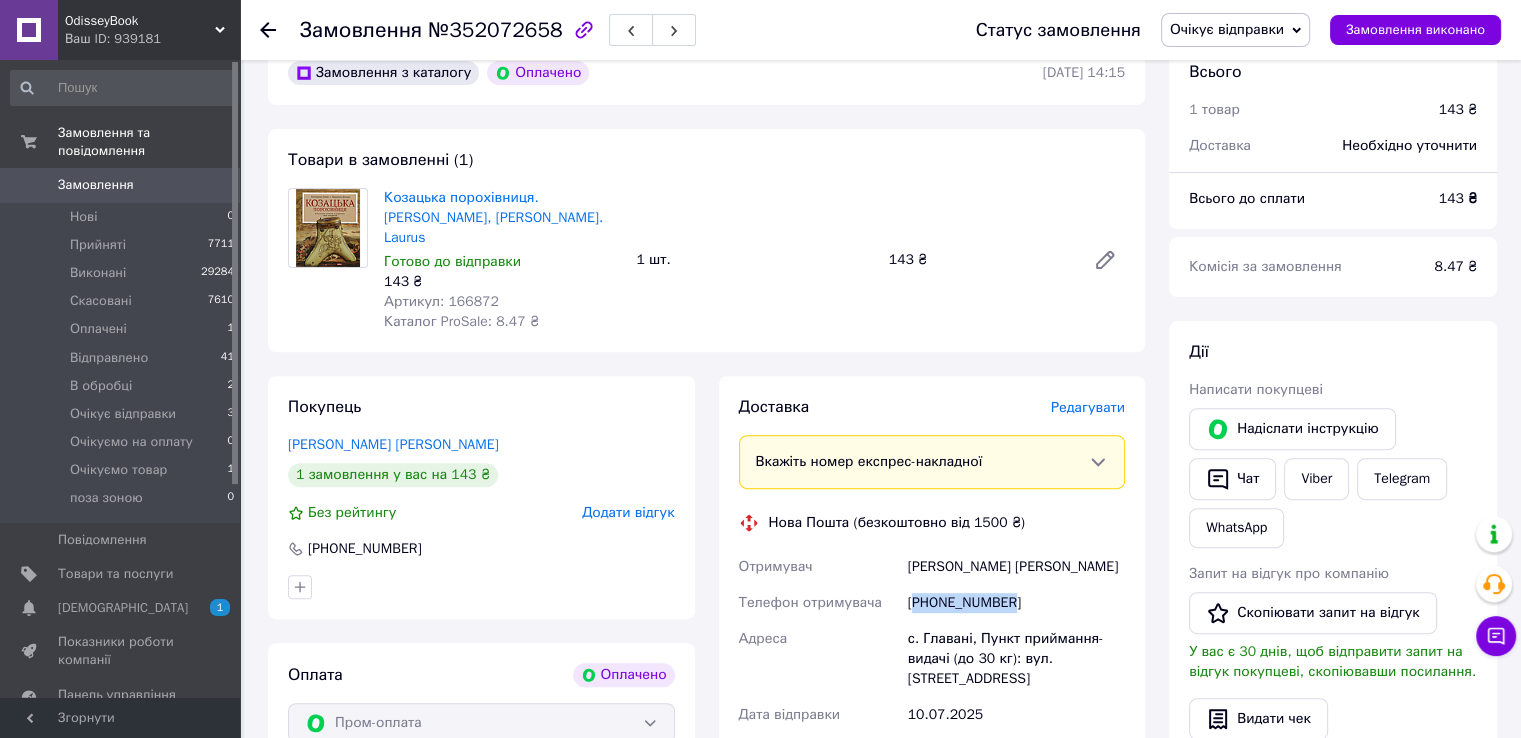scroll, scrollTop: 800, scrollLeft: 0, axis: vertical 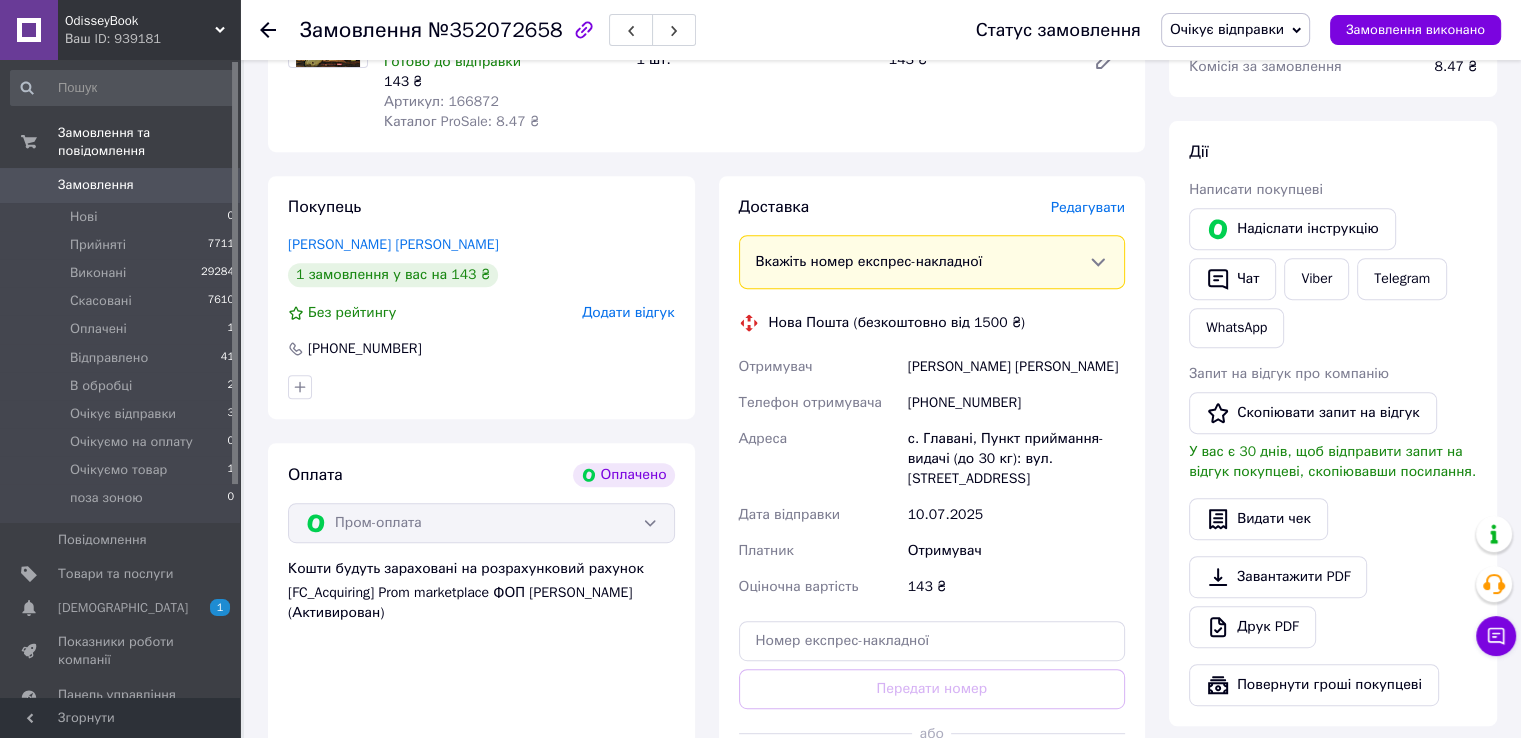 click on "Каравелков Сергій" at bounding box center [1016, 367] 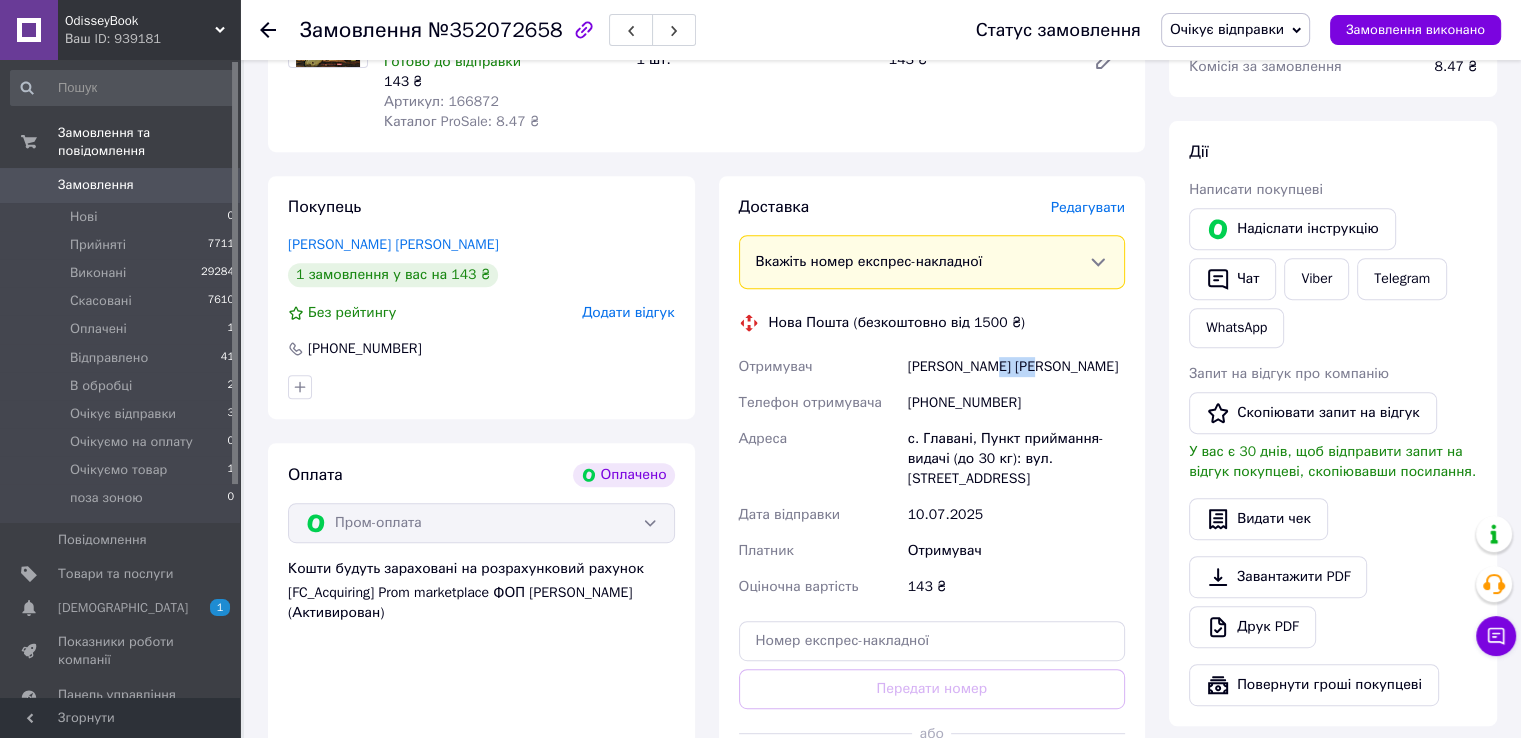 click on "Каравелков Сергій" at bounding box center [1016, 367] 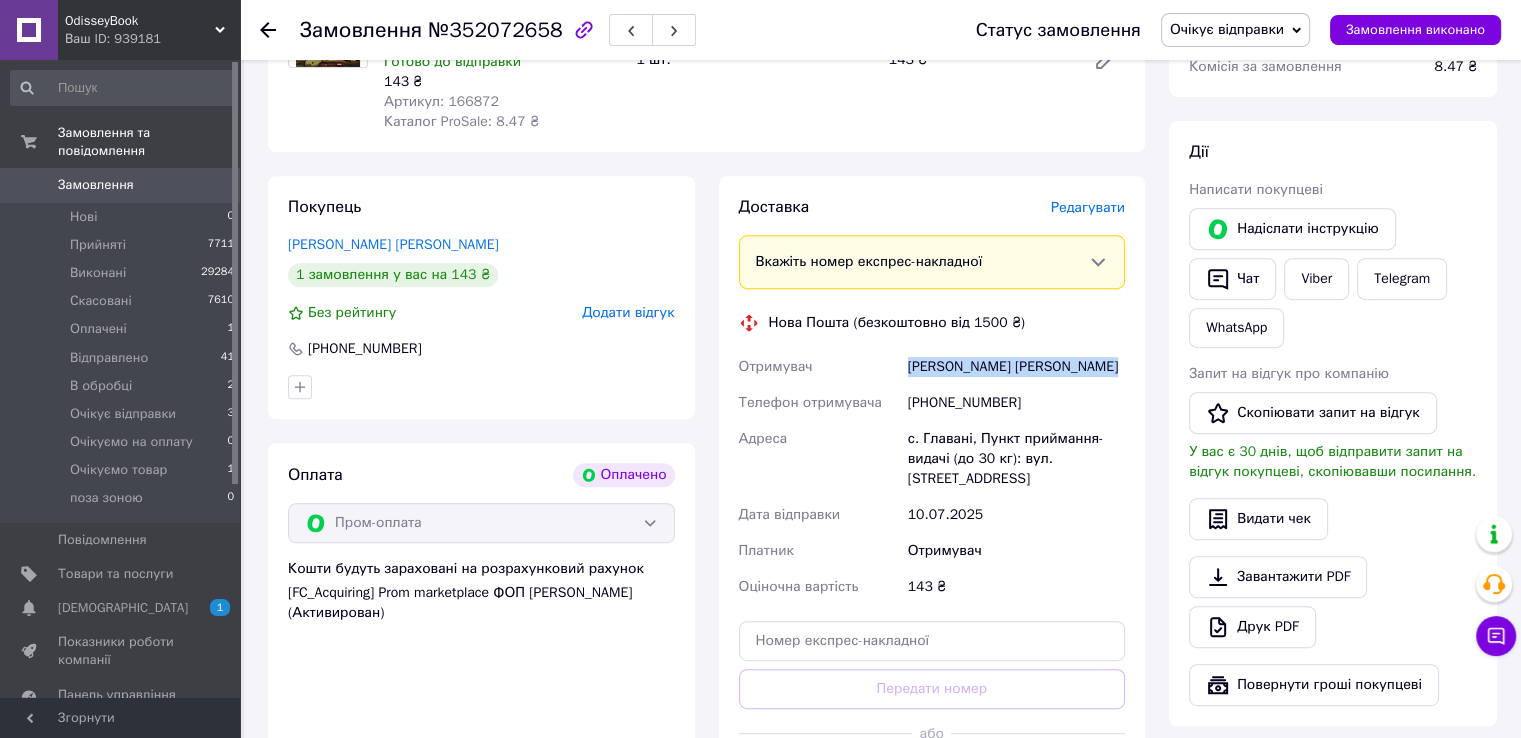 click on "Каравелков Сергій" at bounding box center [1016, 367] 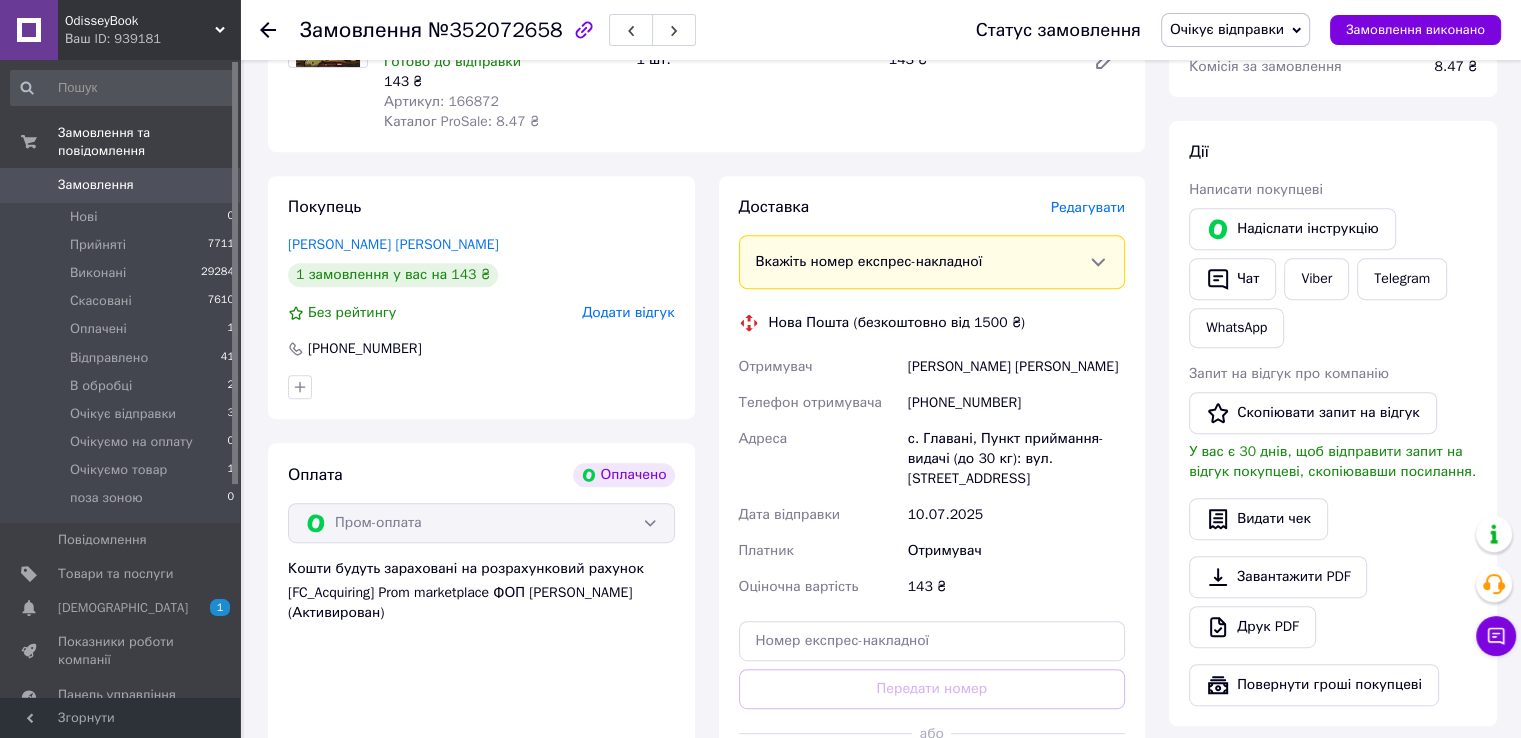 click on "с. Главані, Пункт приймання-видачі (до 30 кг): вул. [STREET_ADDRESS]" at bounding box center [1016, 459] 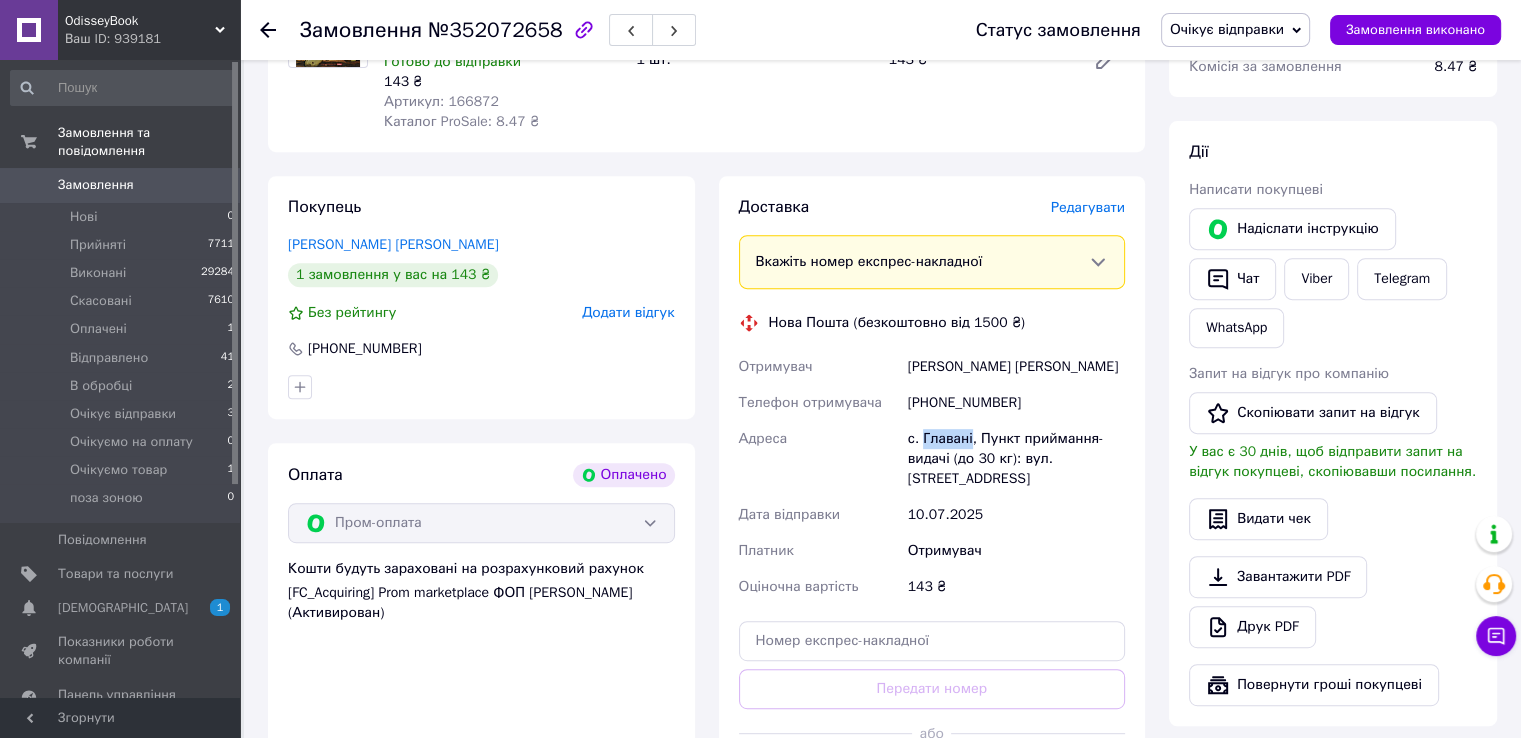 click on "с. Главані, Пункт приймання-видачі (до 30 кг): вул. [STREET_ADDRESS]" at bounding box center (1016, 459) 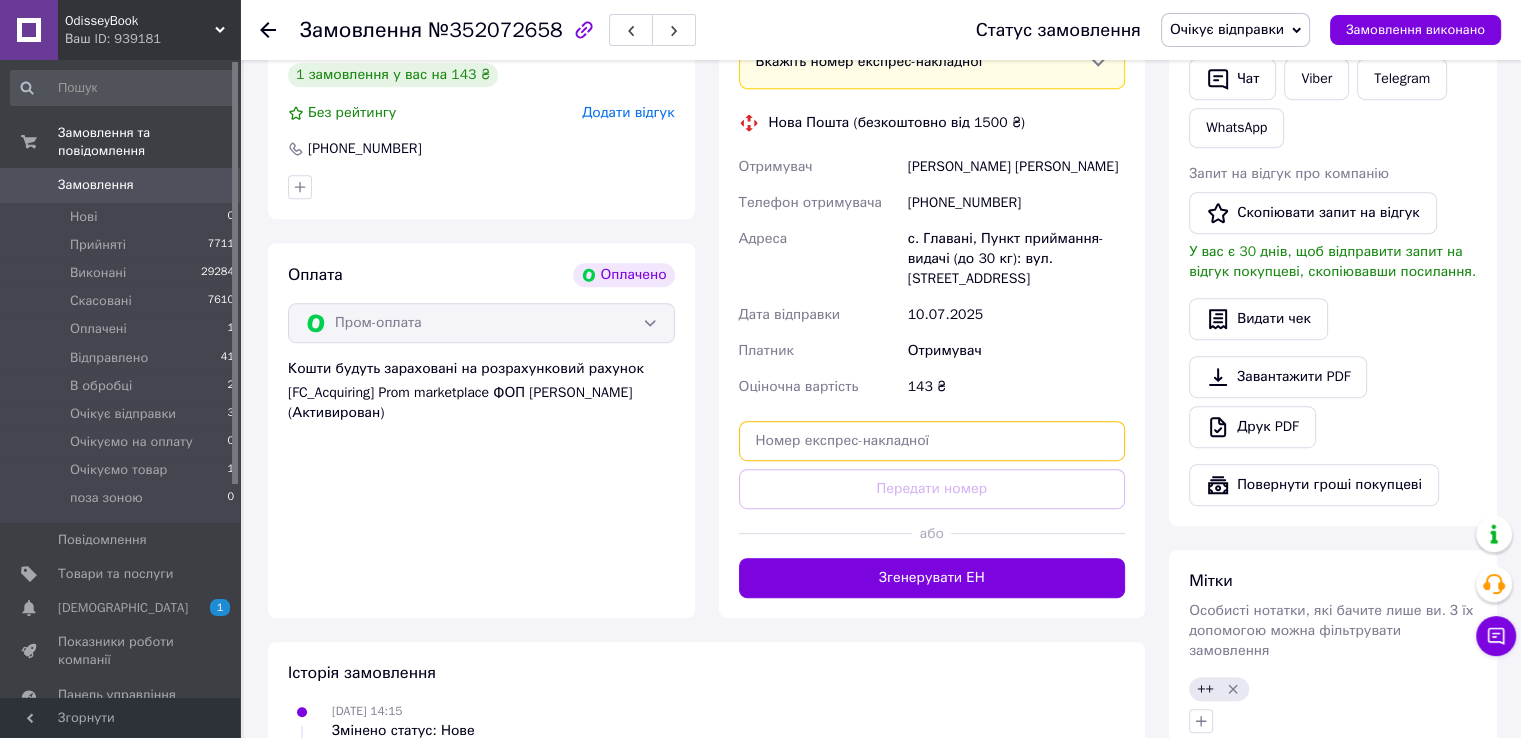 click at bounding box center [932, 441] 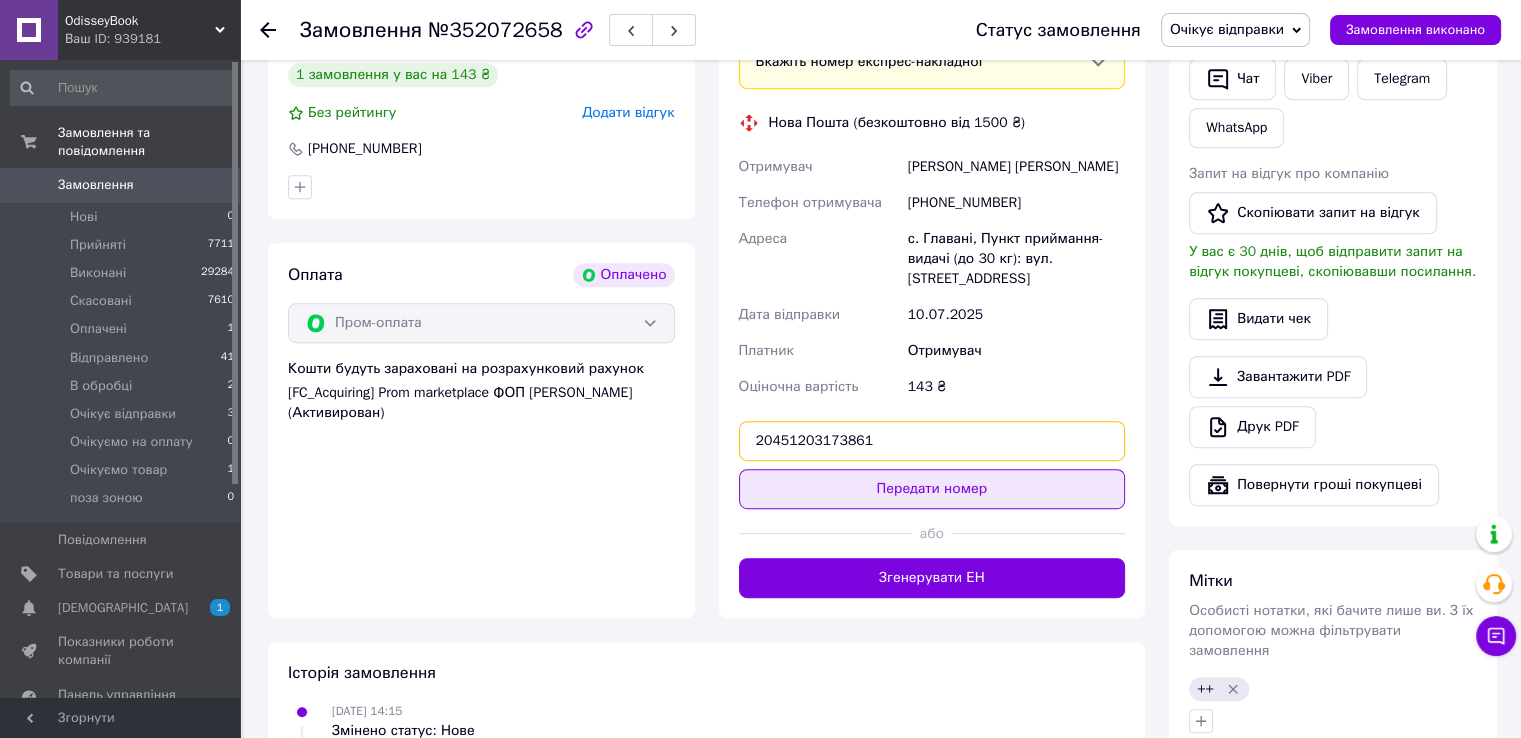 type on "20451203173861" 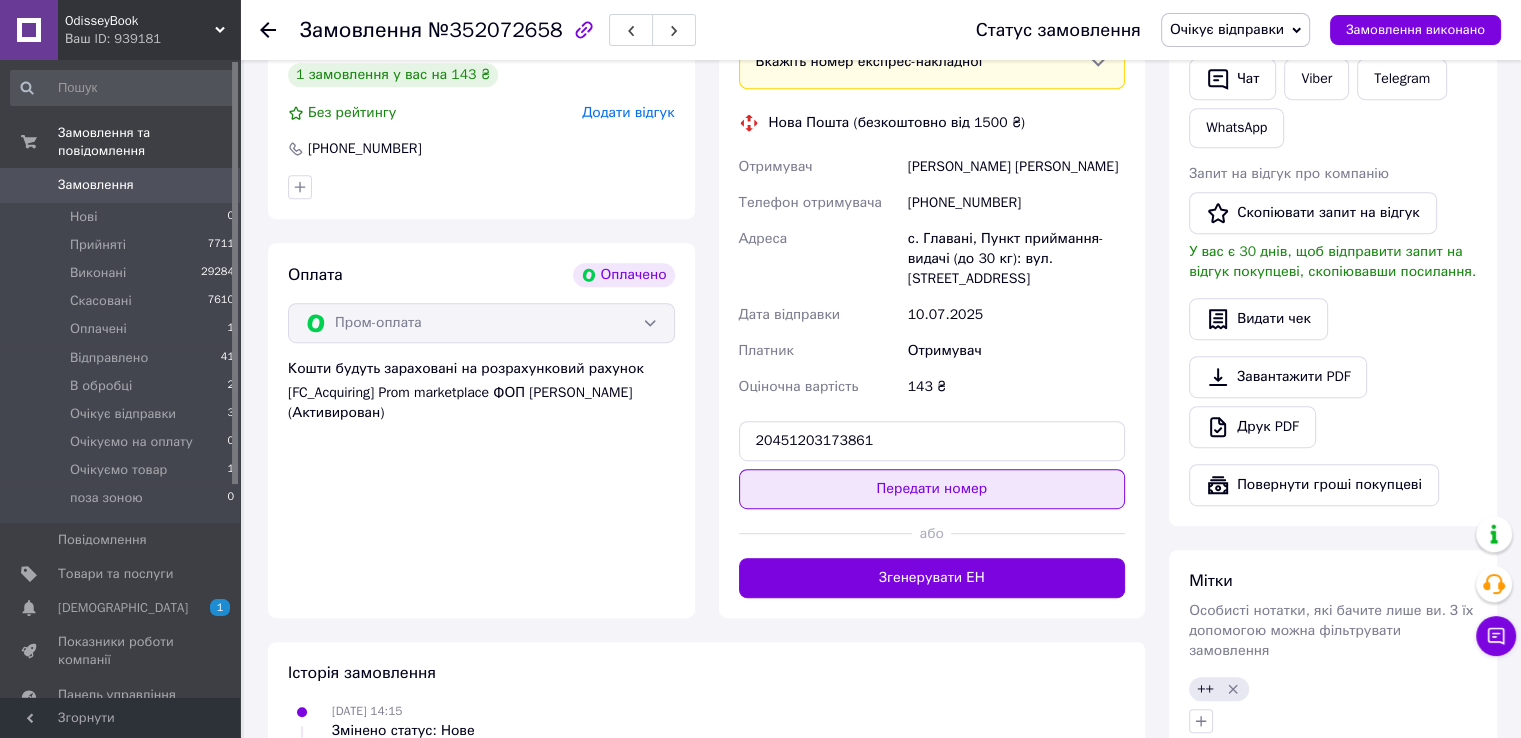 click on "Передати номер" at bounding box center [932, 489] 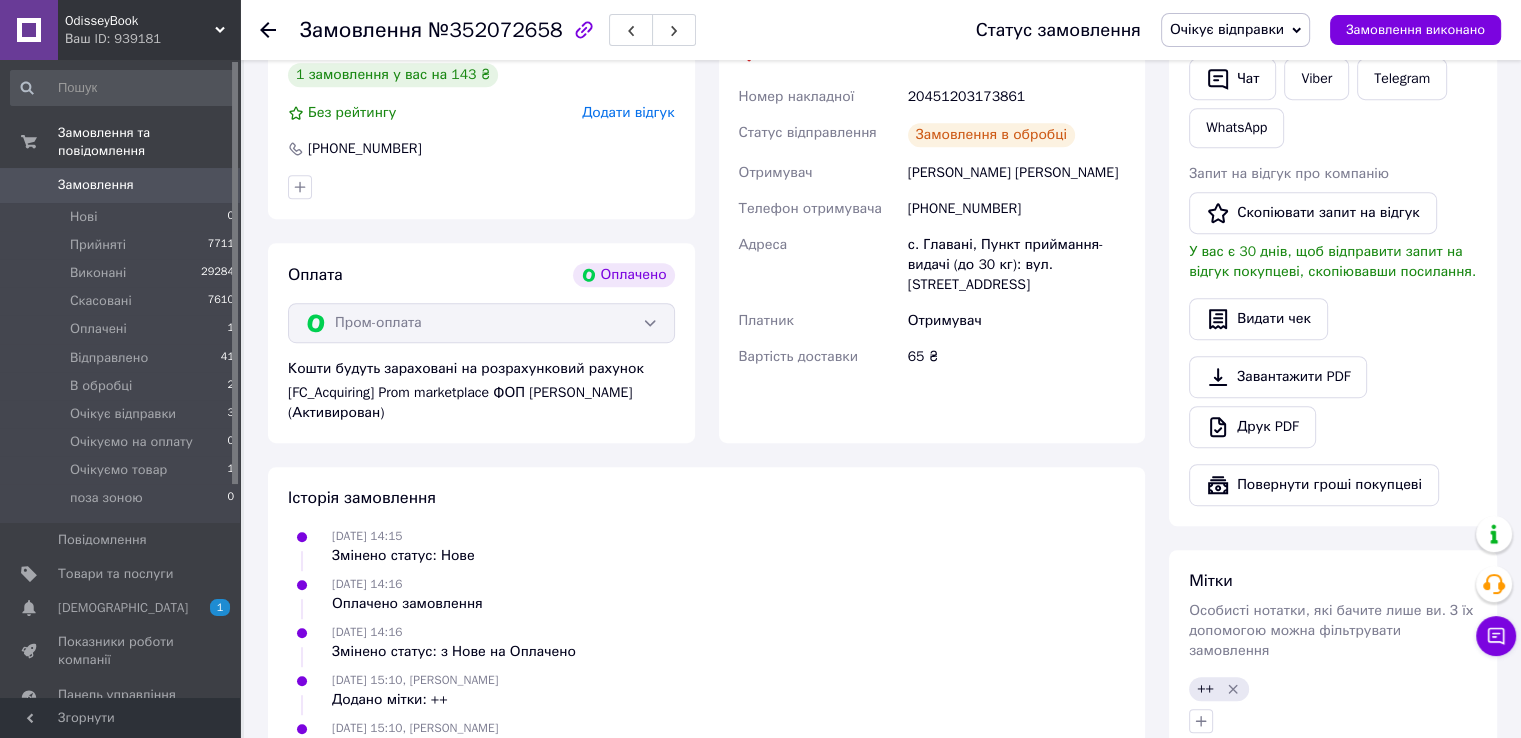 click on "Очікує відправки" at bounding box center (1227, 29) 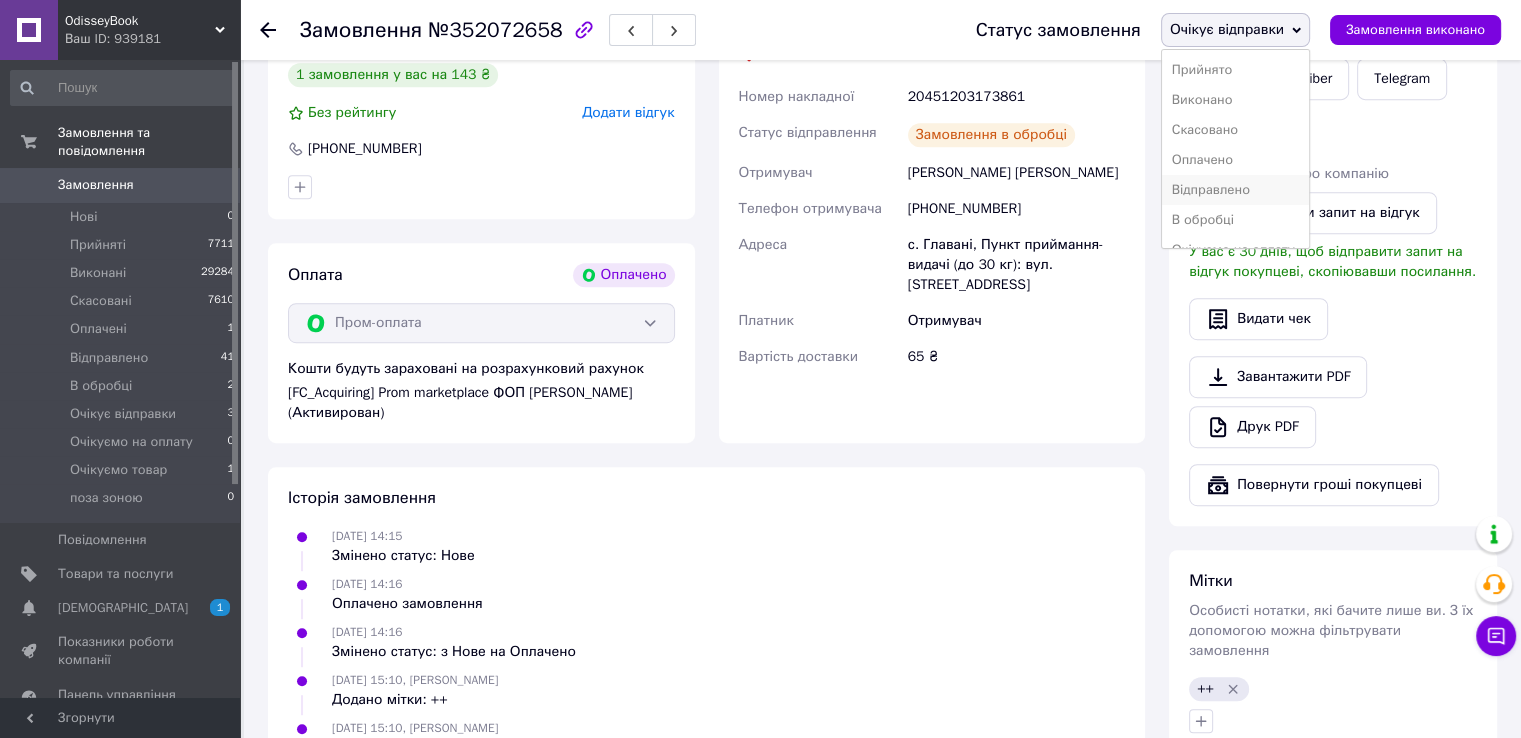 click on "Відправлено" at bounding box center [1235, 190] 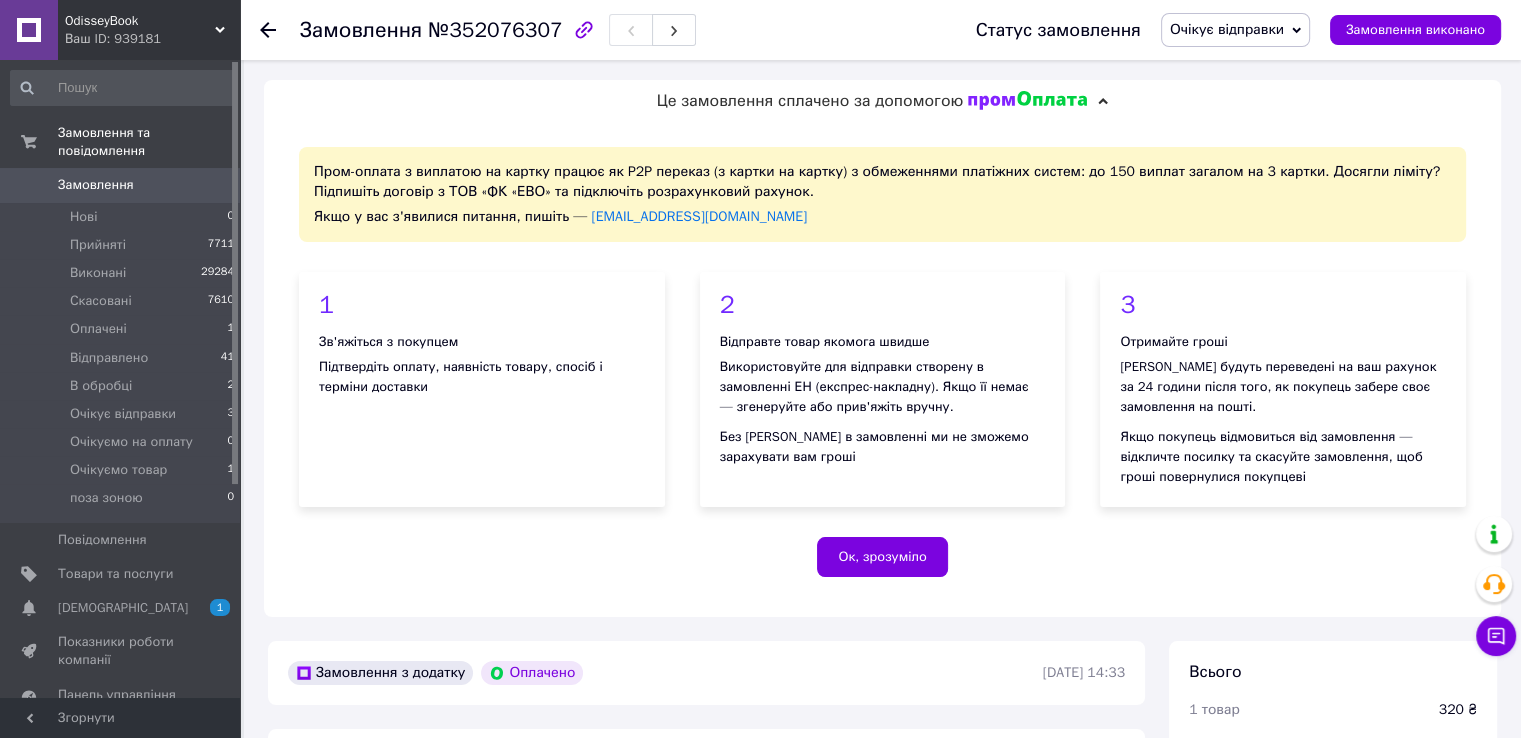 scroll, scrollTop: 500, scrollLeft: 0, axis: vertical 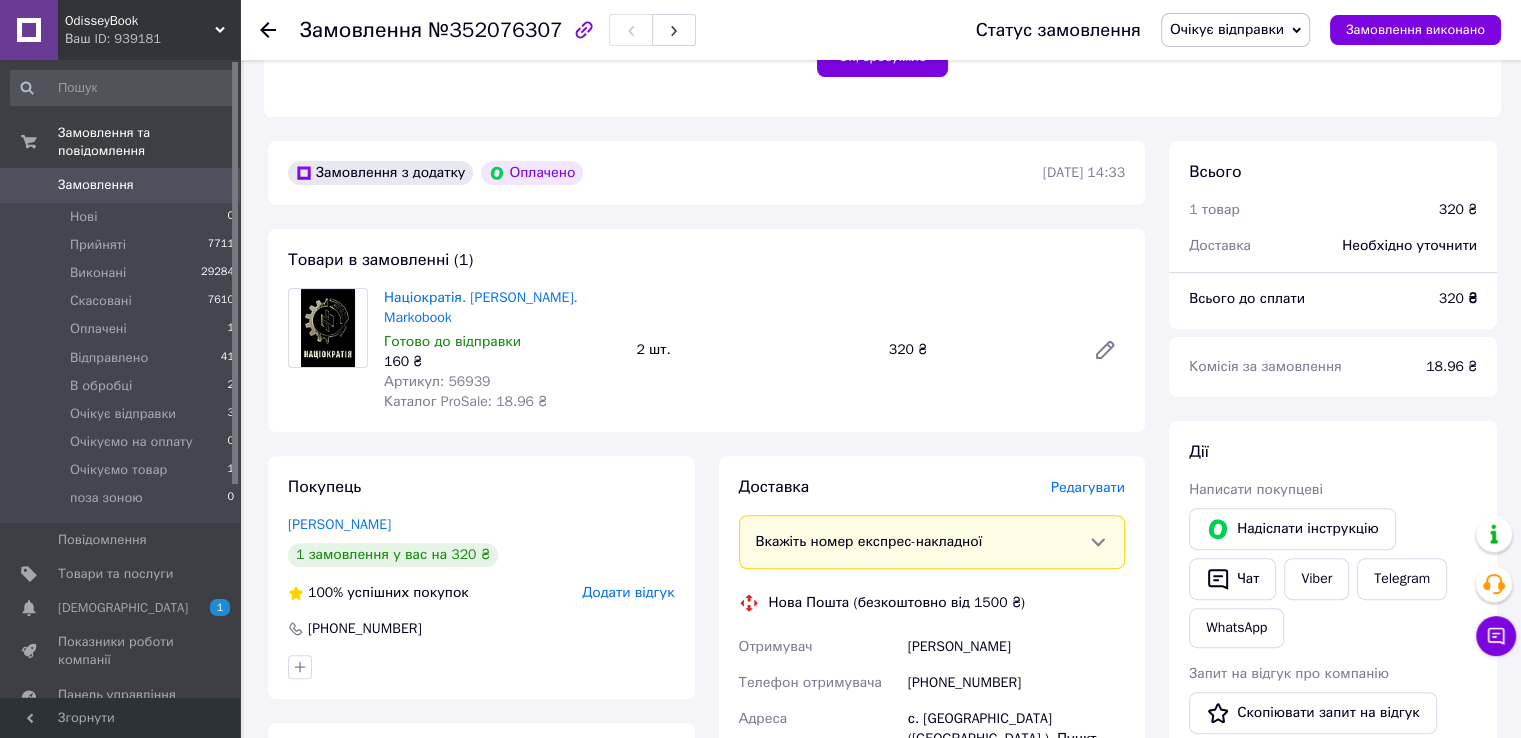 click on "Артикул: 56939" at bounding box center [437, 381] 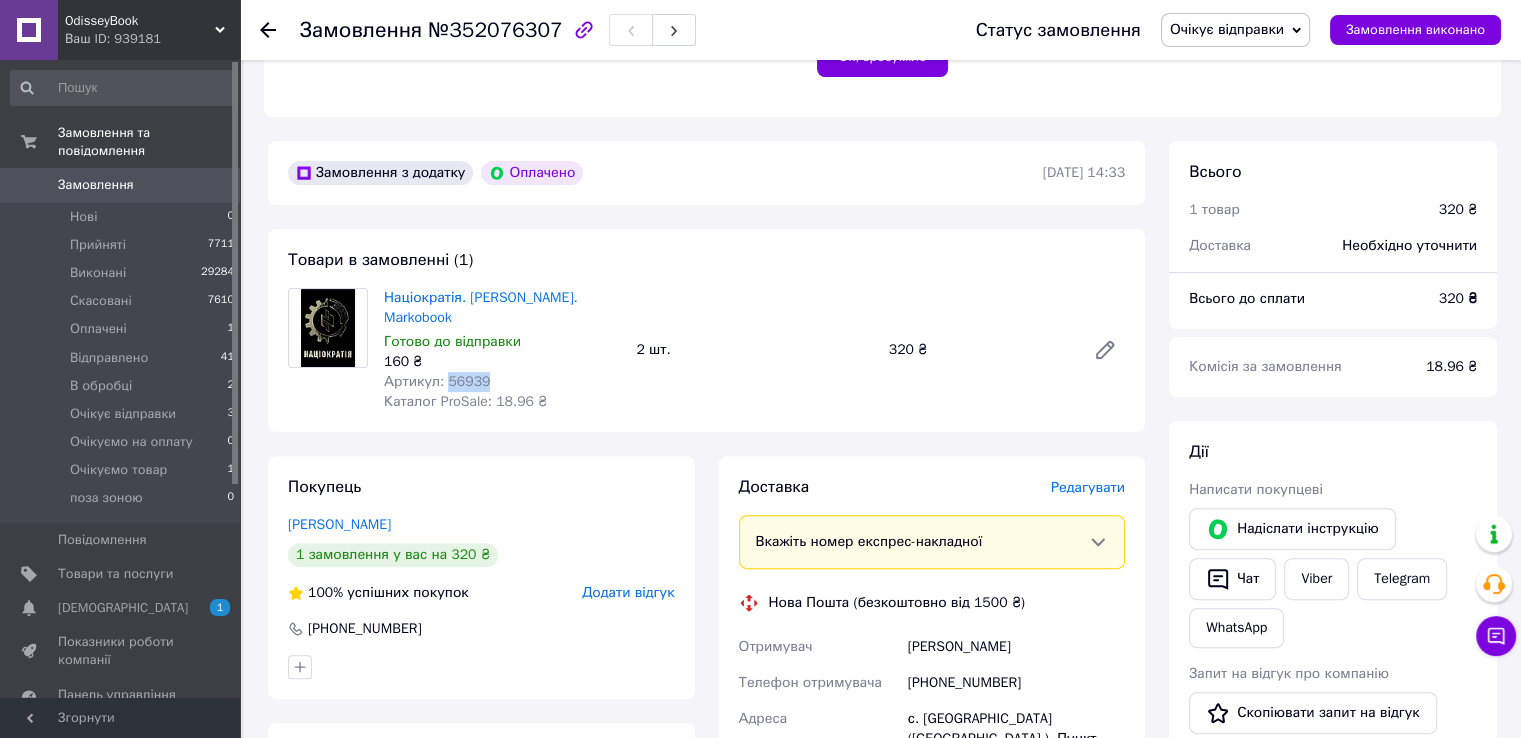 click on "Артикул: 56939" at bounding box center [437, 381] 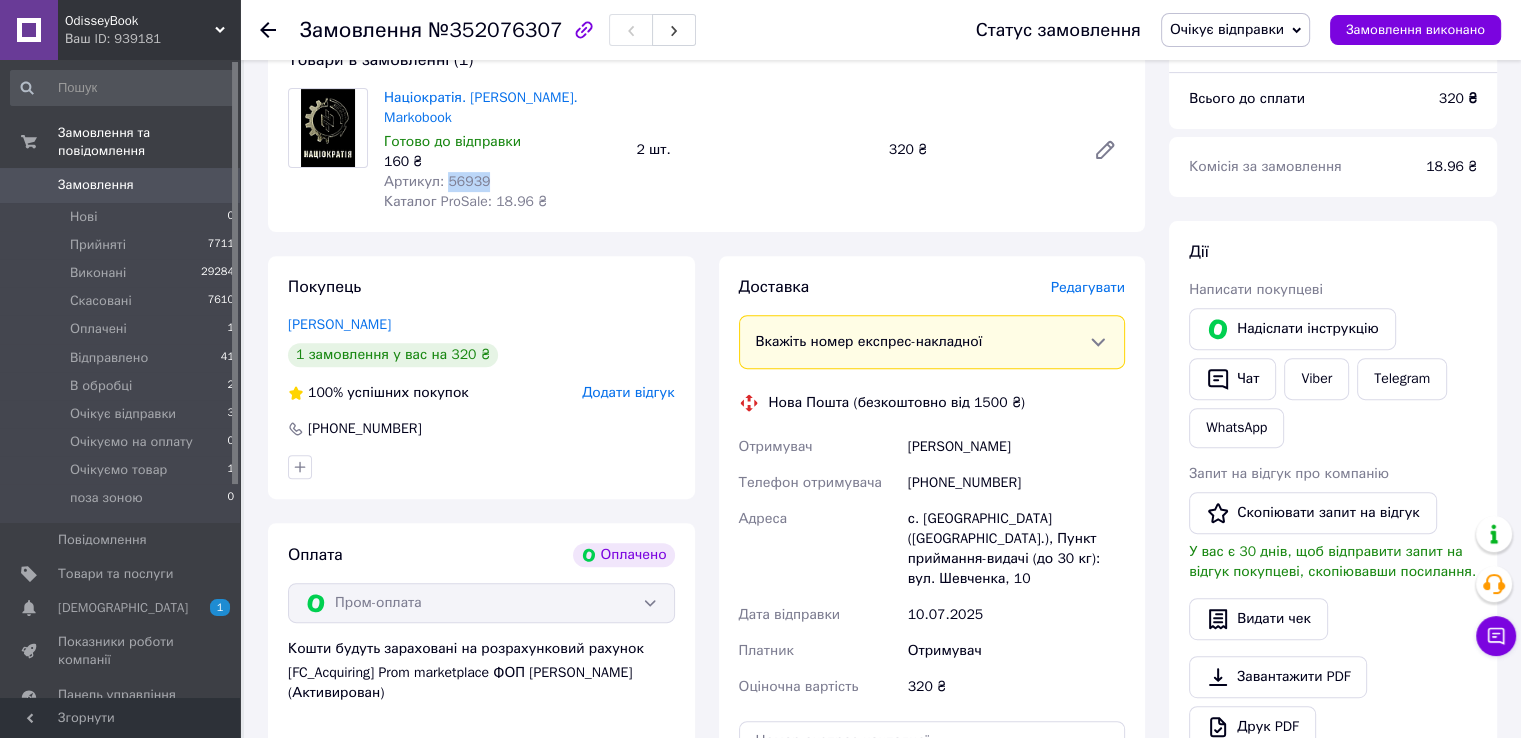 scroll, scrollTop: 900, scrollLeft: 0, axis: vertical 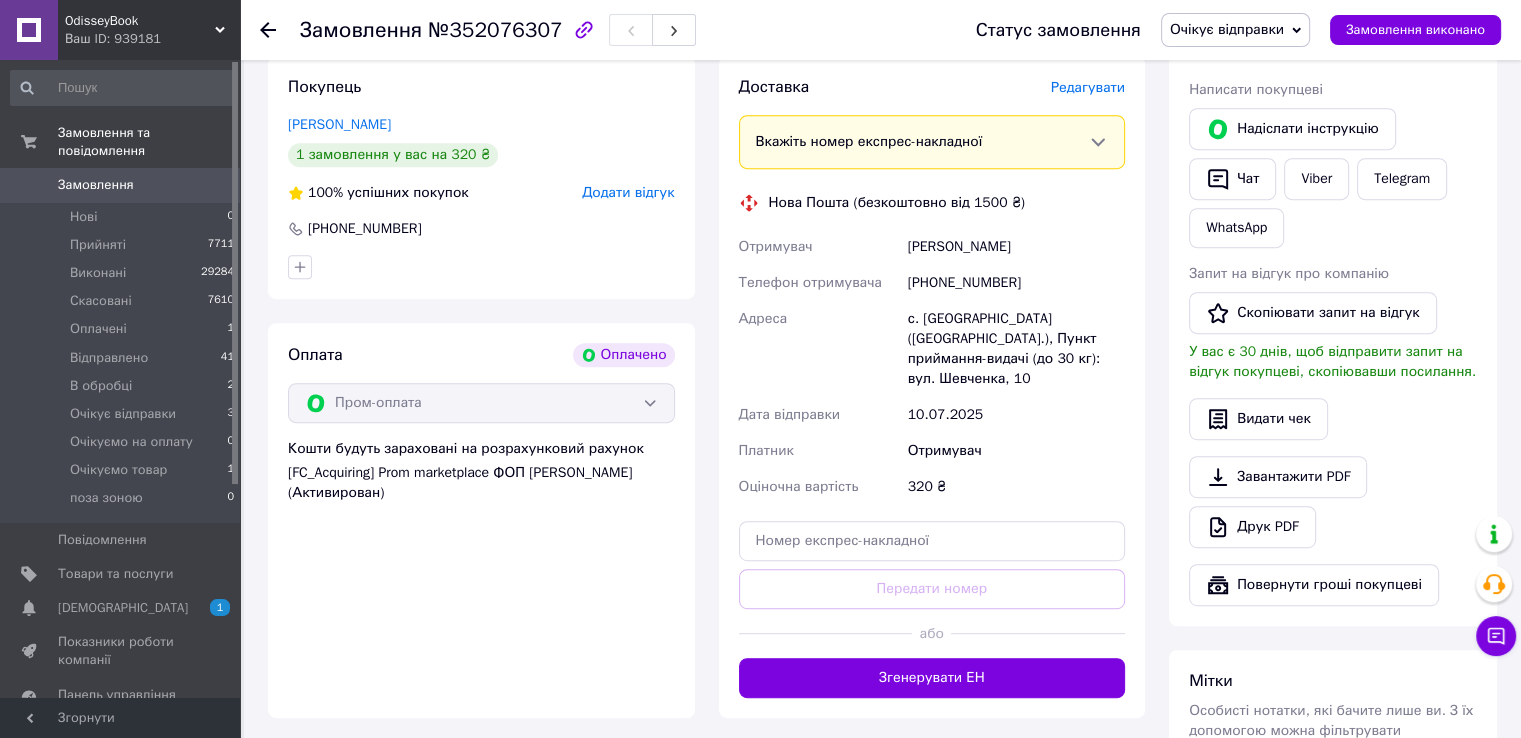 click on "[PERSON_NAME]" at bounding box center [1016, 247] 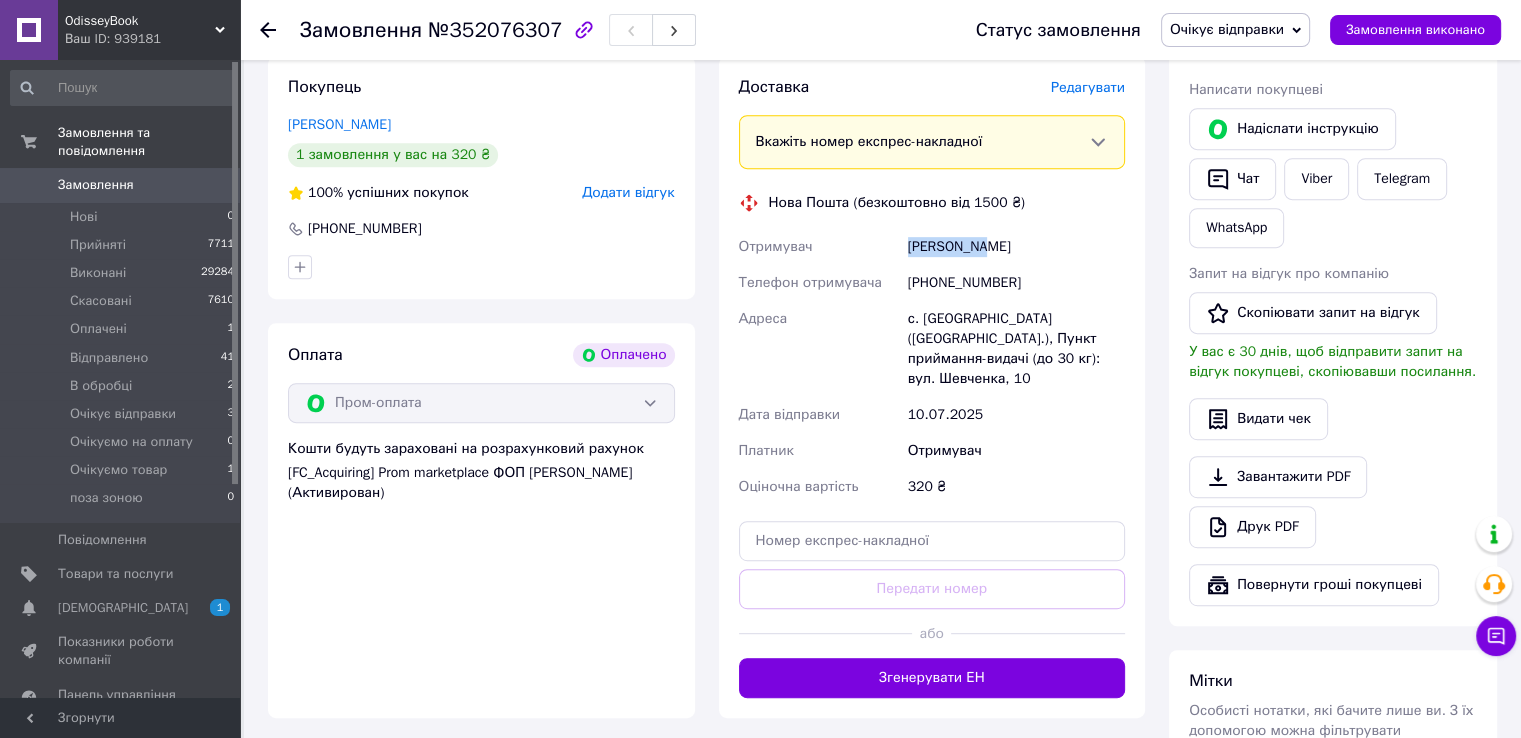 click on "[PERSON_NAME]" at bounding box center [1016, 247] 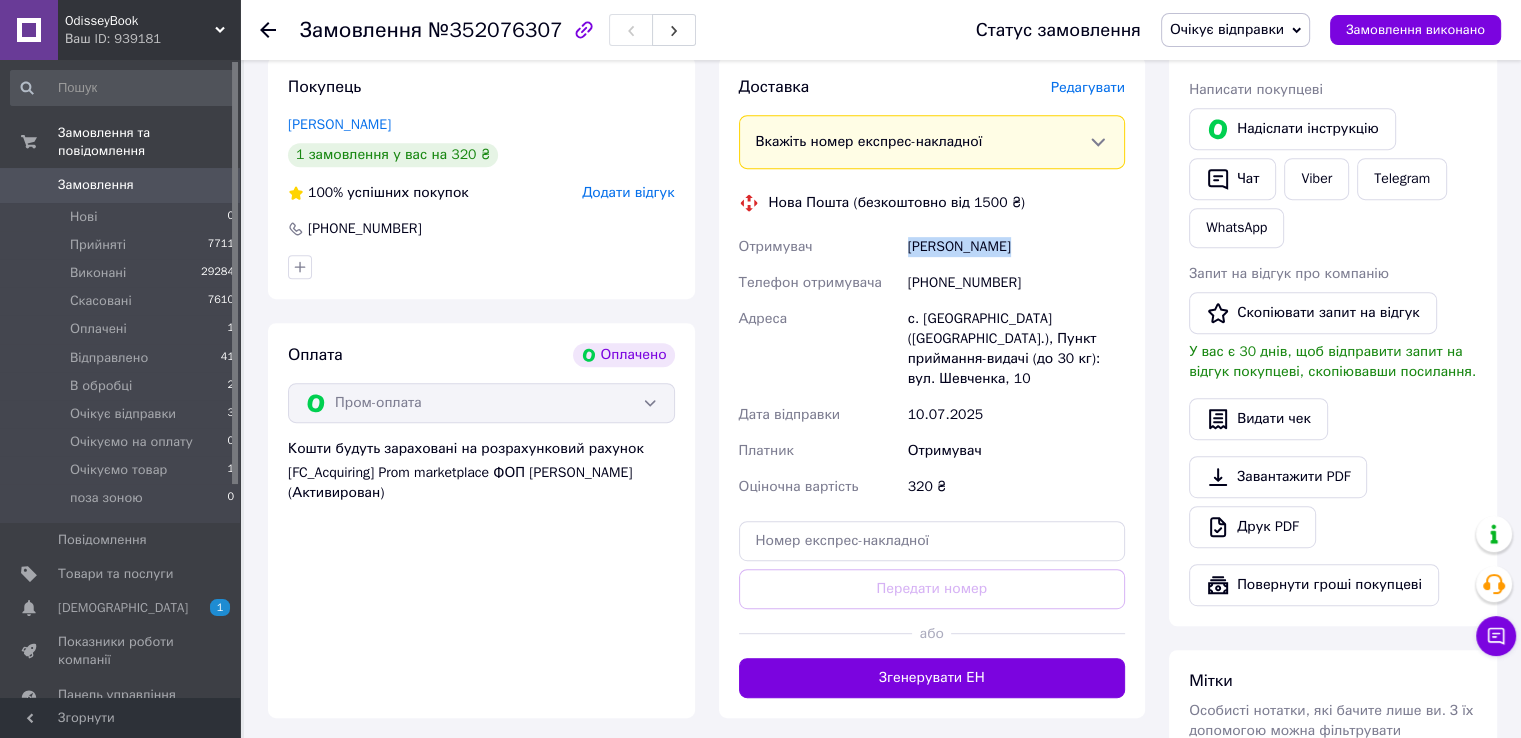 click on "[PERSON_NAME]" at bounding box center (1016, 247) 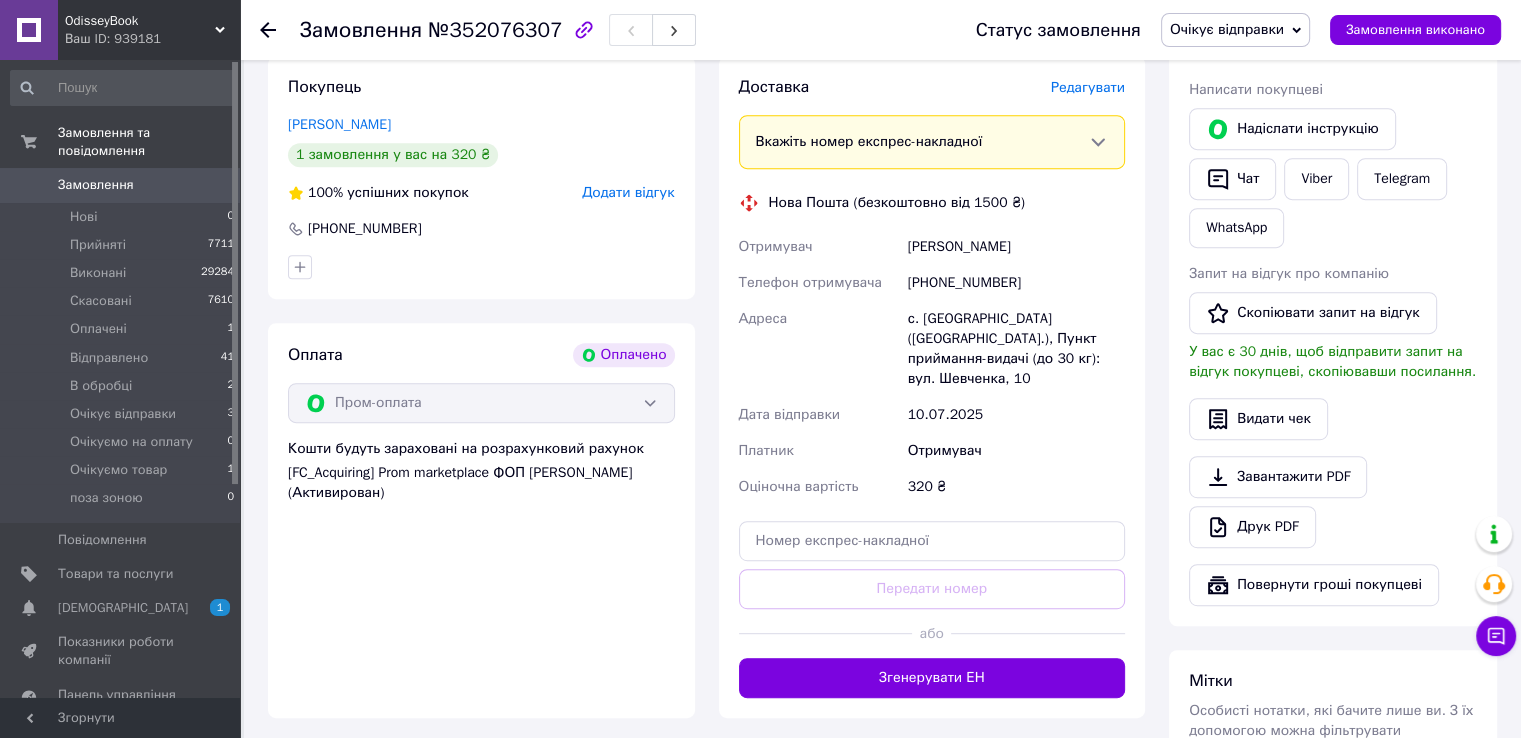click on "[PHONE_NUMBER]" at bounding box center [1016, 283] 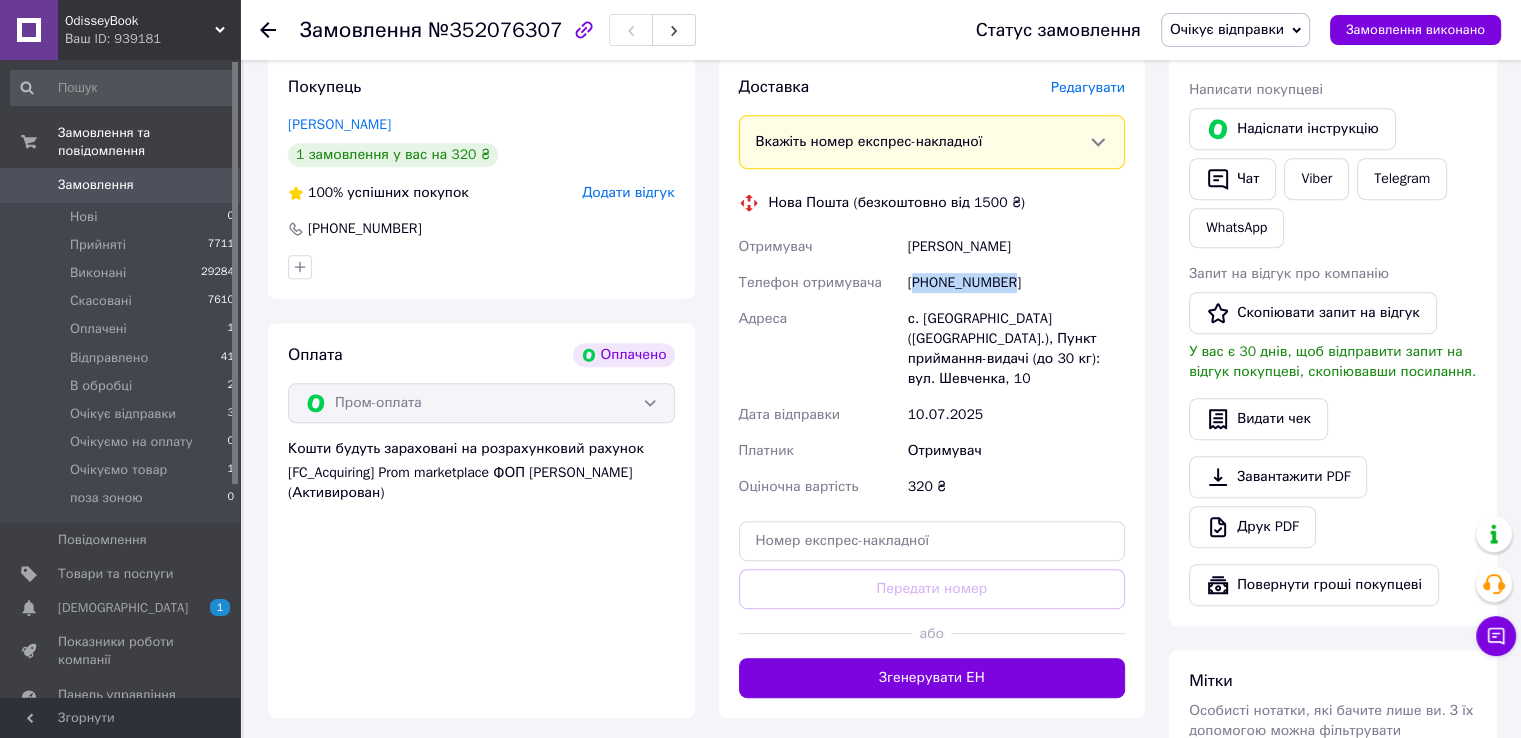 click on "[PHONE_NUMBER]" at bounding box center (1016, 283) 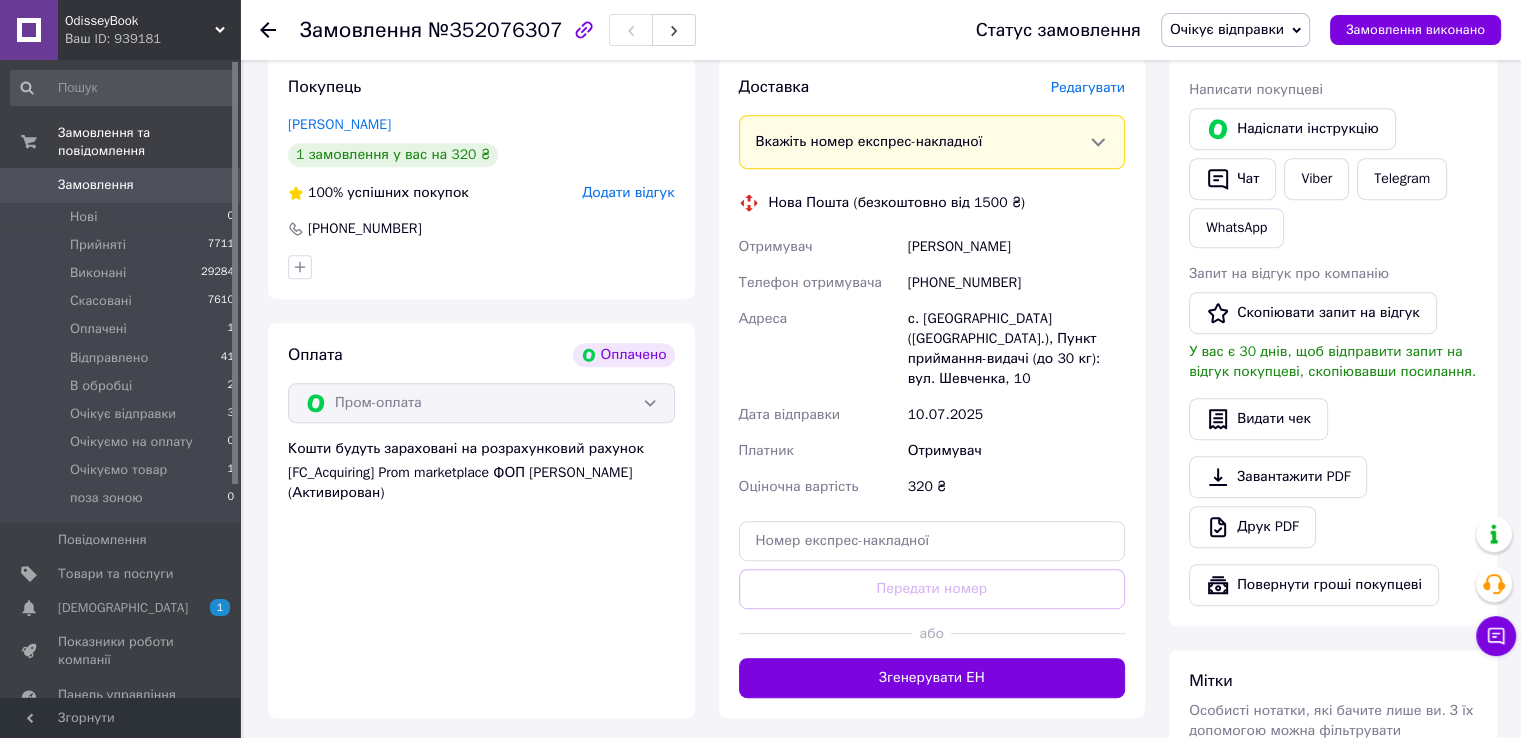 click on "с. [GEOGRAPHIC_DATA] ([GEOGRAPHIC_DATA].), Пункт приймання-видачі (до 30 кг): вул. Шевченка, 10" at bounding box center (1016, 349) 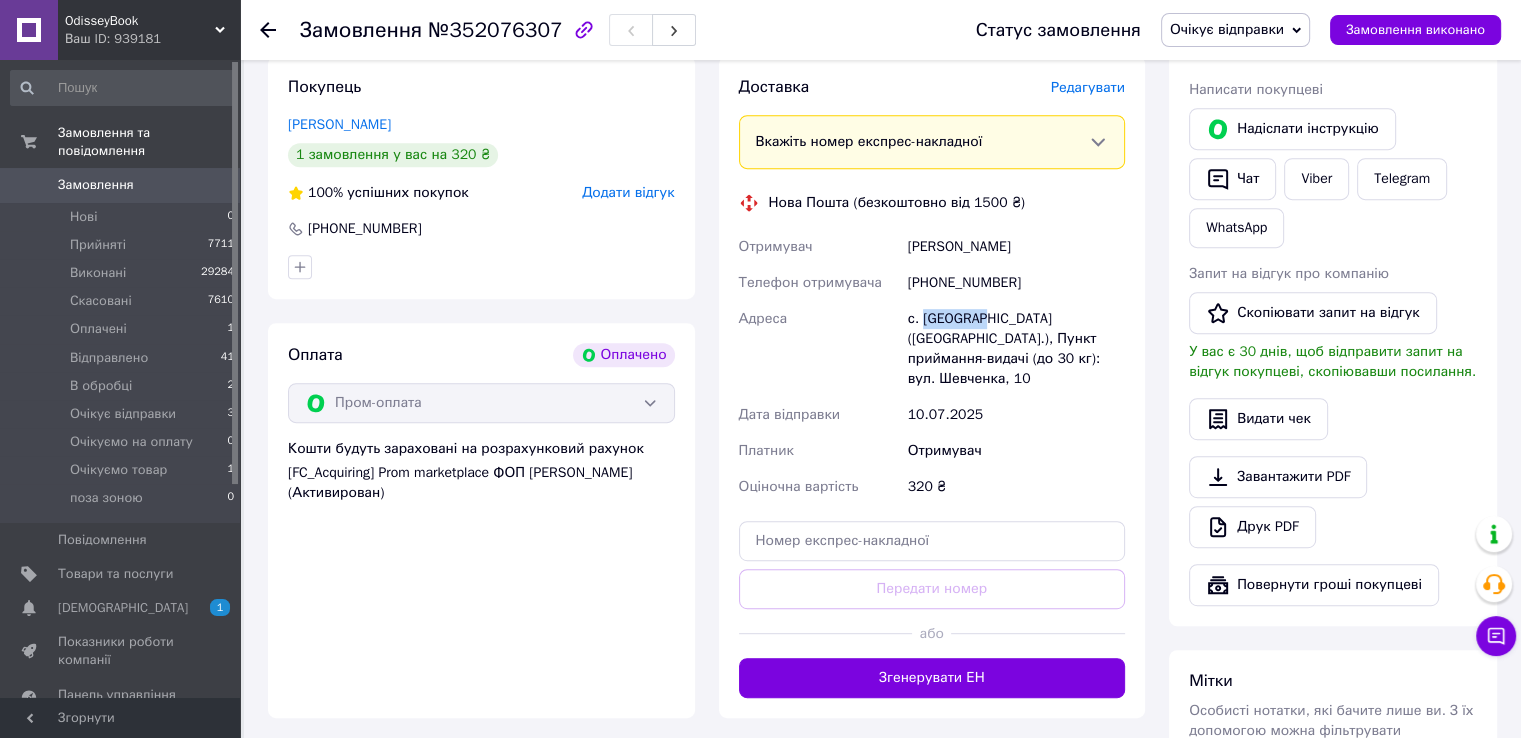 click on "с. [GEOGRAPHIC_DATA] ([GEOGRAPHIC_DATA].), Пункт приймання-видачі (до 30 кг): вул. Шевченка, 10" at bounding box center (1016, 349) 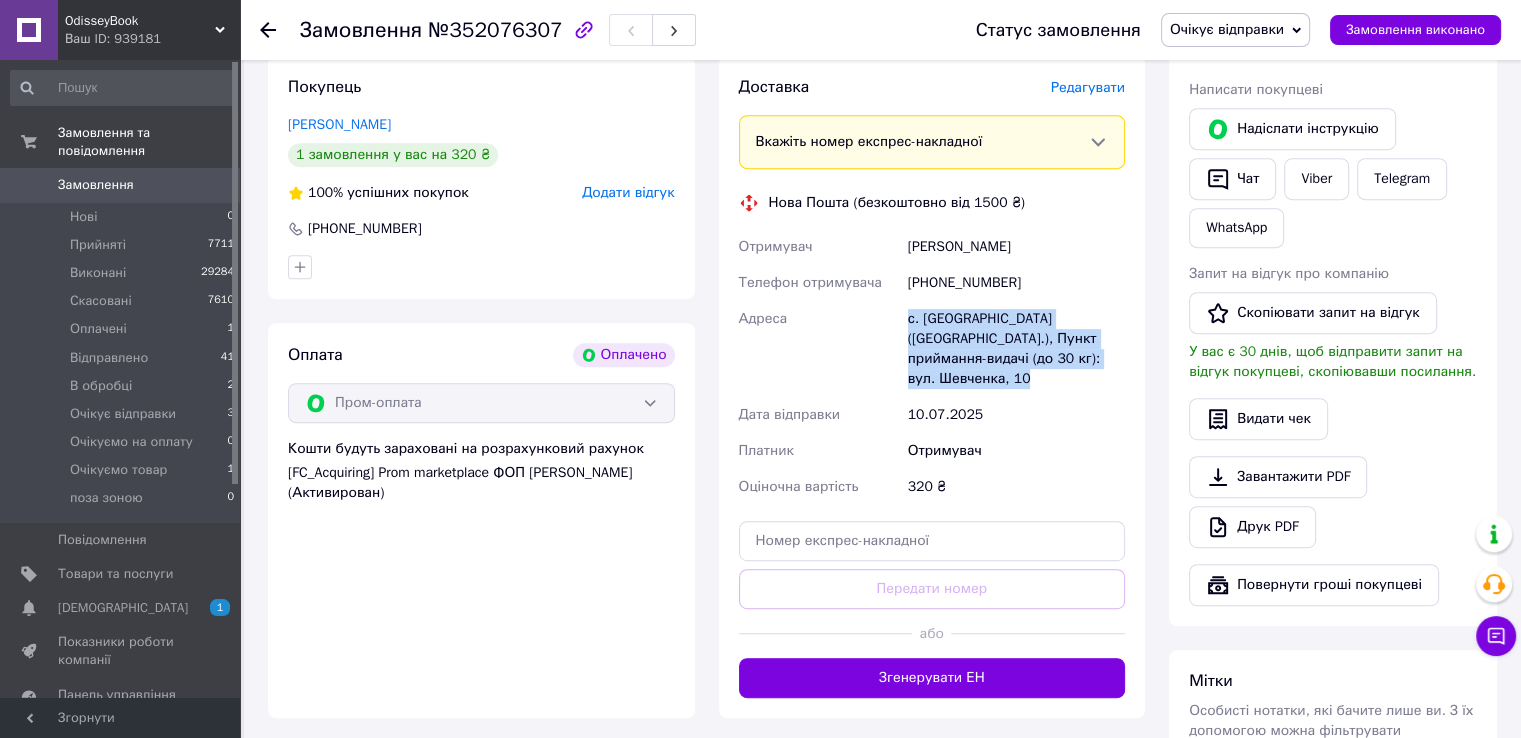 click on "с. [GEOGRAPHIC_DATA] ([GEOGRAPHIC_DATA].), Пункт приймання-видачі (до 30 кг): вул. Шевченка, 10" at bounding box center (1016, 349) 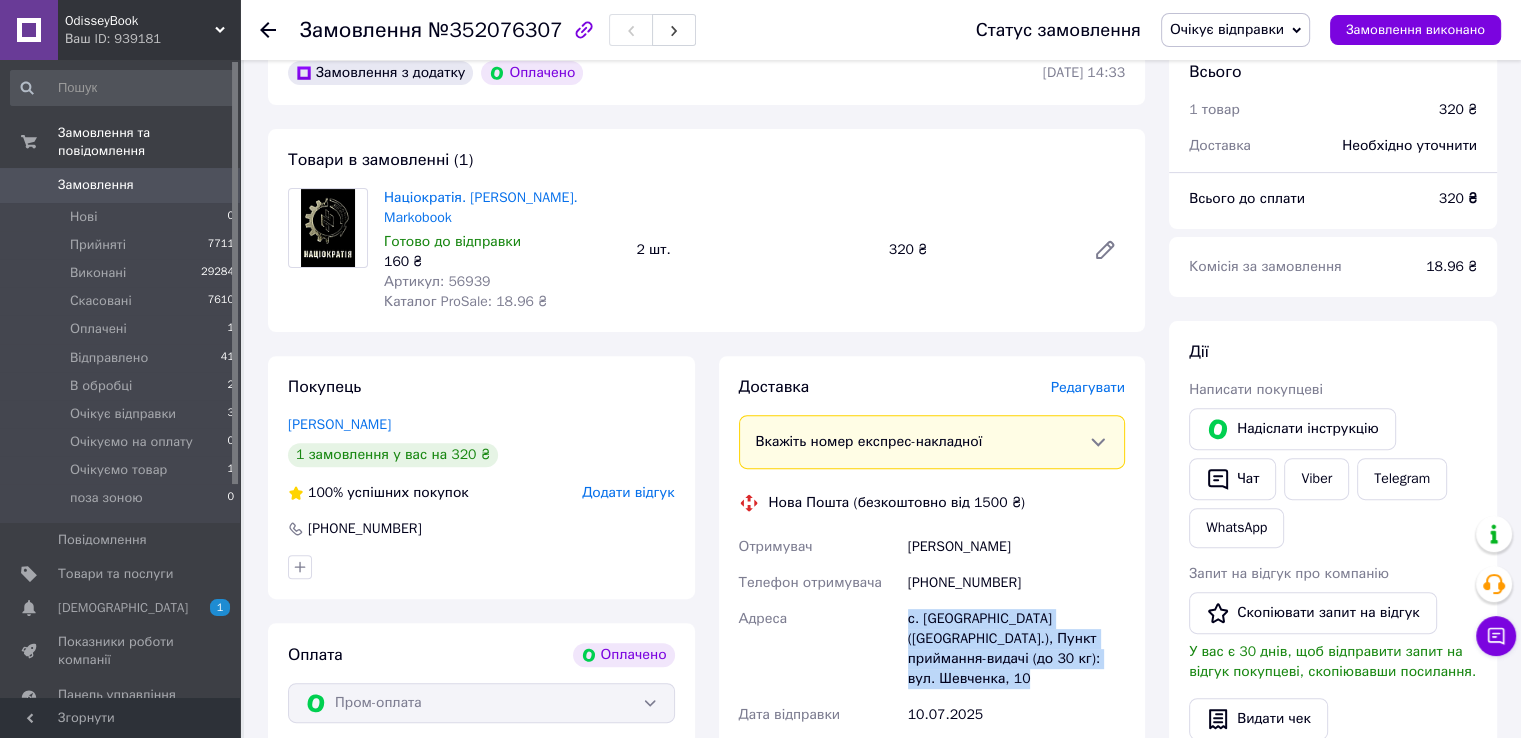 scroll, scrollTop: 500, scrollLeft: 0, axis: vertical 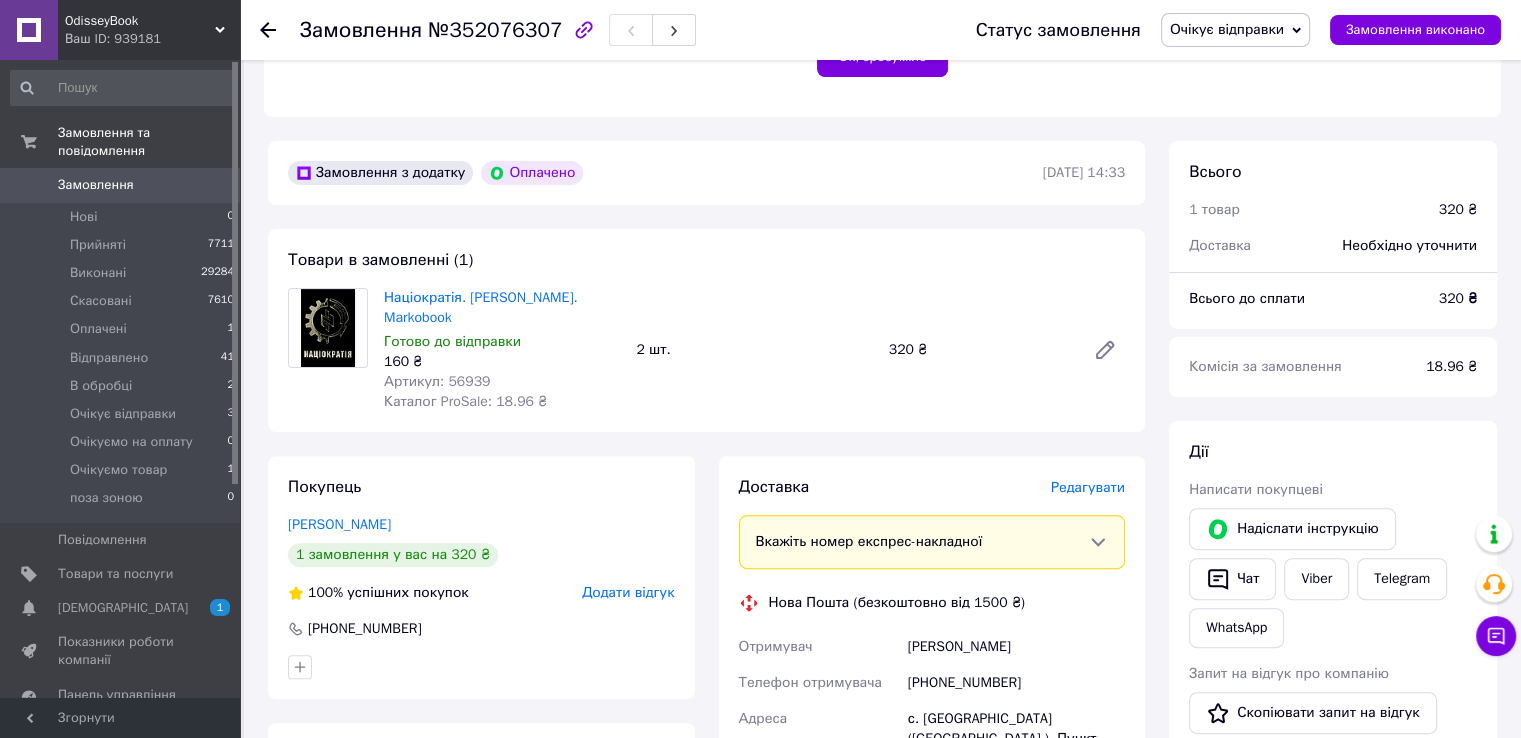 click on "№352076307" at bounding box center [495, 30] 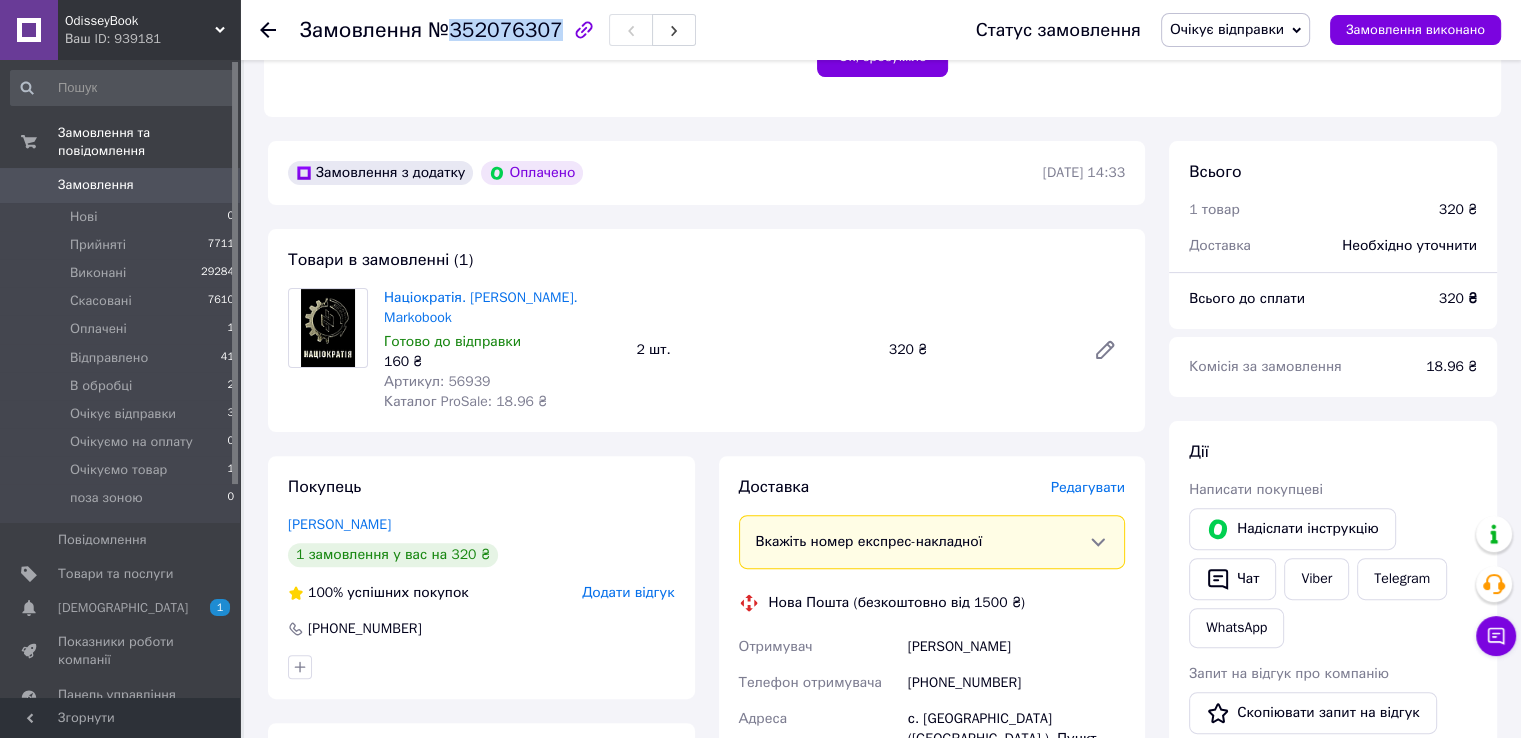 click on "№352076307" at bounding box center (495, 30) 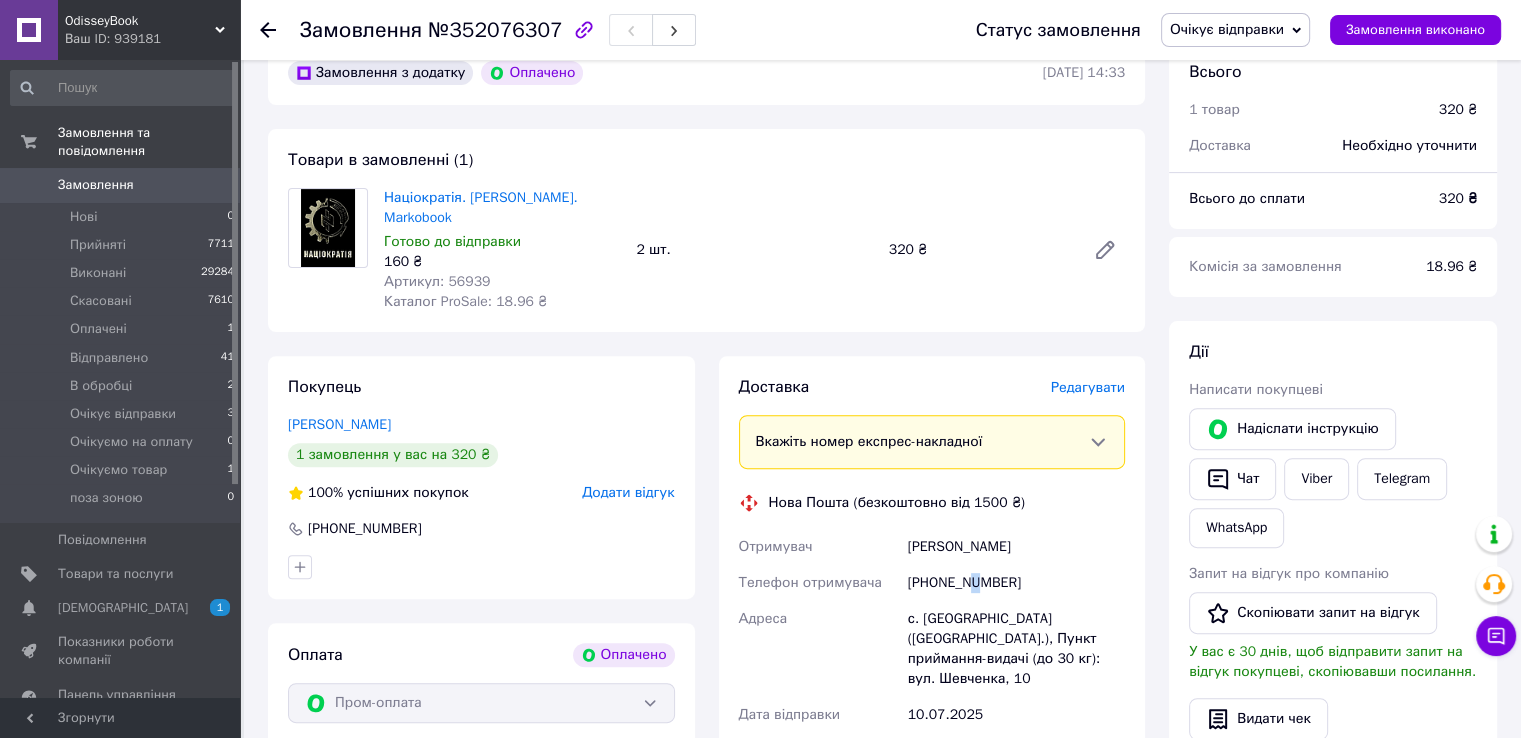 click on "[PHONE_NUMBER]" at bounding box center (1016, 583) 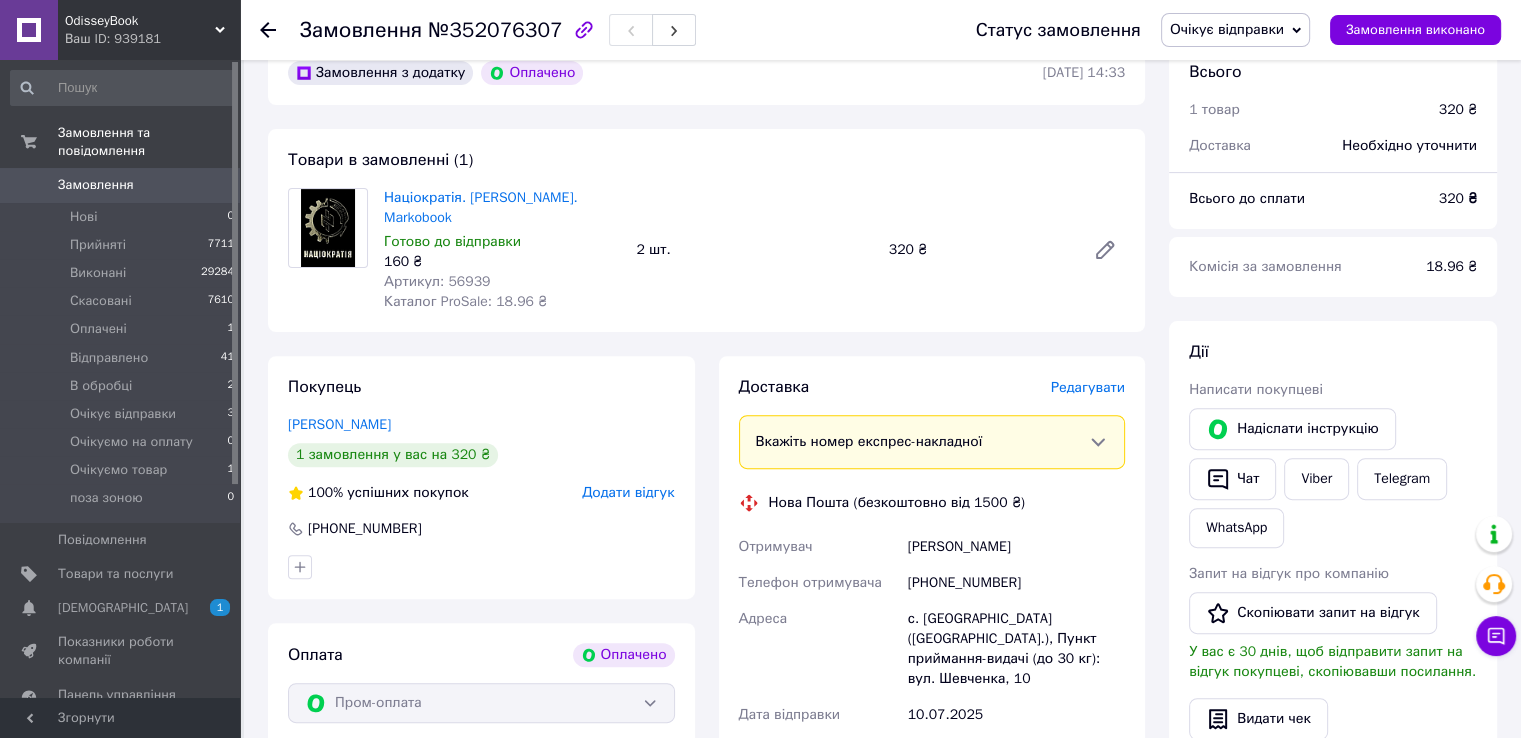 drag, startPoint x: 974, startPoint y: 576, endPoint x: 948, endPoint y: 584, distance: 27.202942 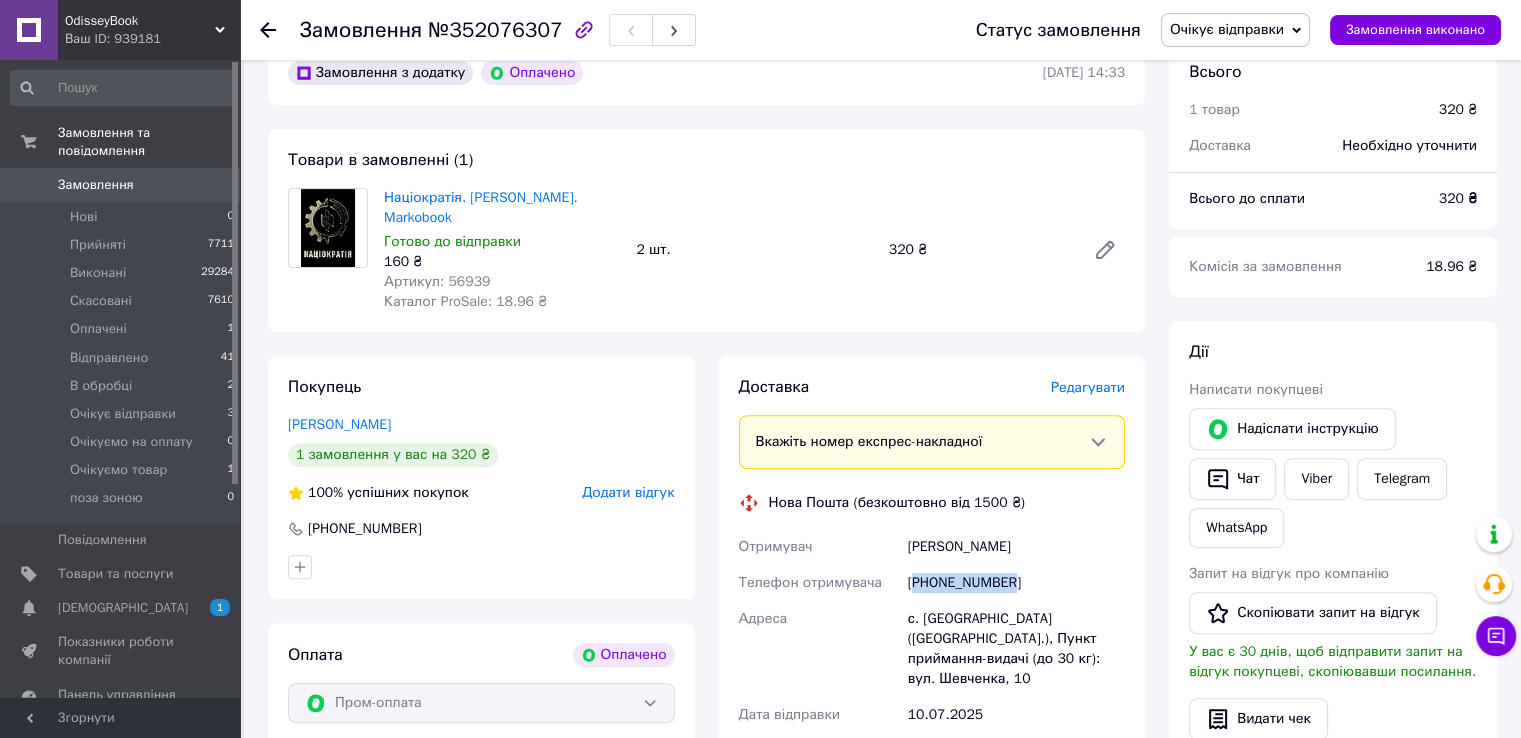 click on "[PHONE_NUMBER]" at bounding box center (1016, 583) 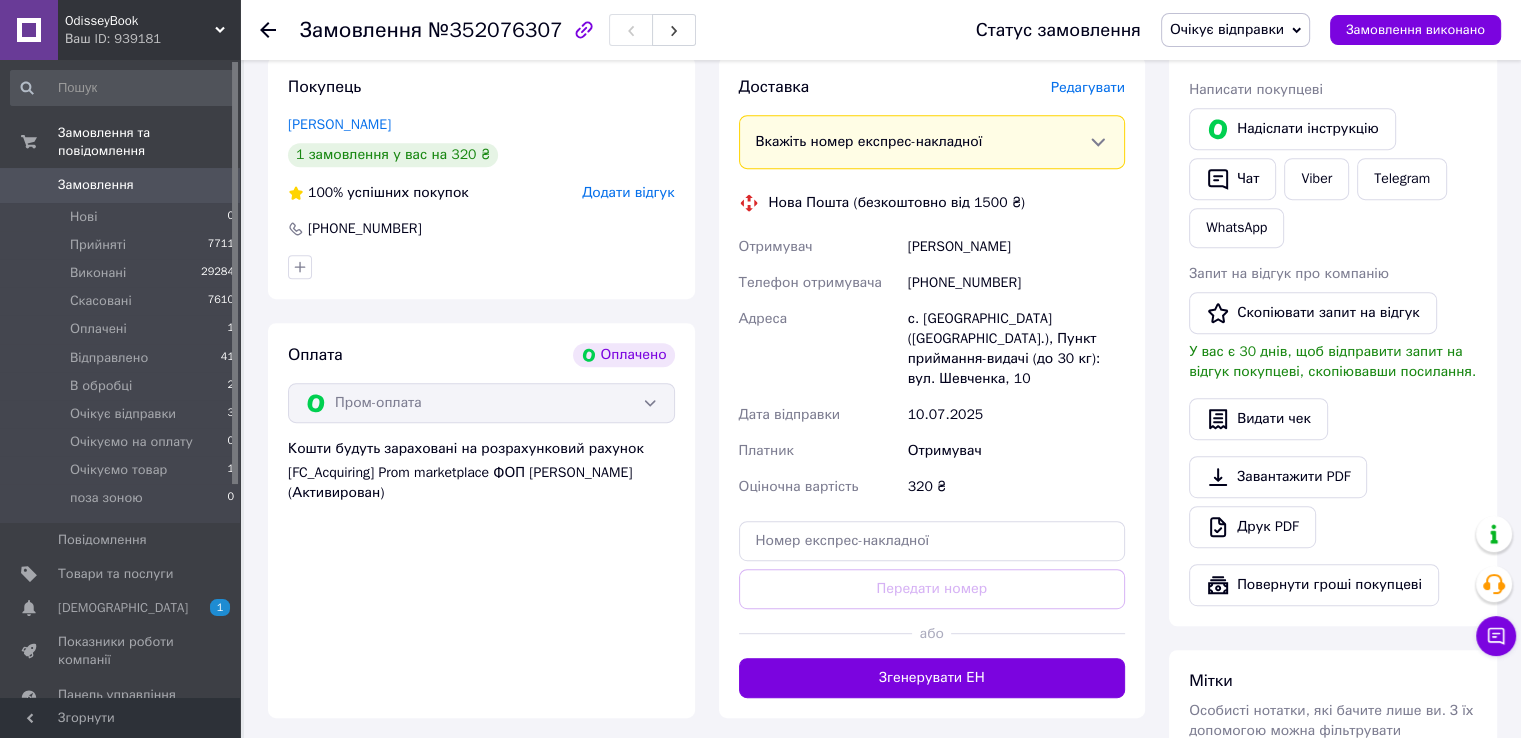 click on "Ковальчук Артур" at bounding box center [1016, 247] 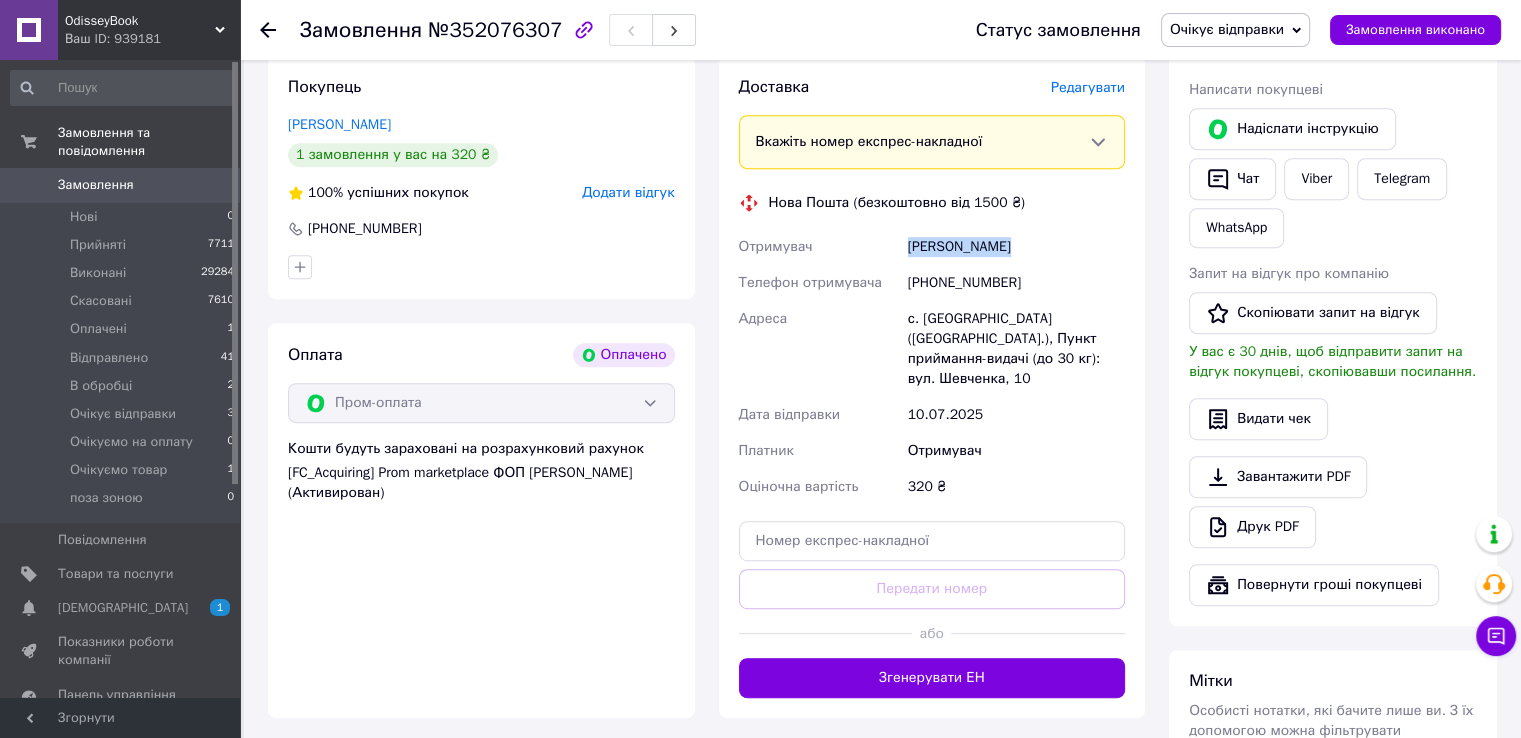 click on "Ковальчук Артур" at bounding box center [1016, 247] 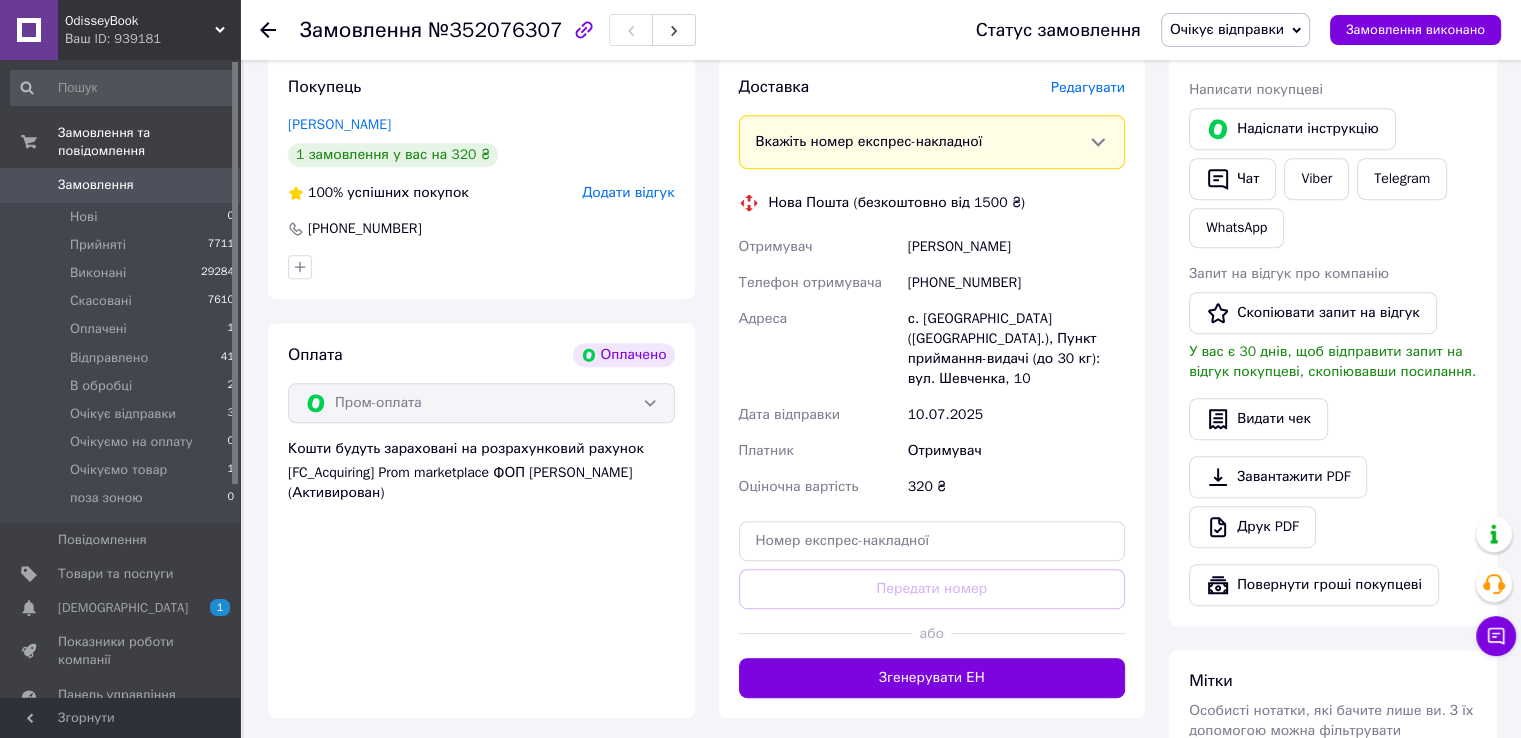 click on "с. [GEOGRAPHIC_DATA] ([GEOGRAPHIC_DATA].), Пункт приймання-видачі (до 30 кг): вул. Шевченка, 10" at bounding box center (1016, 349) 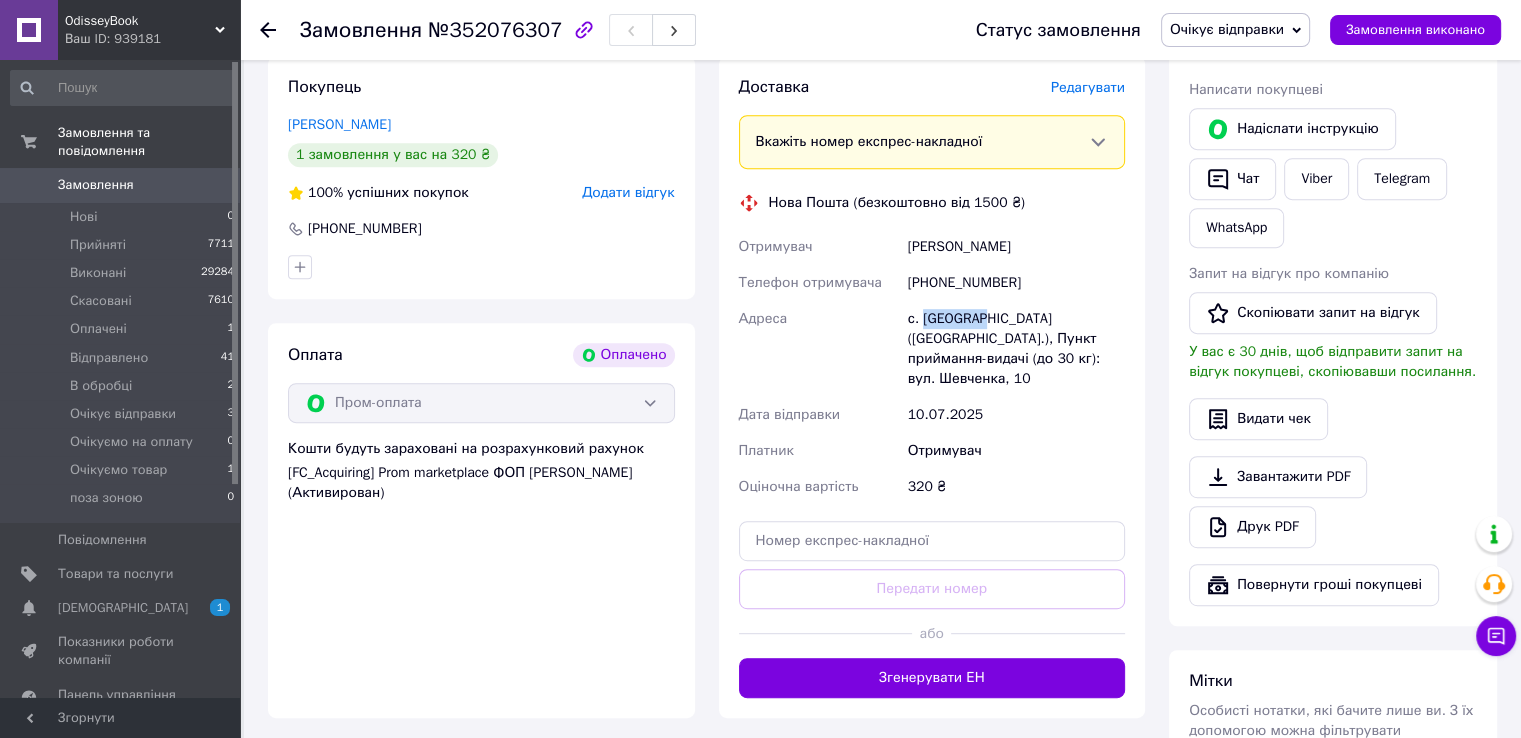 click on "с. [GEOGRAPHIC_DATA] ([GEOGRAPHIC_DATA].), Пункт приймання-видачі (до 30 кг): вул. Шевченка, 10" at bounding box center [1016, 349] 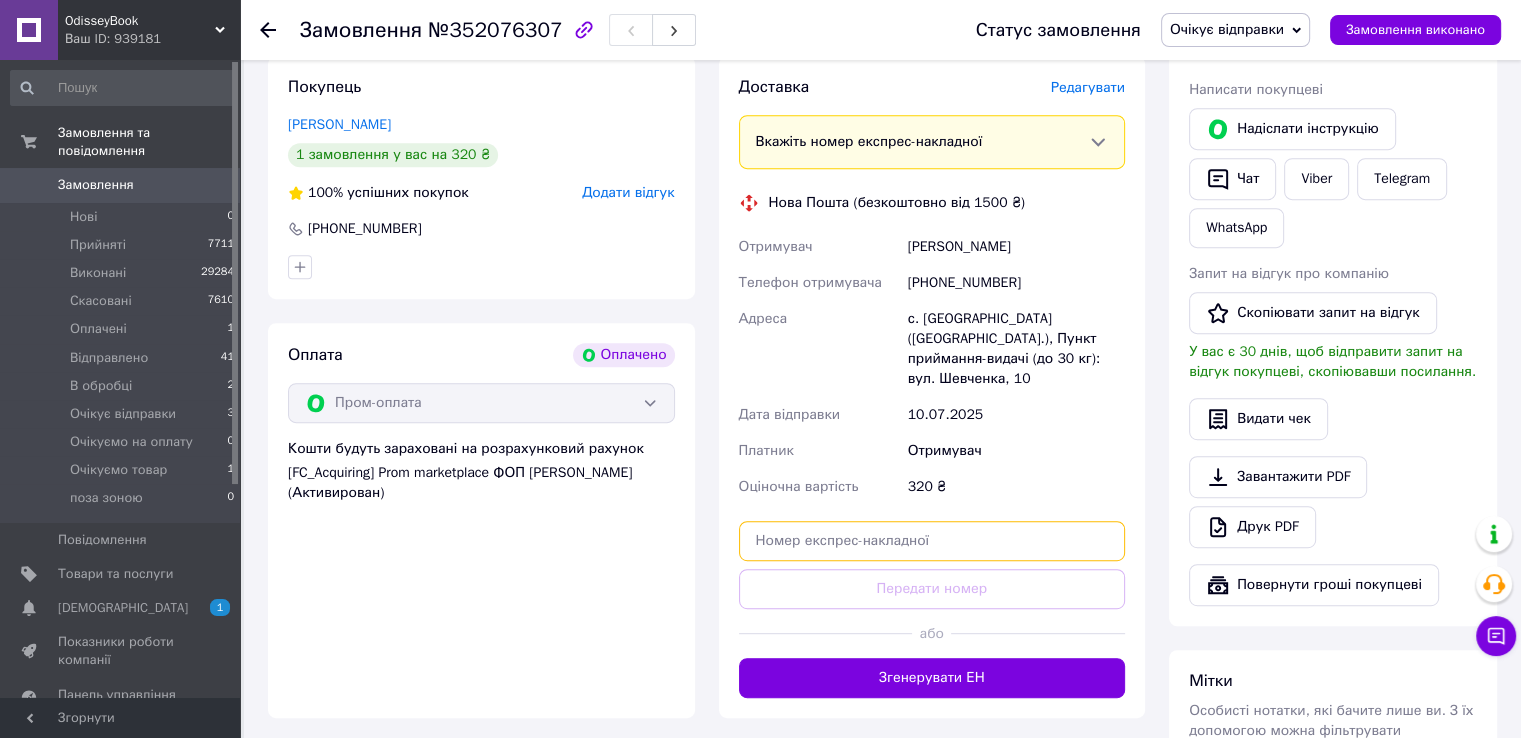 click at bounding box center (932, 541) 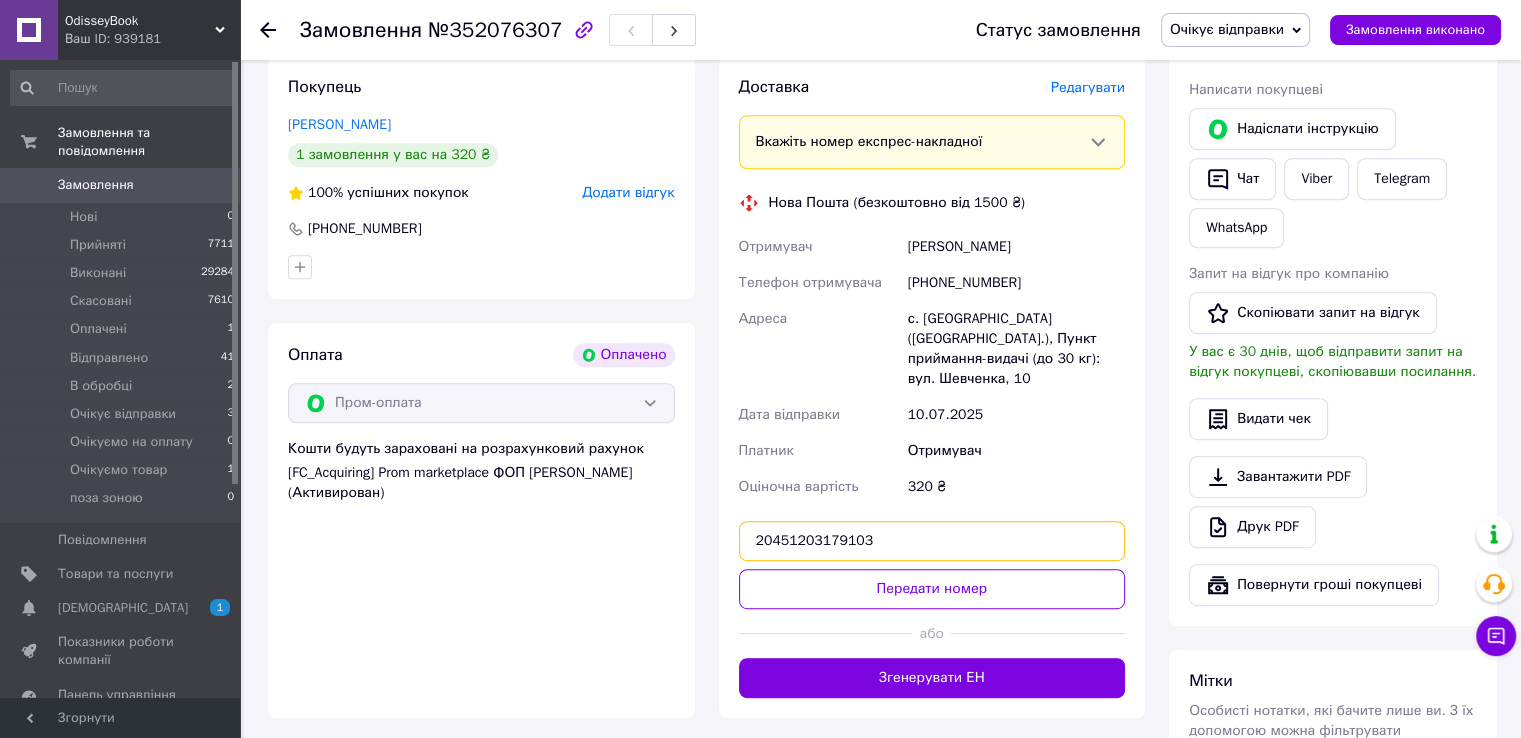 type on "20451203179103" 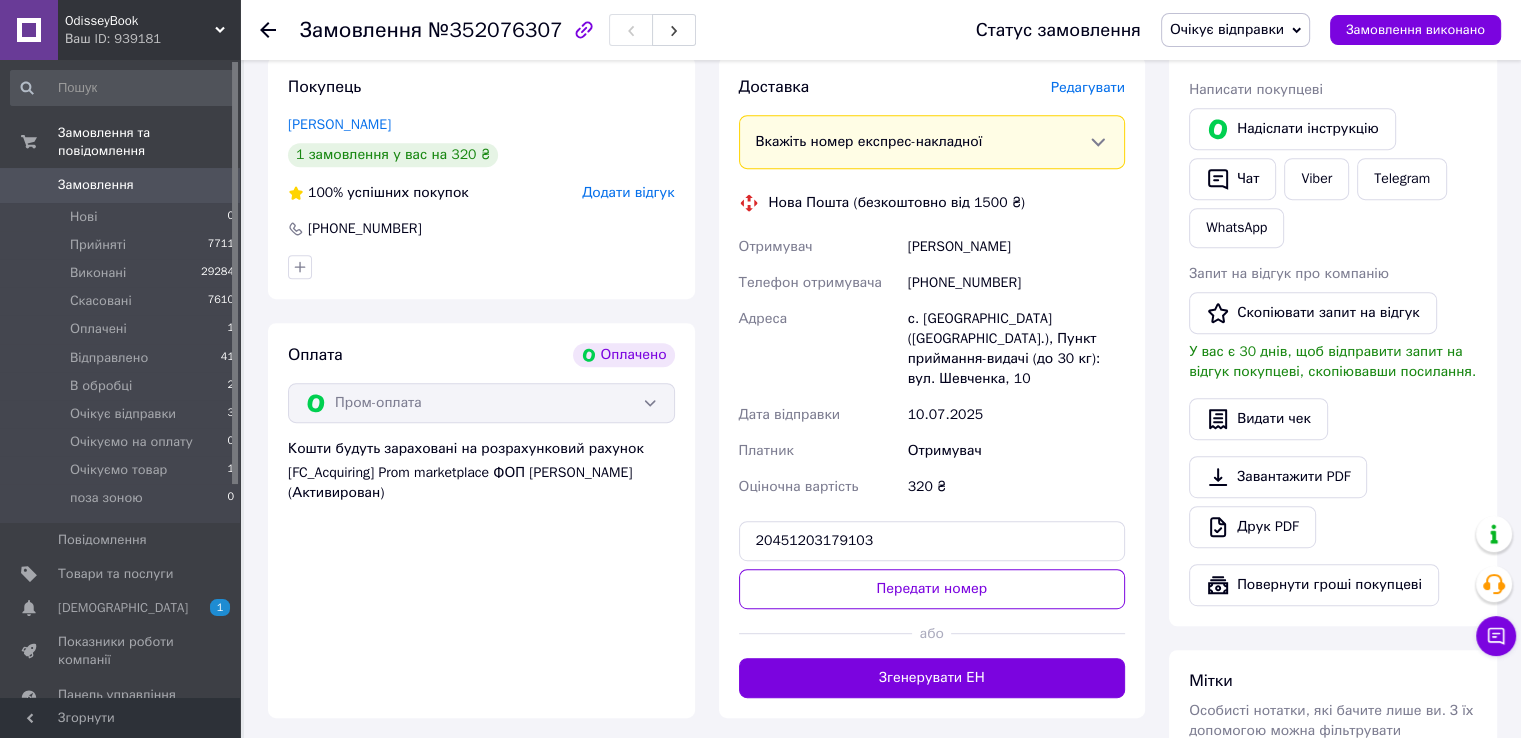 click on "Передати номер" at bounding box center [932, 589] 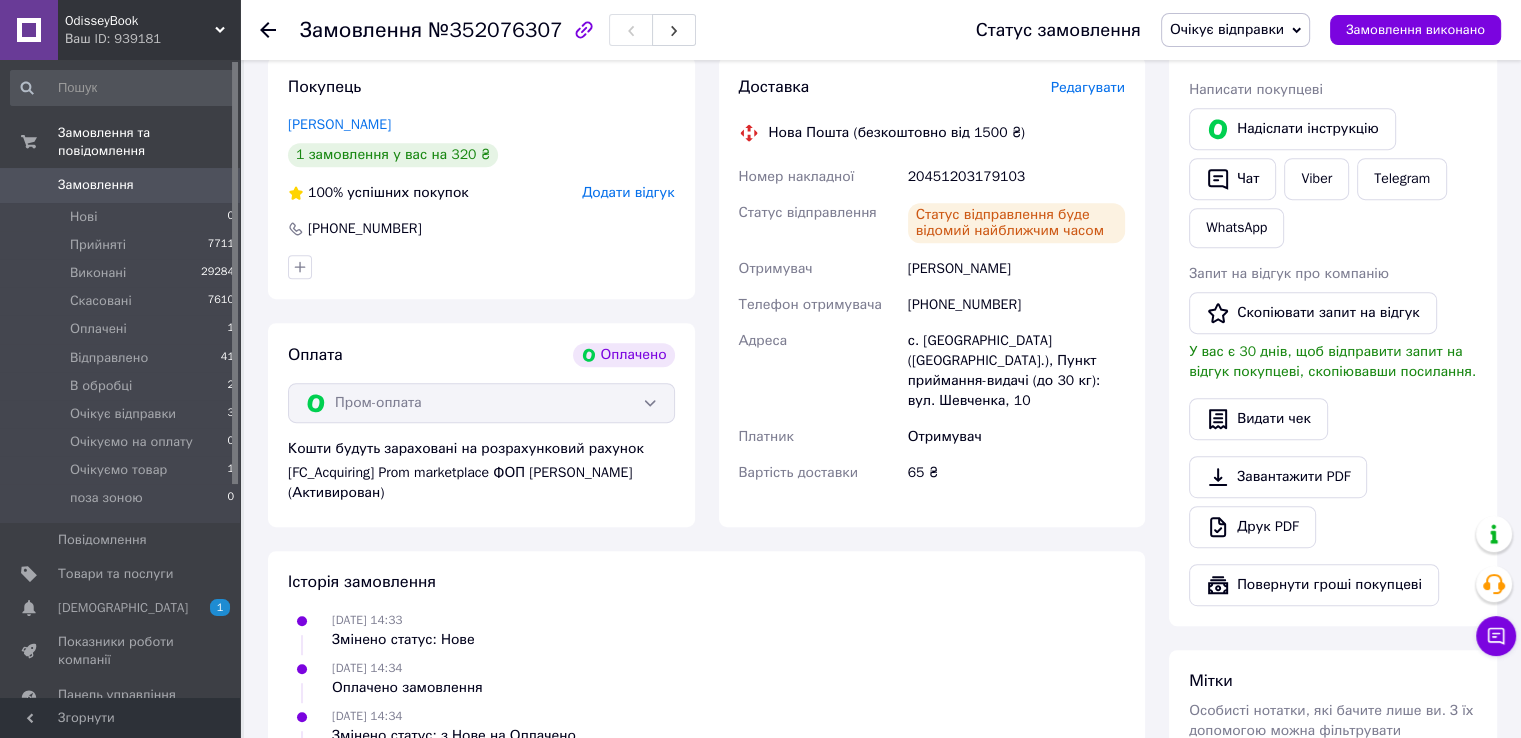 scroll, scrollTop: 600, scrollLeft: 0, axis: vertical 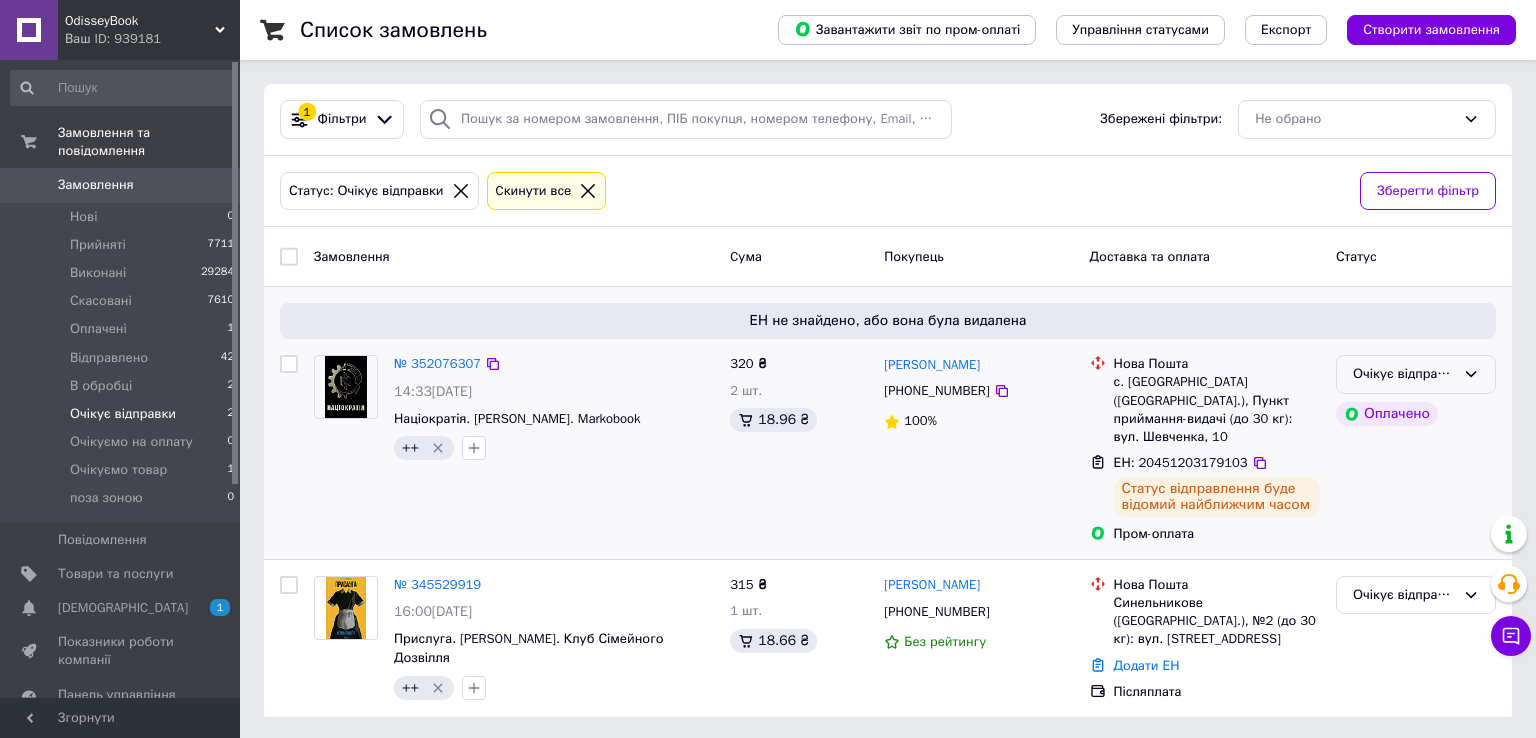 click on "Очікує відправки" at bounding box center [1416, 374] 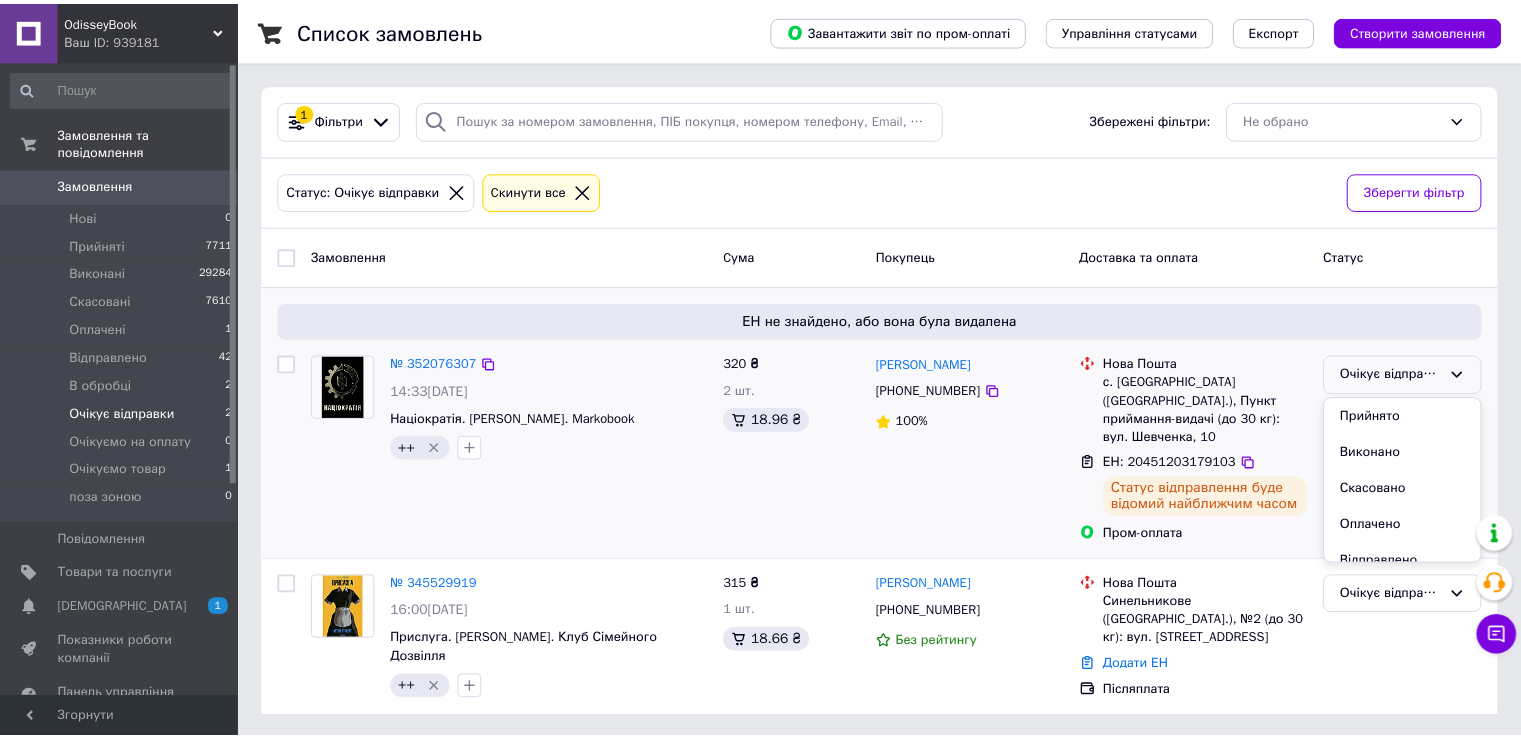 scroll, scrollTop: 100, scrollLeft: 0, axis: vertical 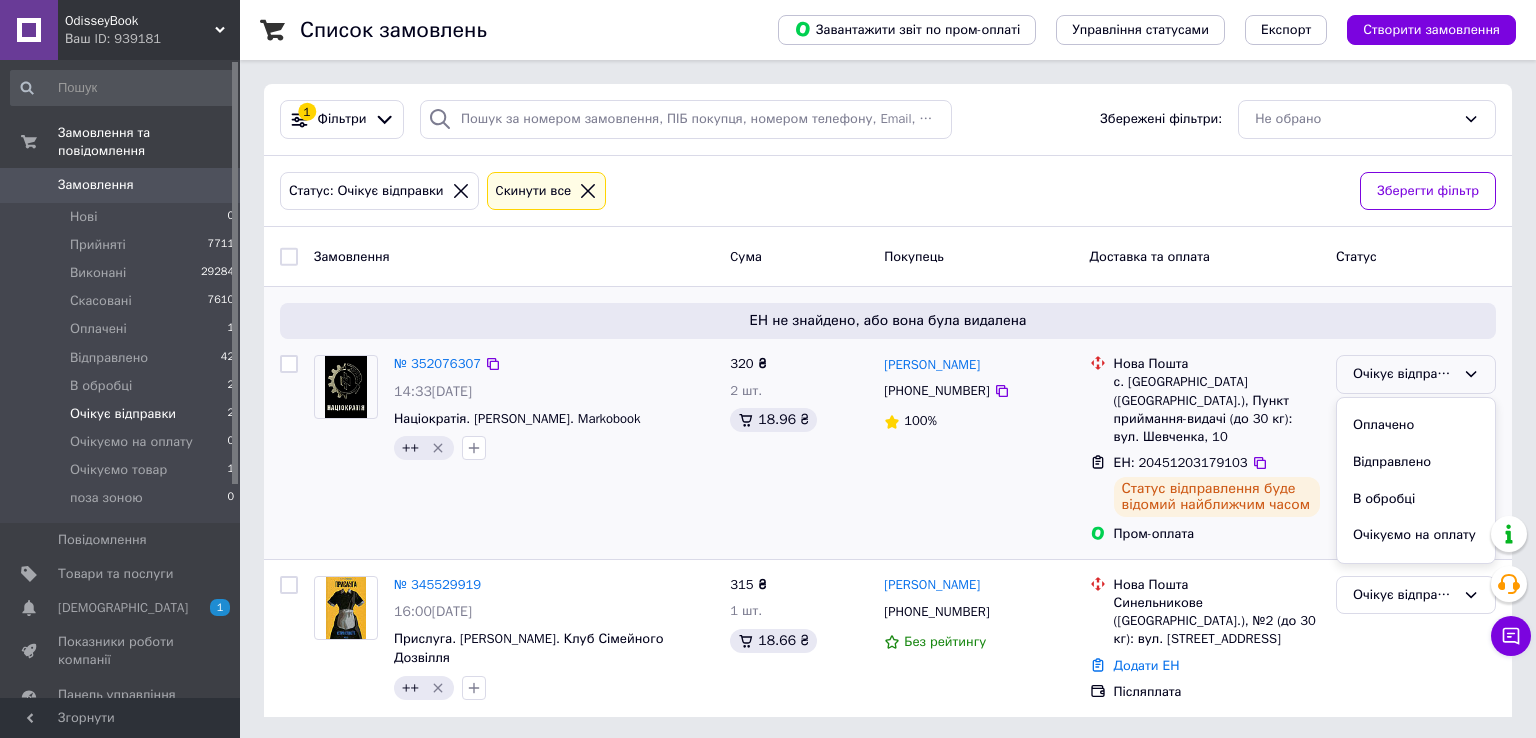 click on "Відправлено" at bounding box center [1416, 462] 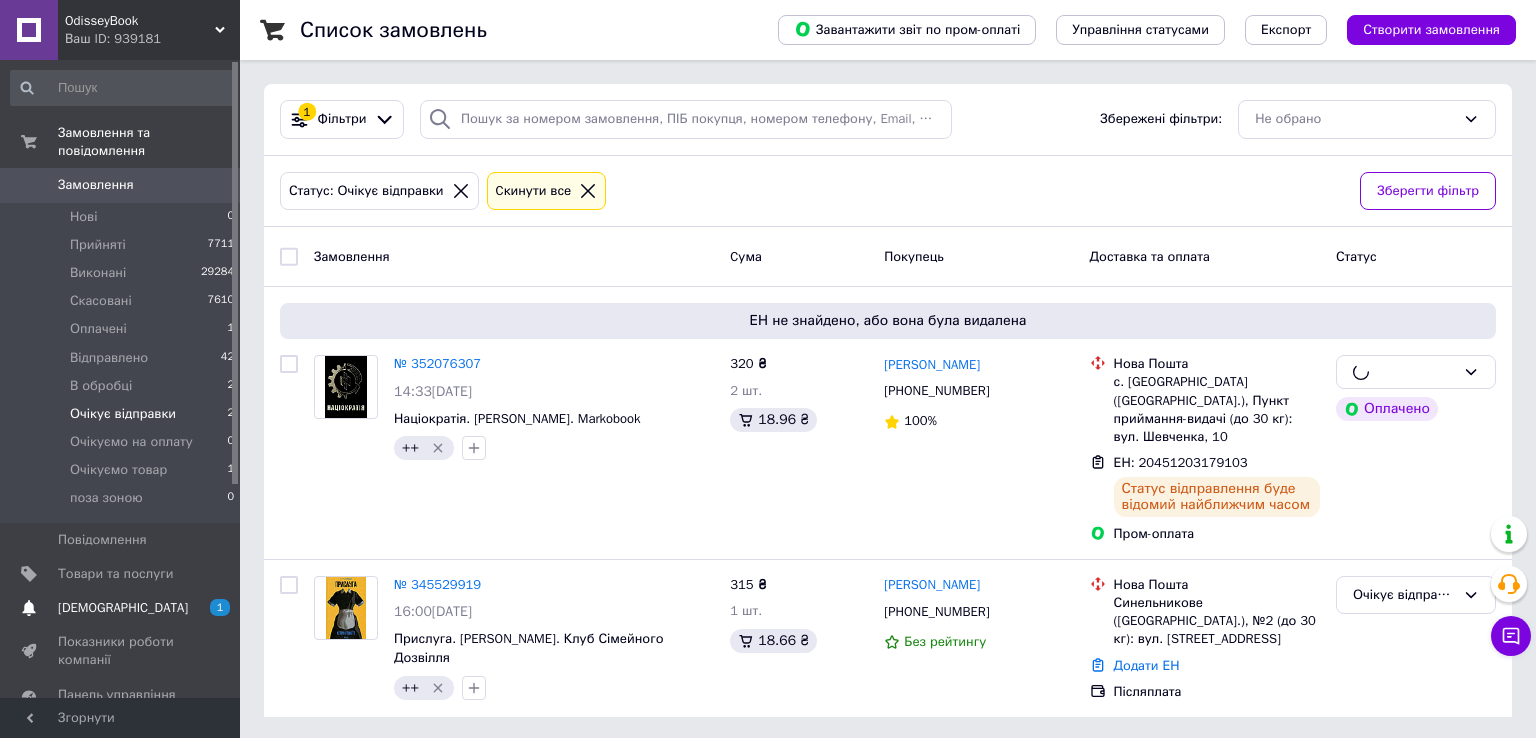 click on "[DEMOGRAPHIC_DATA]" at bounding box center (121, 608) 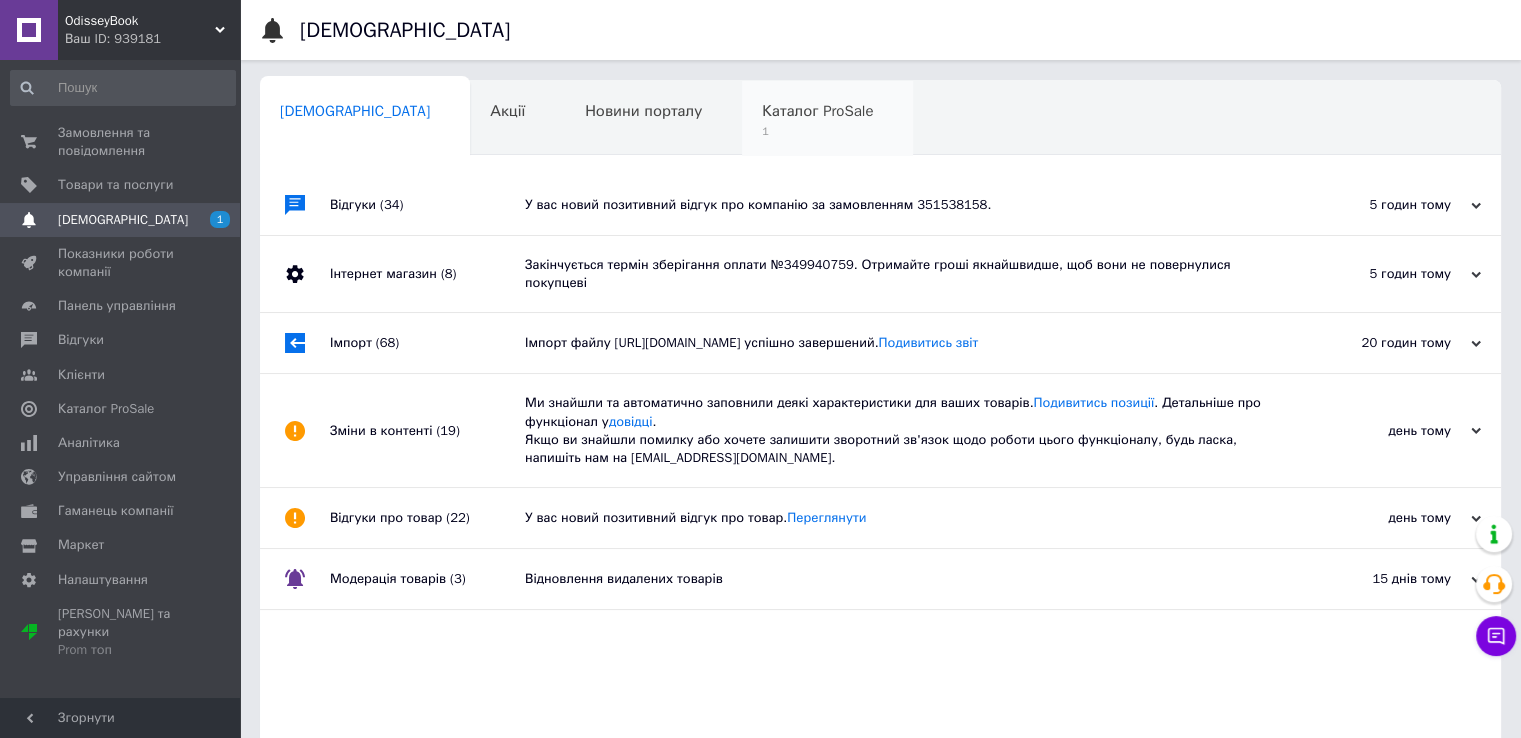 click on "Каталог ProSale" at bounding box center (817, 111) 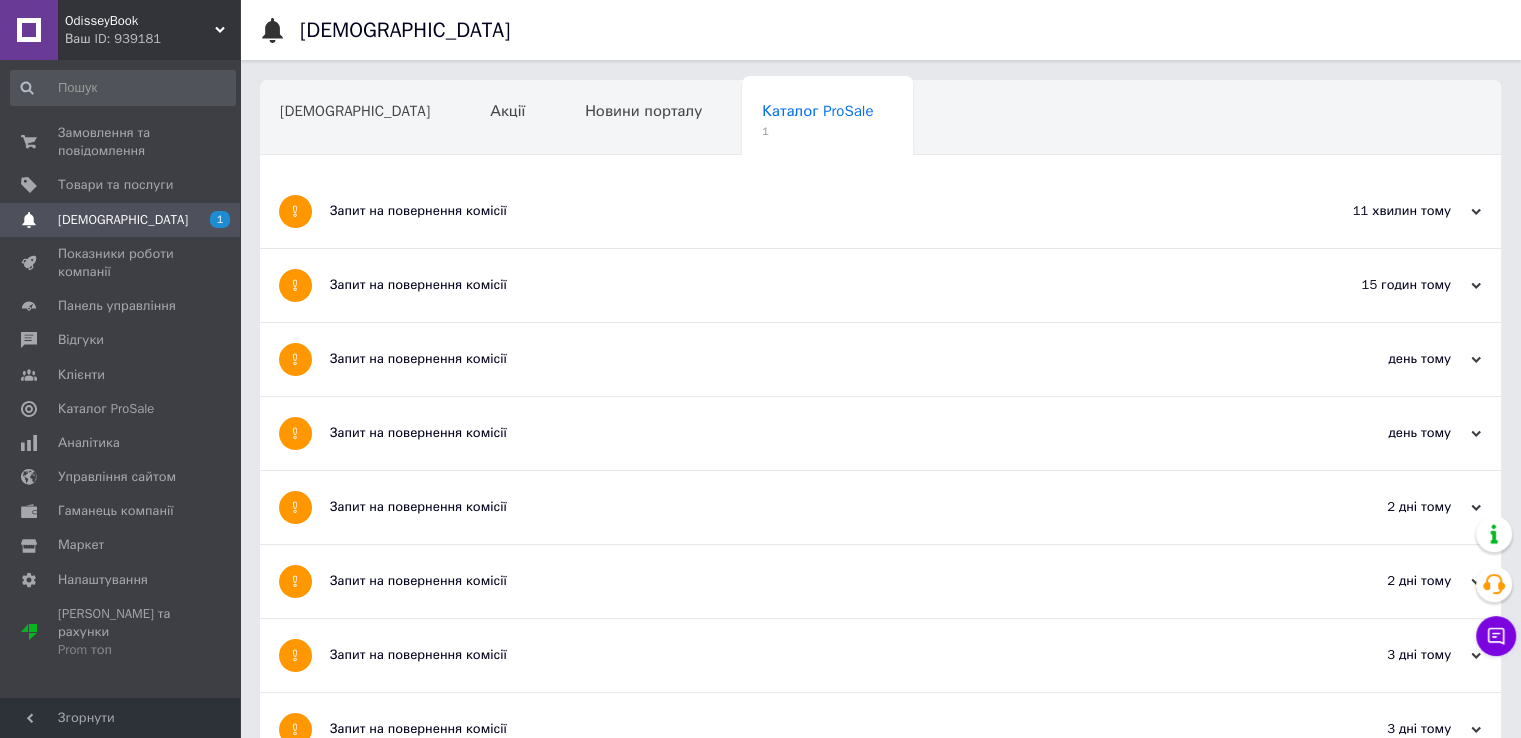 click on "Запит на повернення комісії" at bounding box center (805, 211) 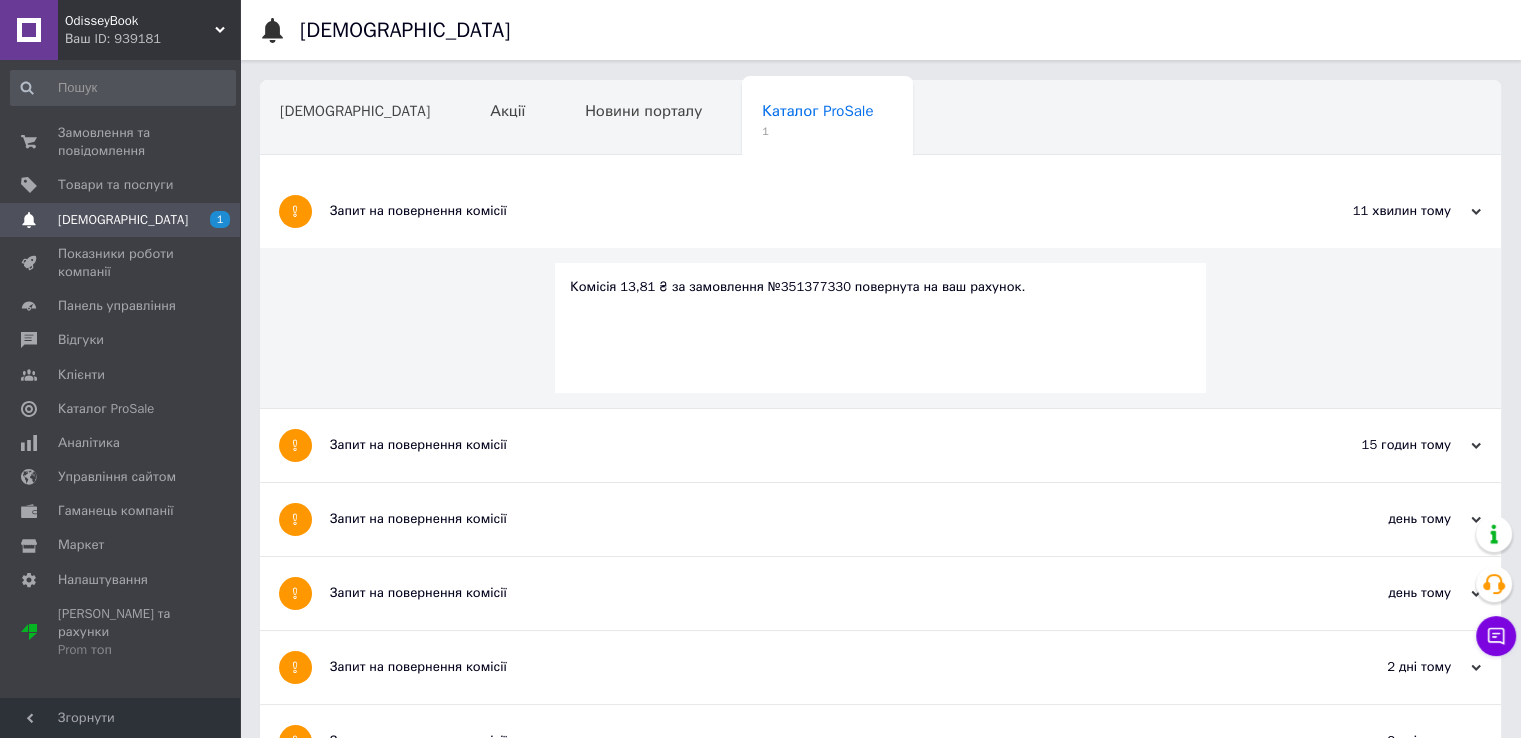 click on "Комісія 13,81 ₴ за замовлення №351377330 повернута на ваш рахунок." at bounding box center [880, 287] 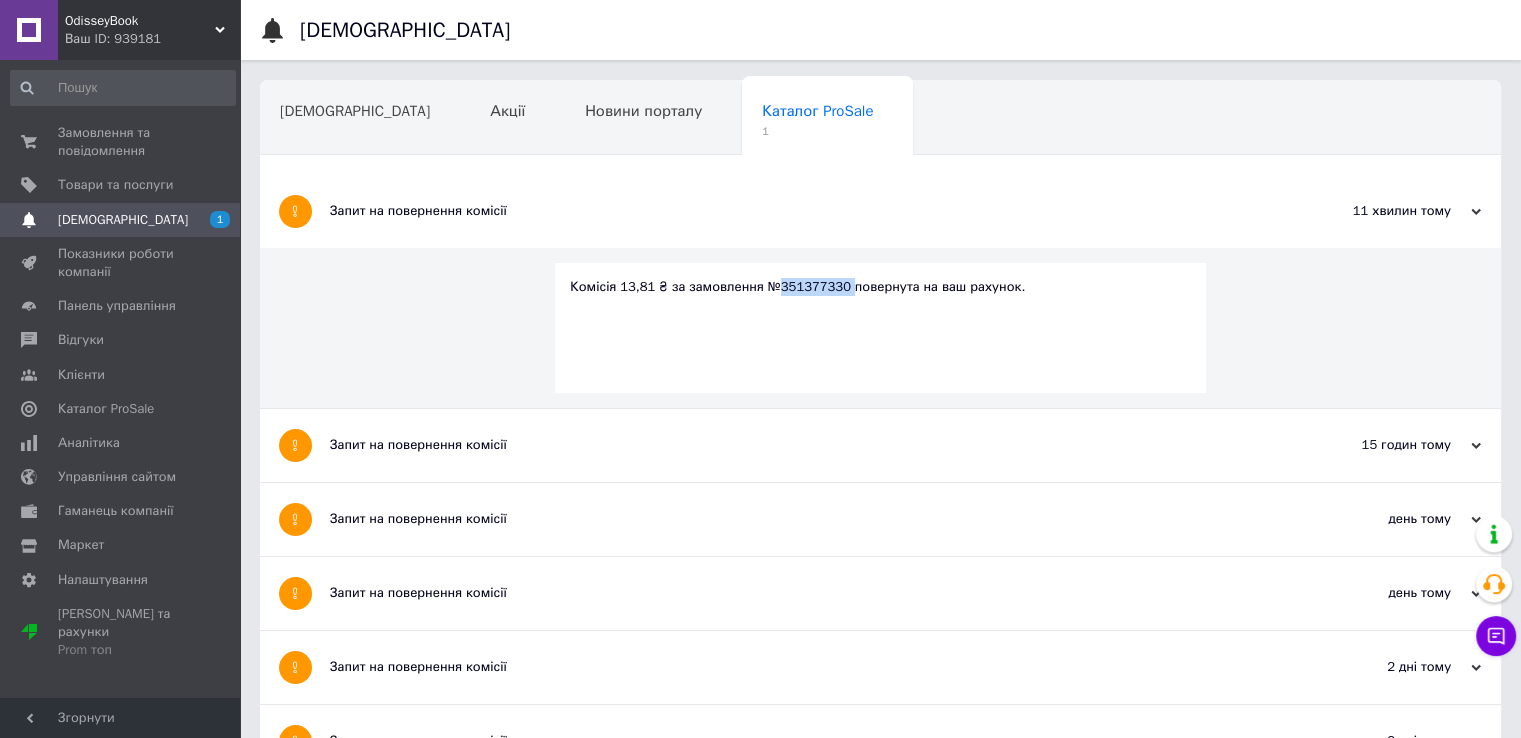 click on "Комісія 13,81 ₴ за замовлення №351377330 повернута на ваш рахунок." at bounding box center [880, 287] 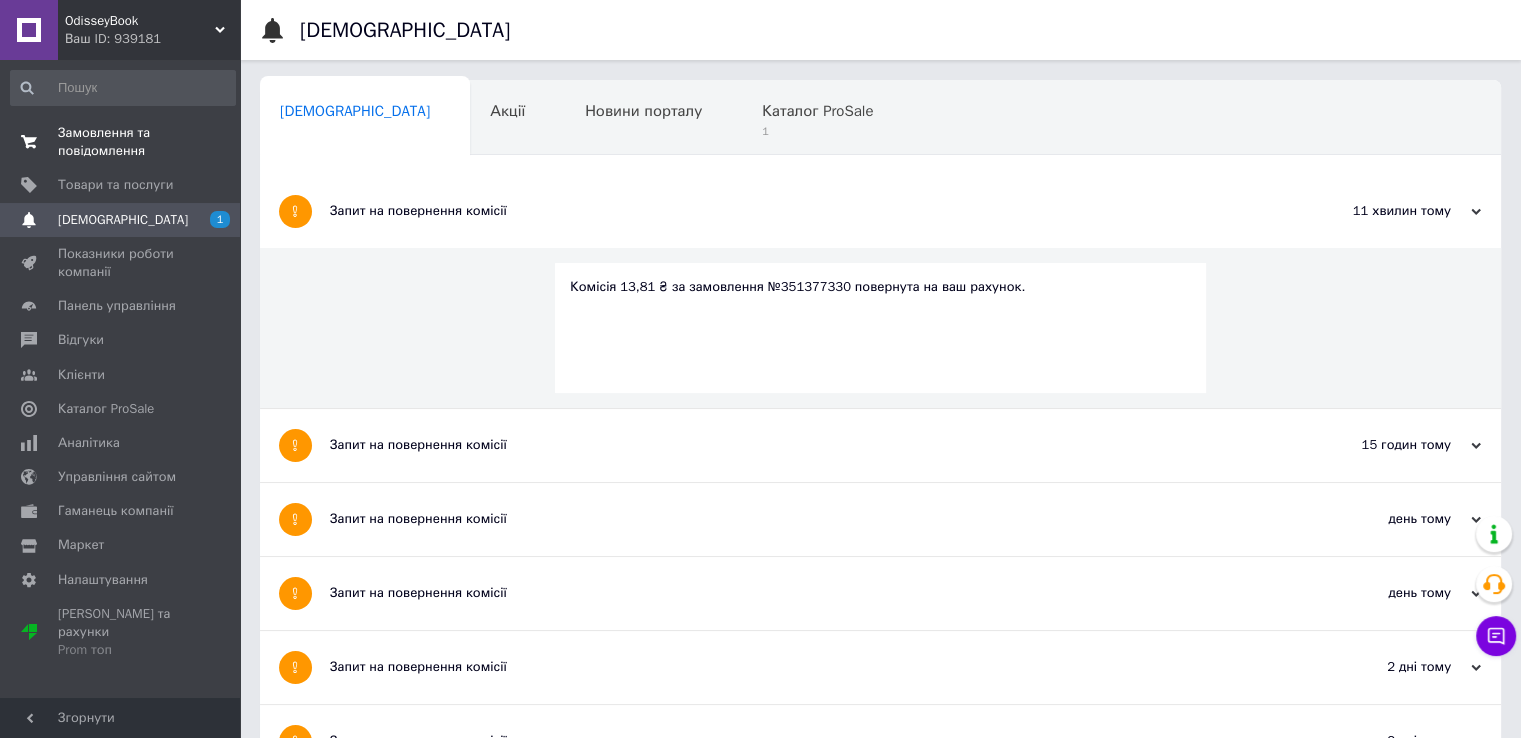 click on "Замовлення та повідомлення 0 0" at bounding box center (123, 142) 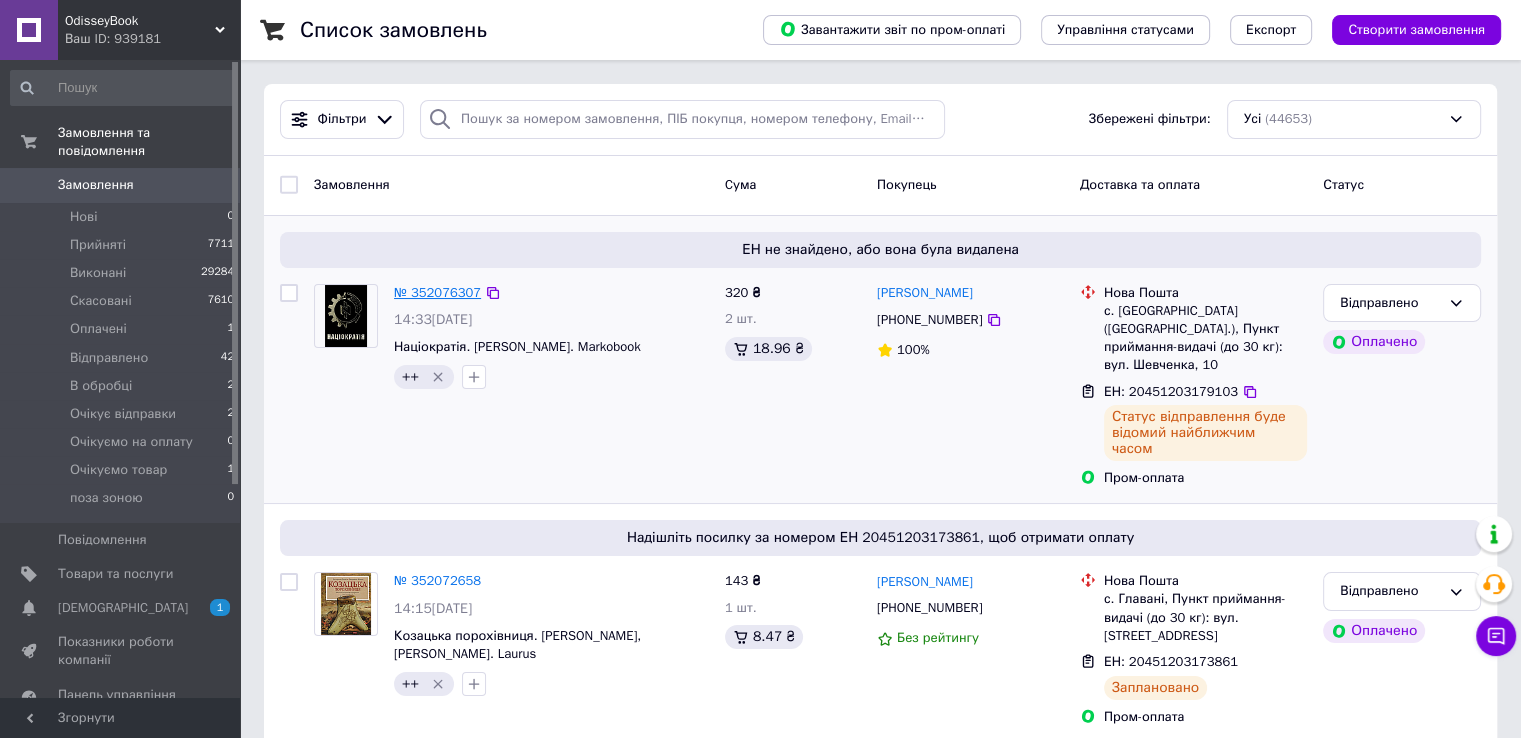 click on "№ 352076307" at bounding box center [437, 292] 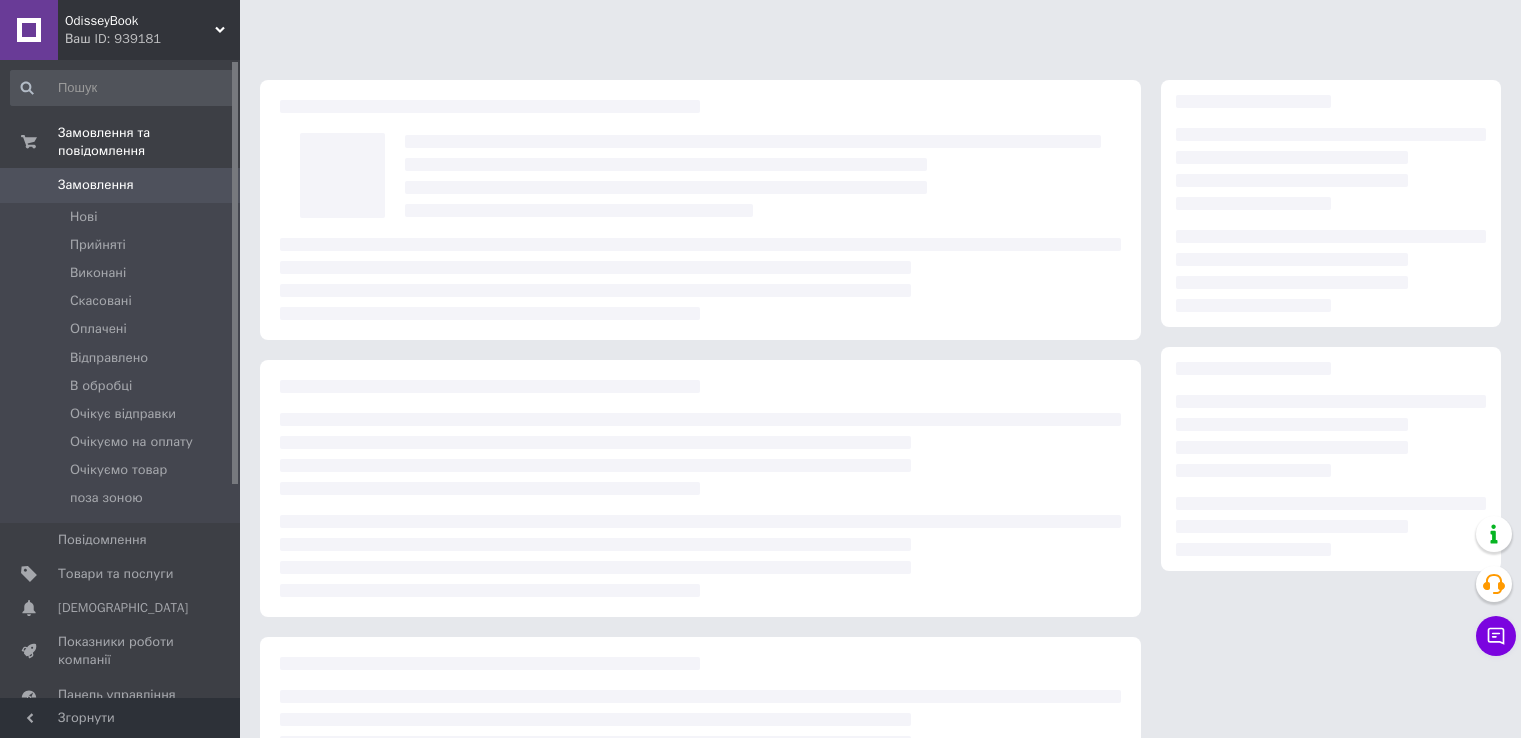 scroll, scrollTop: 0, scrollLeft: 0, axis: both 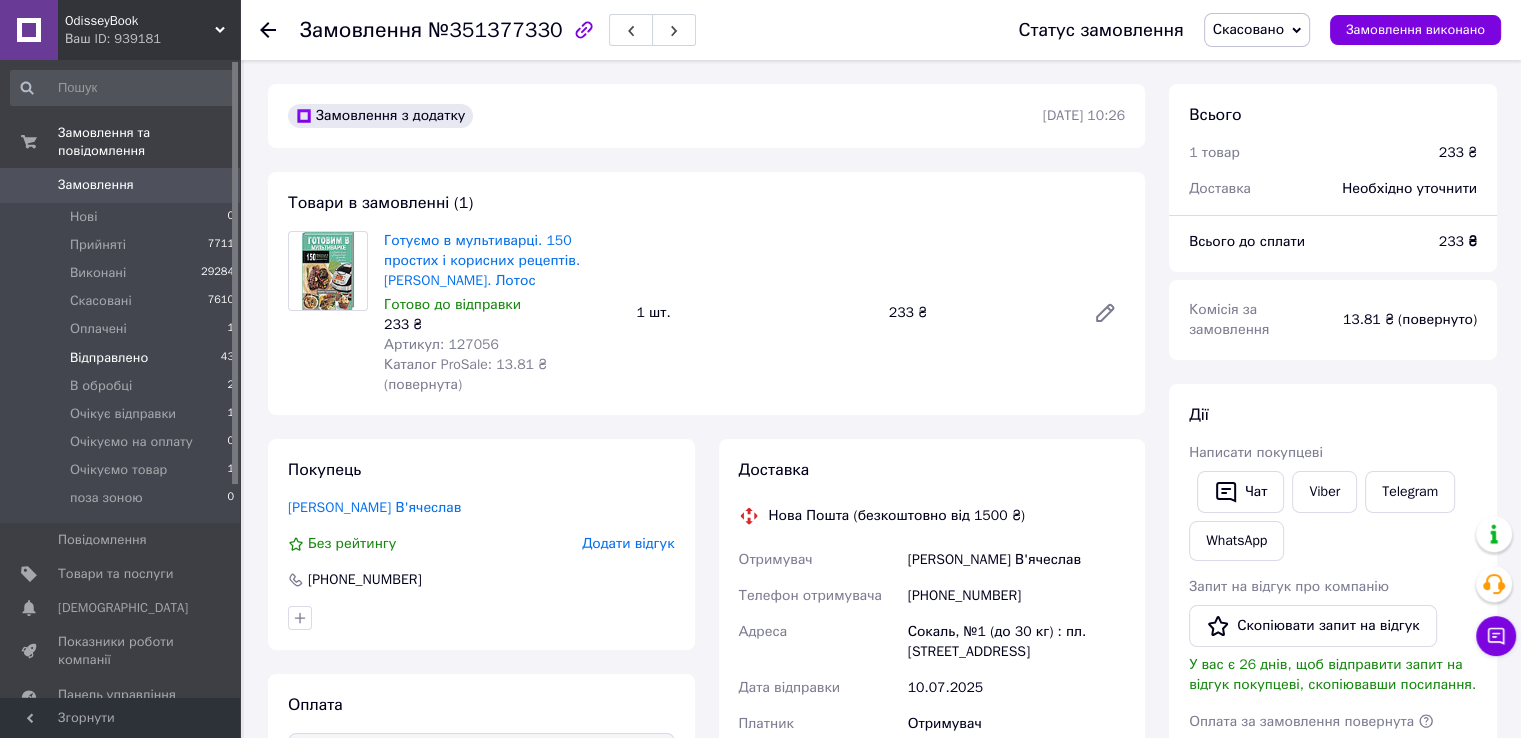 click on "Відправлено" at bounding box center (109, 358) 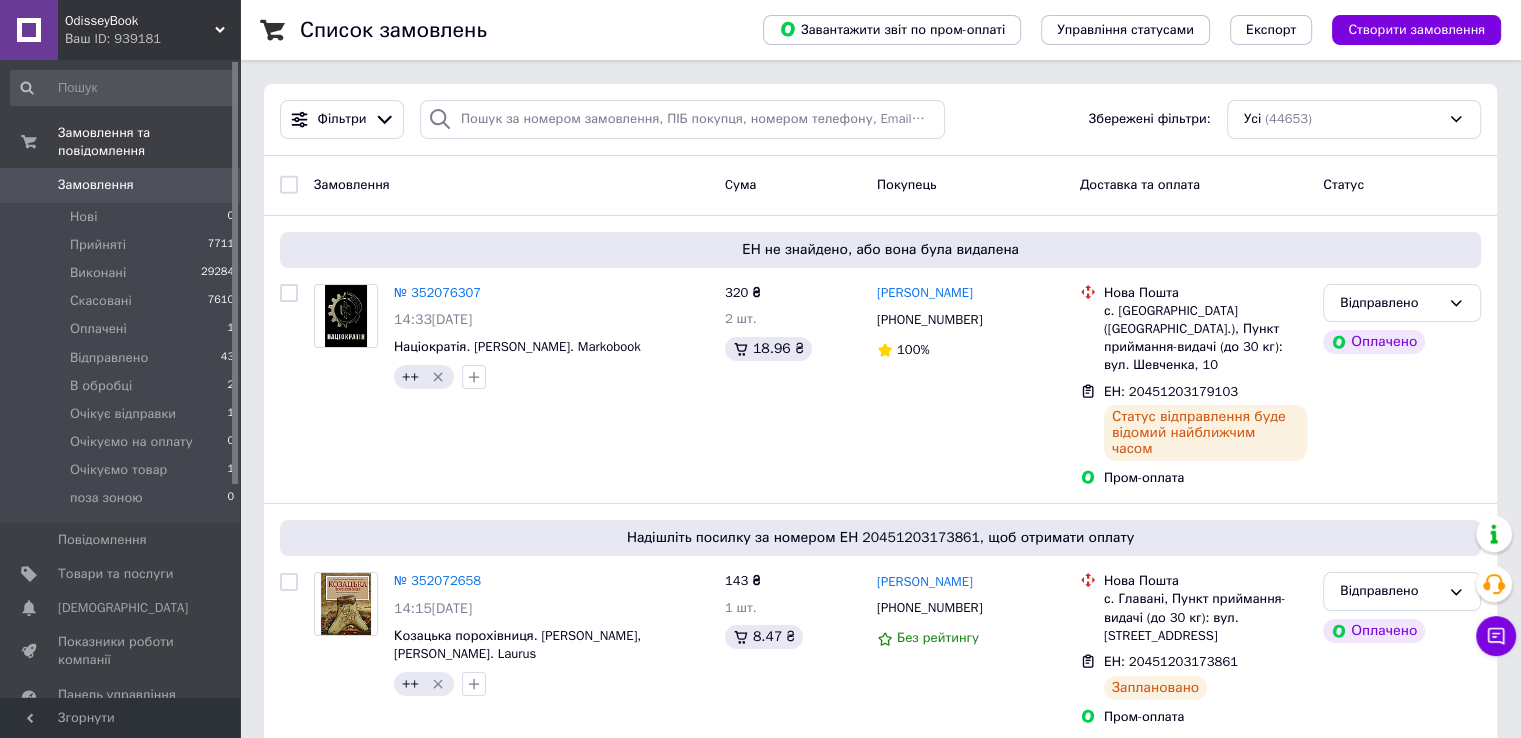 scroll, scrollTop: 3711, scrollLeft: 0, axis: vertical 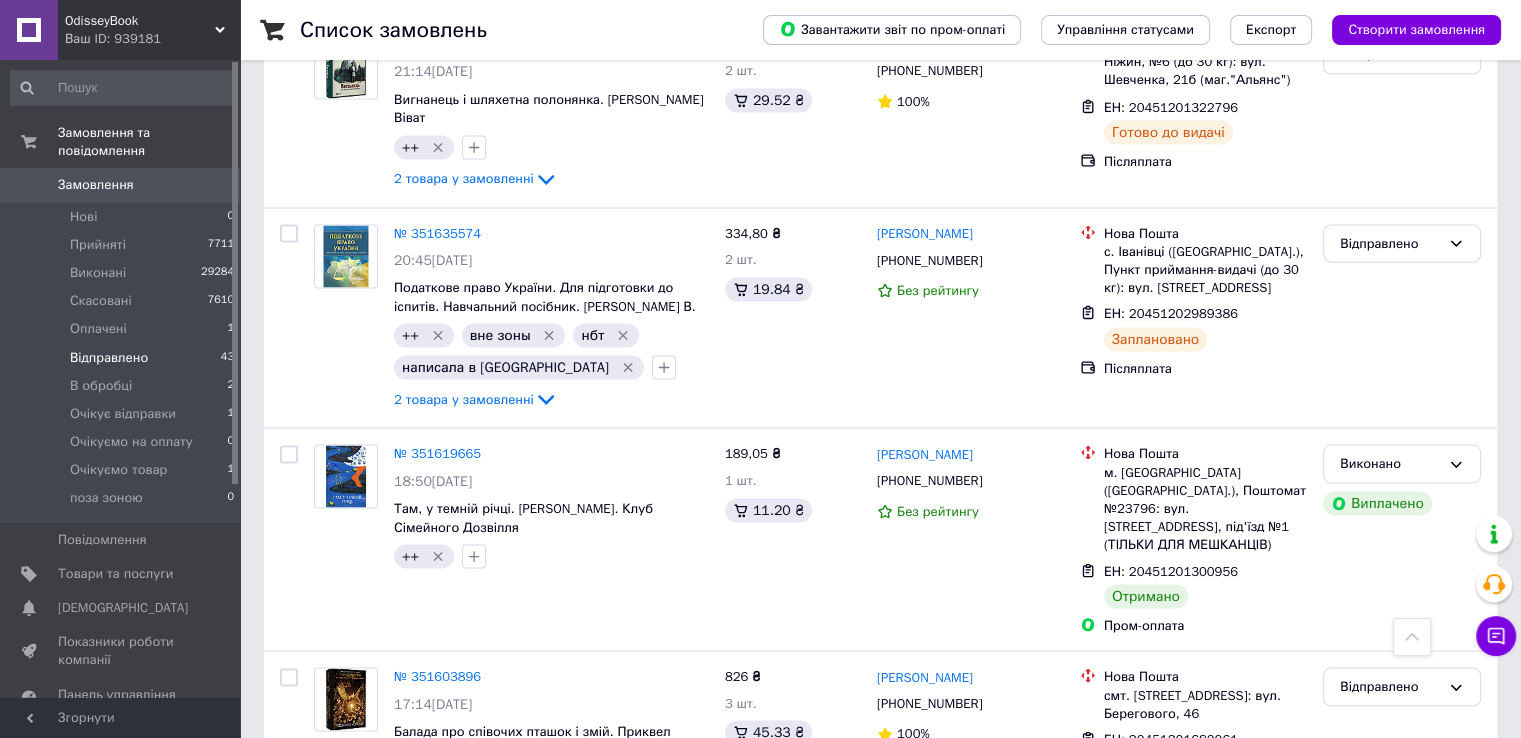 click on "Відправлено" at bounding box center [109, 358] 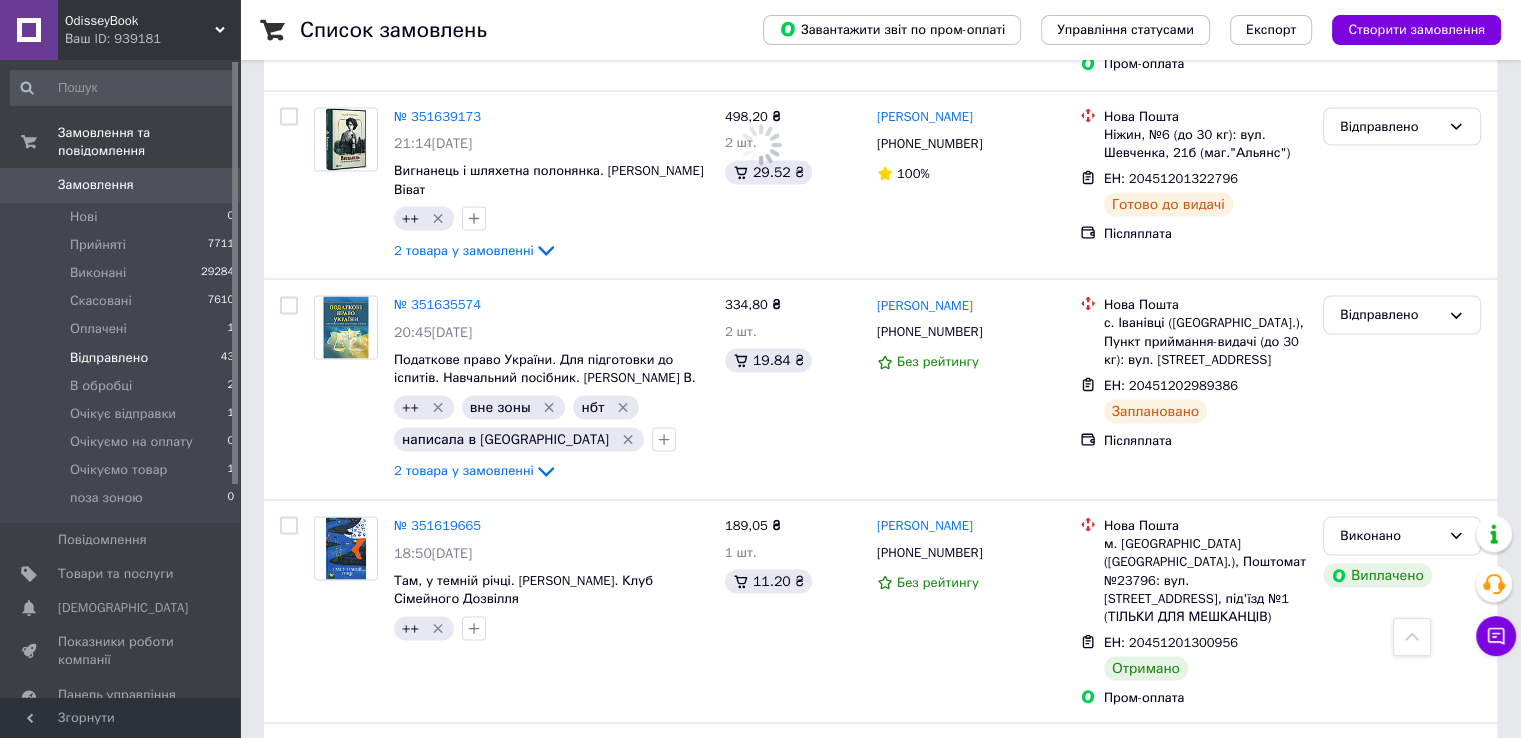 scroll, scrollTop: 3782, scrollLeft: 0, axis: vertical 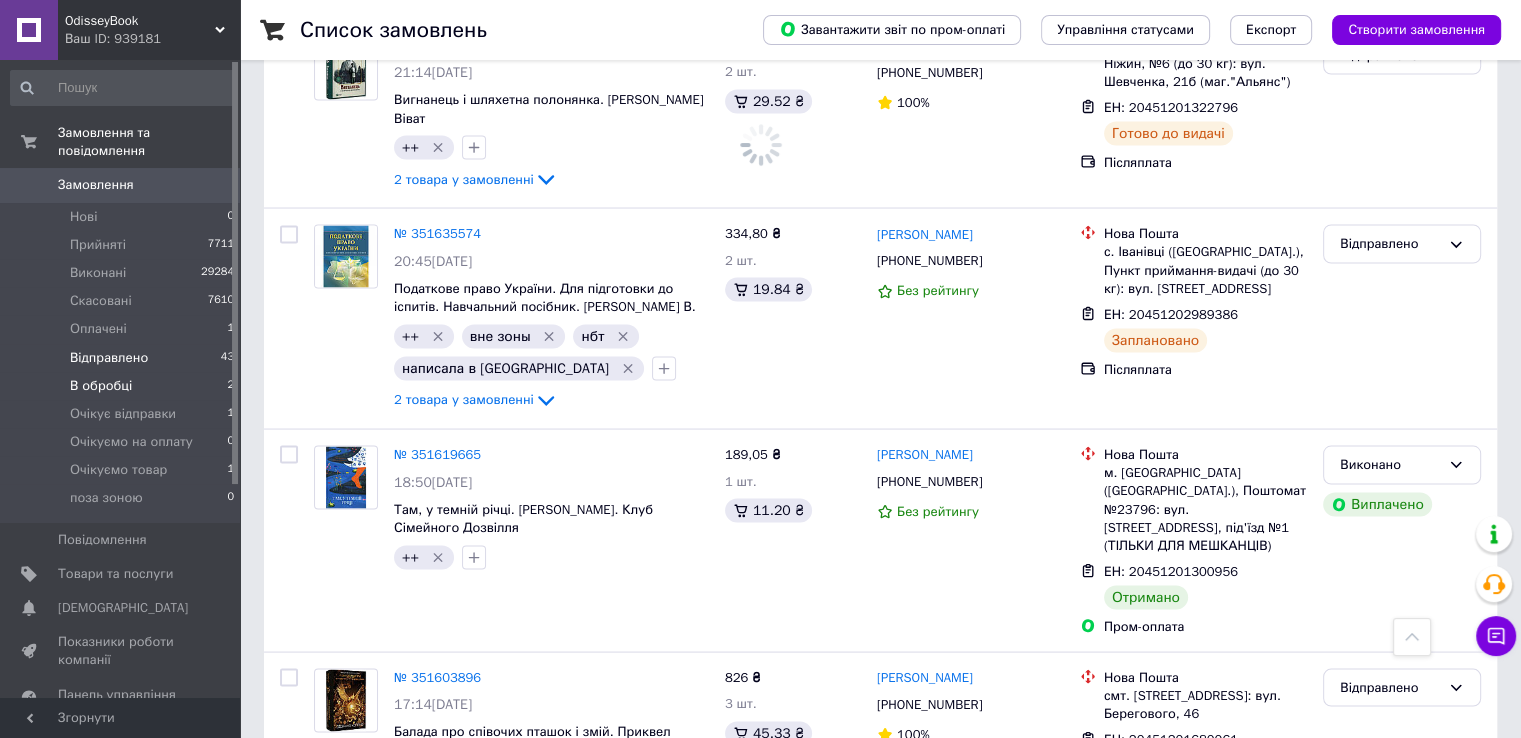 click on "В обробці" at bounding box center [101, 386] 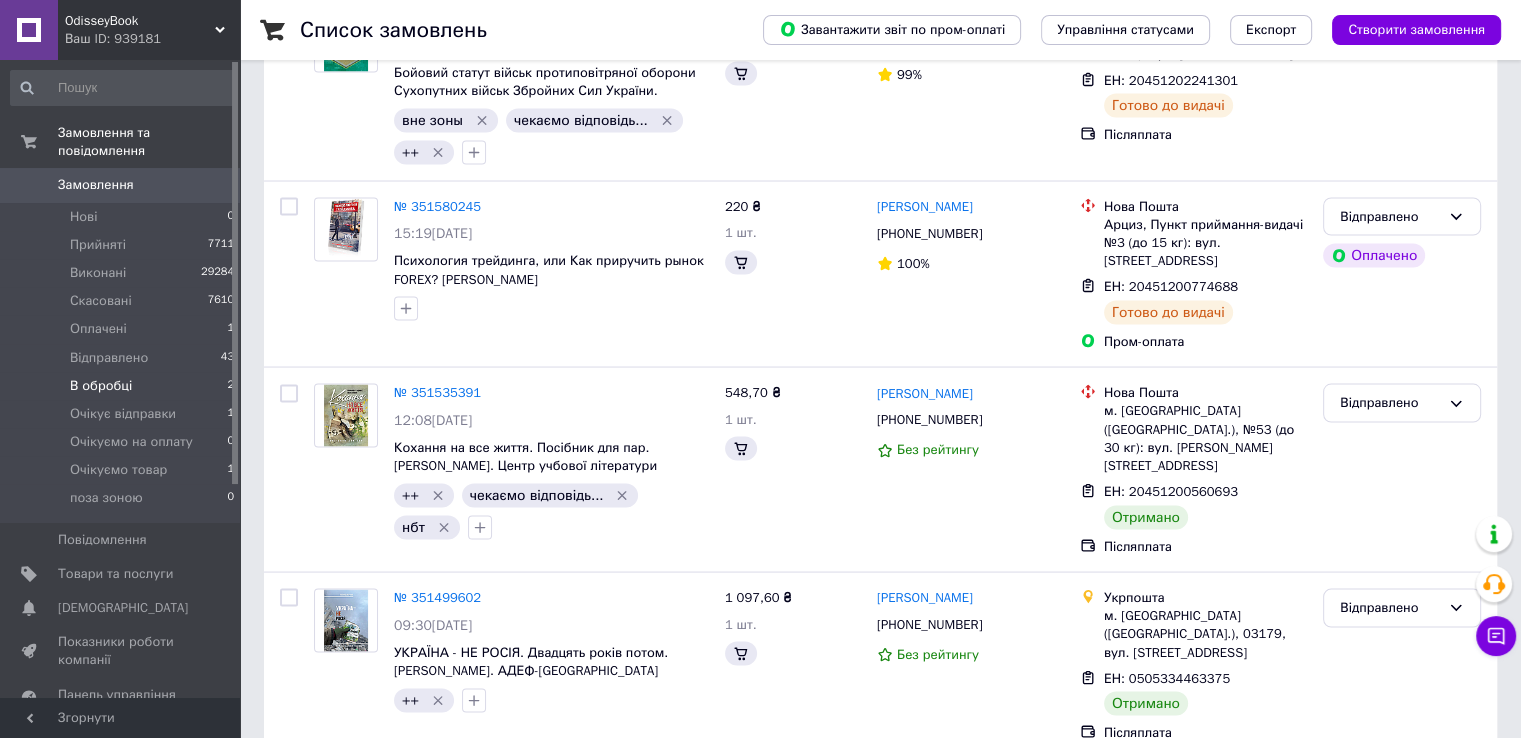 scroll, scrollTop: 0, scrollLeft: 0, axis: both 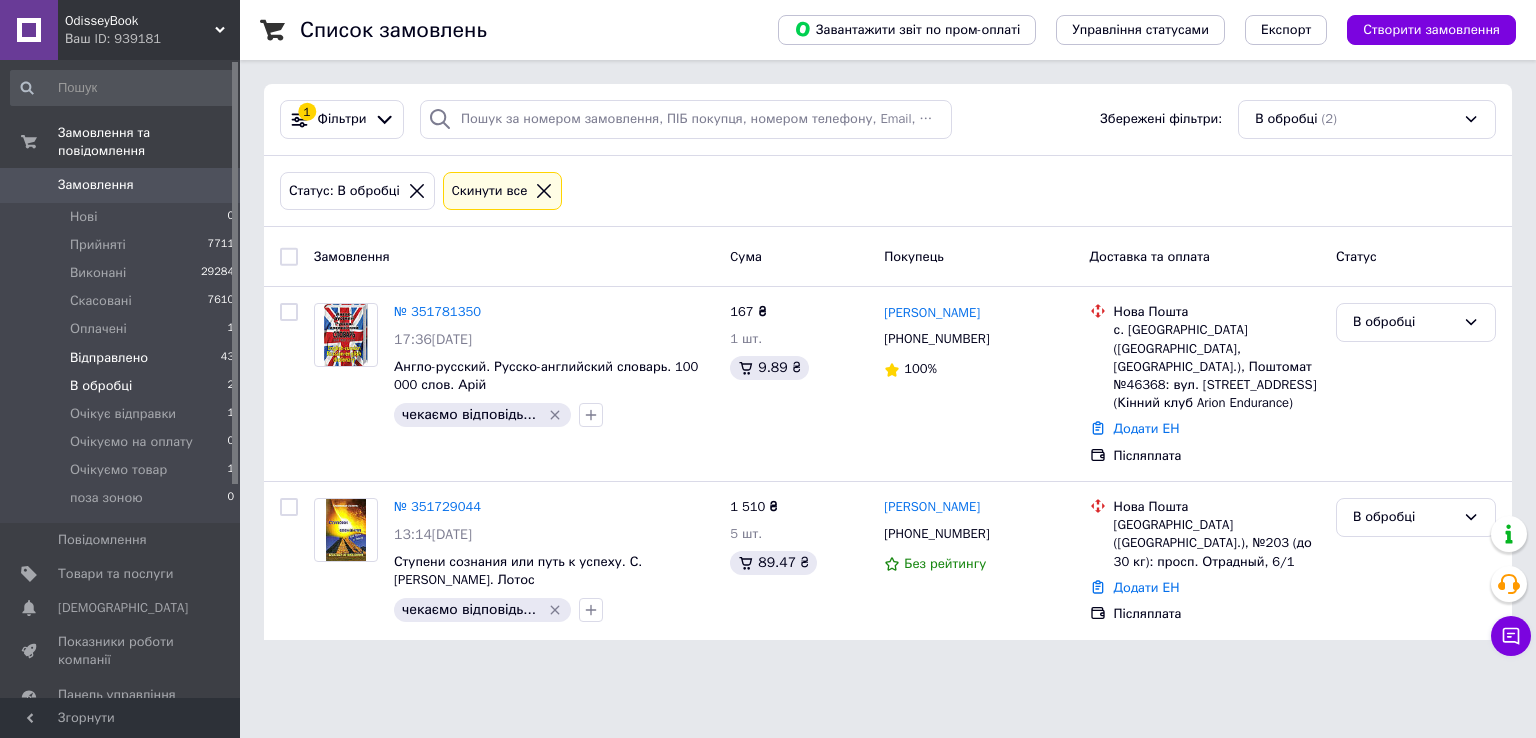 click on "Відправлено" at bounding box center (109, 358) 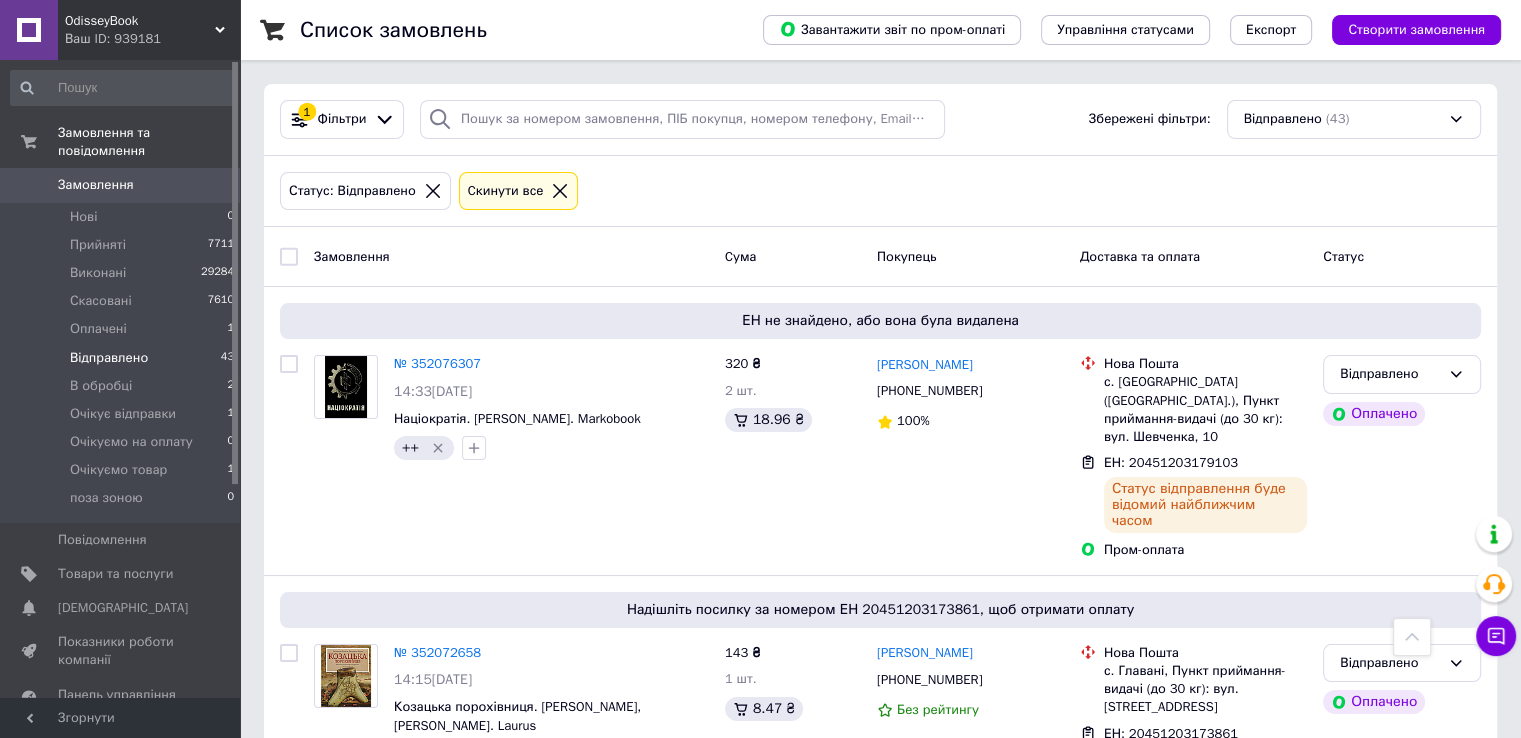 scroll, scrollTop: 3837, scrollLeft: 0, axis: vertical 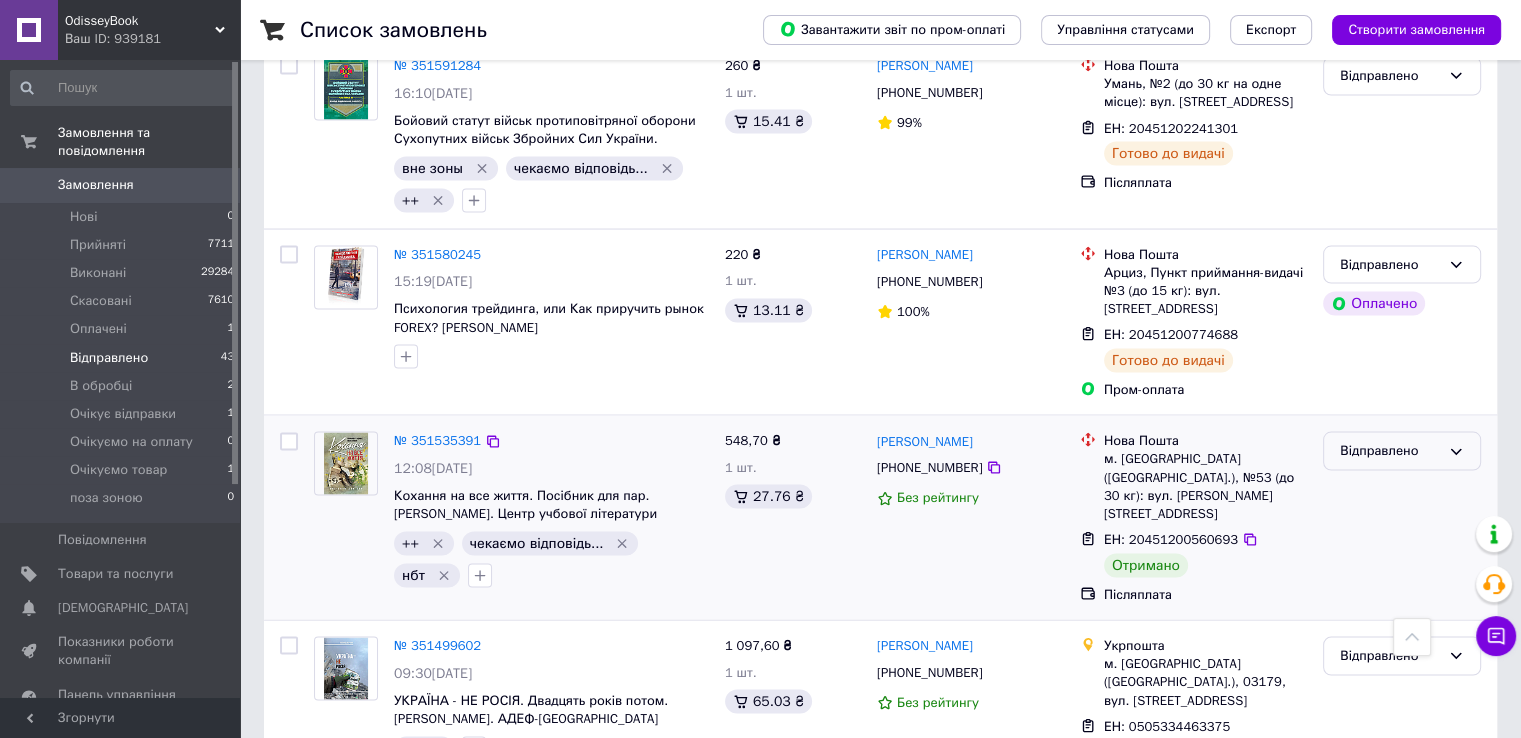 click on "Відправлено" at bounding box center (1390, 451) 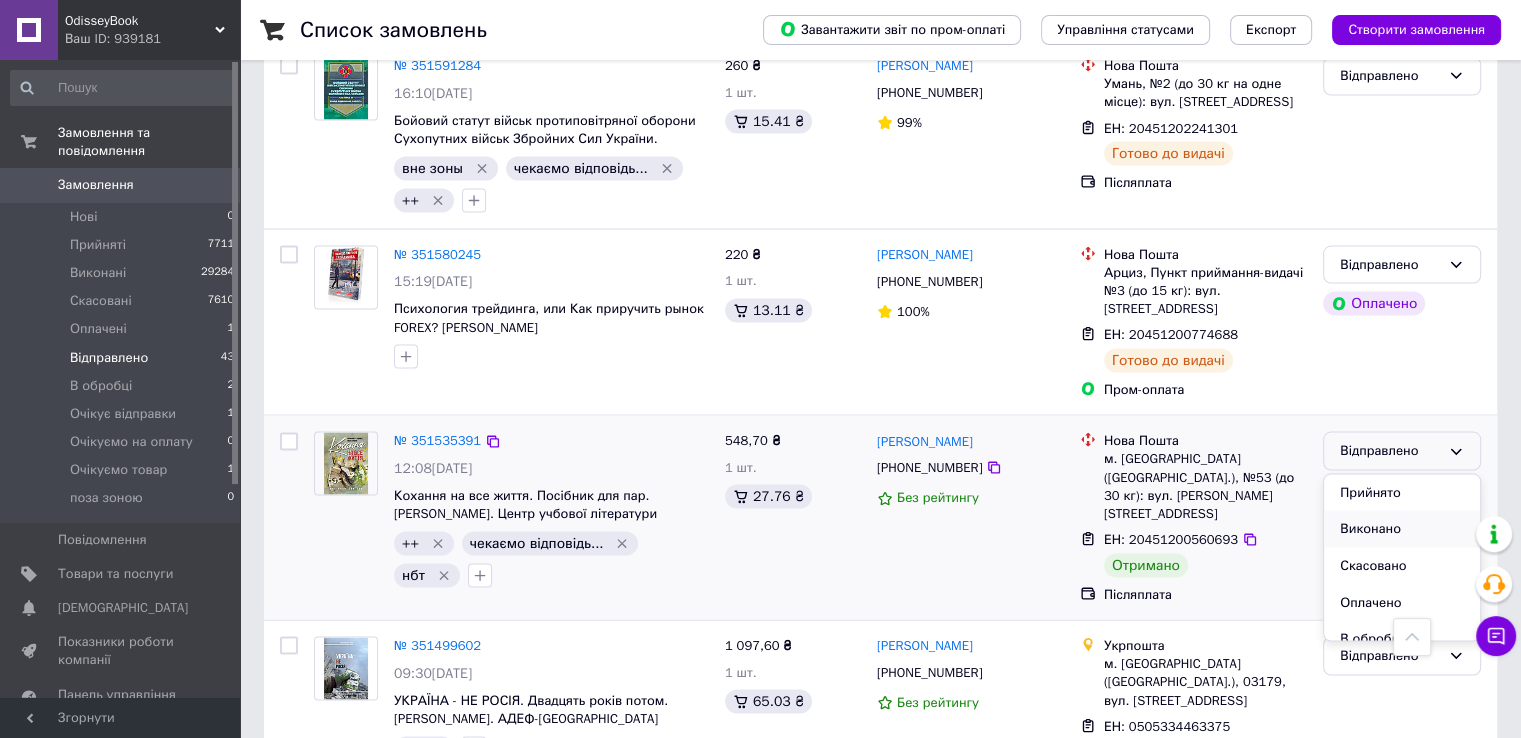 click on "Виконано" at bounding box center (1402, 529) 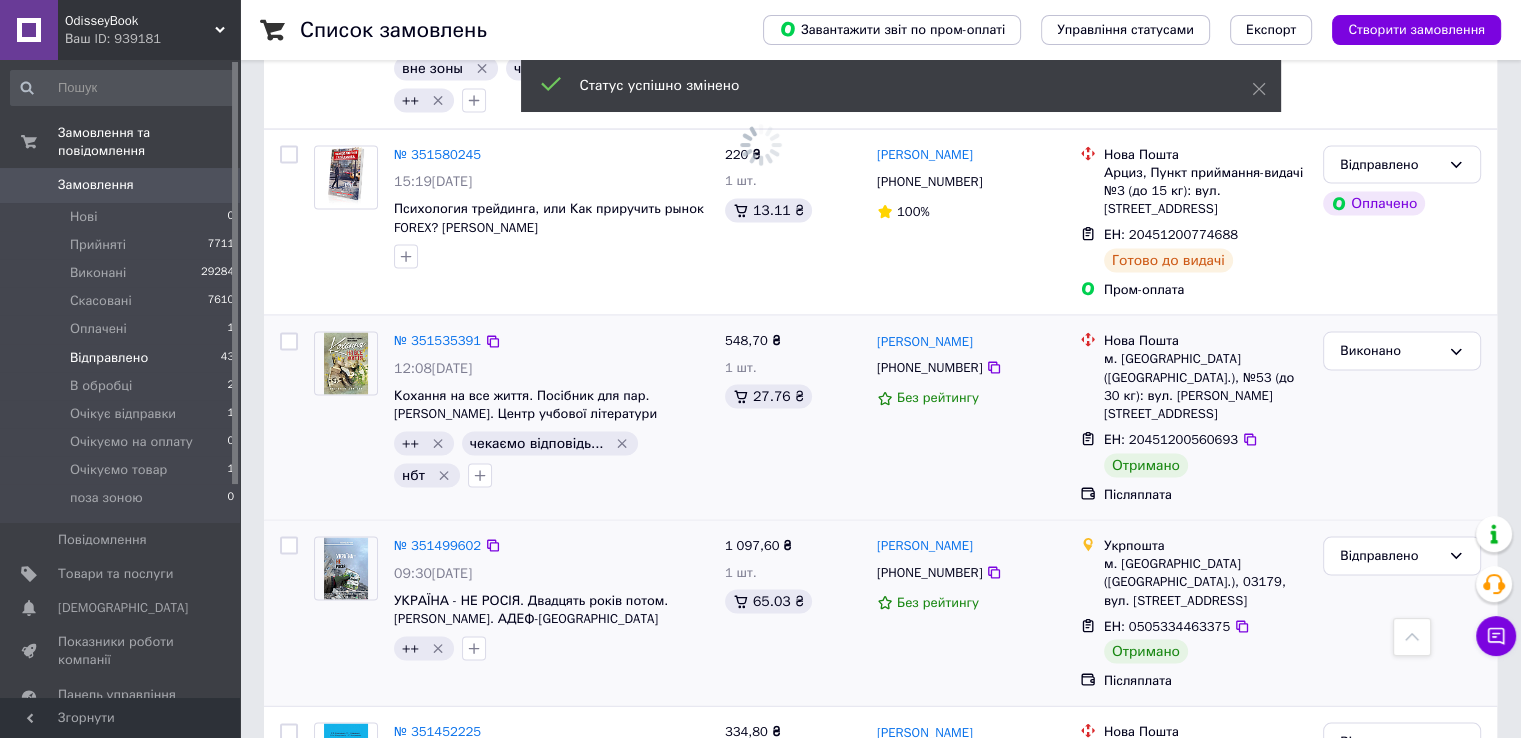 scroll, scrollTop: 4137, scrollLeft: 0, axis: vertical 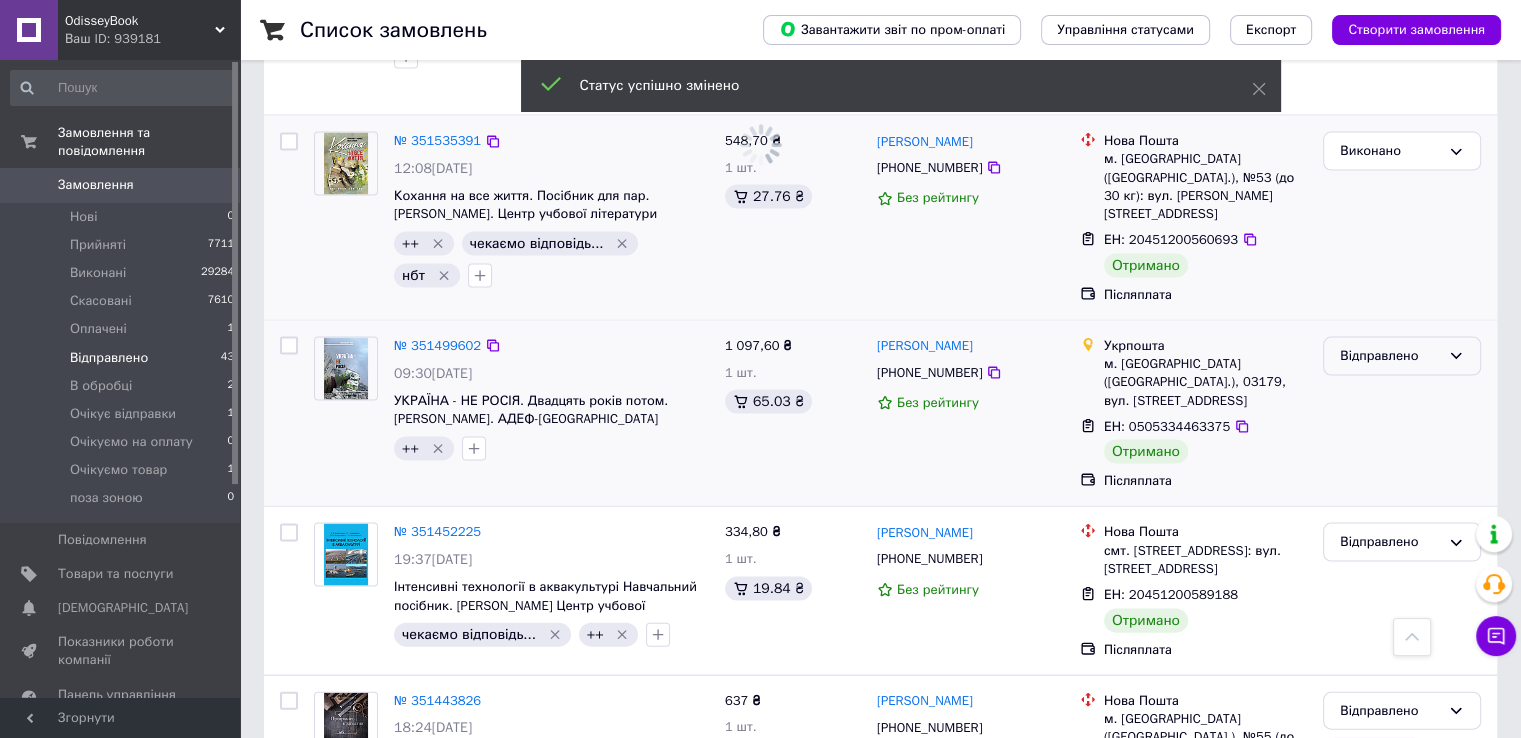 click on "Відправлено" at bounding box center (1390, 356) 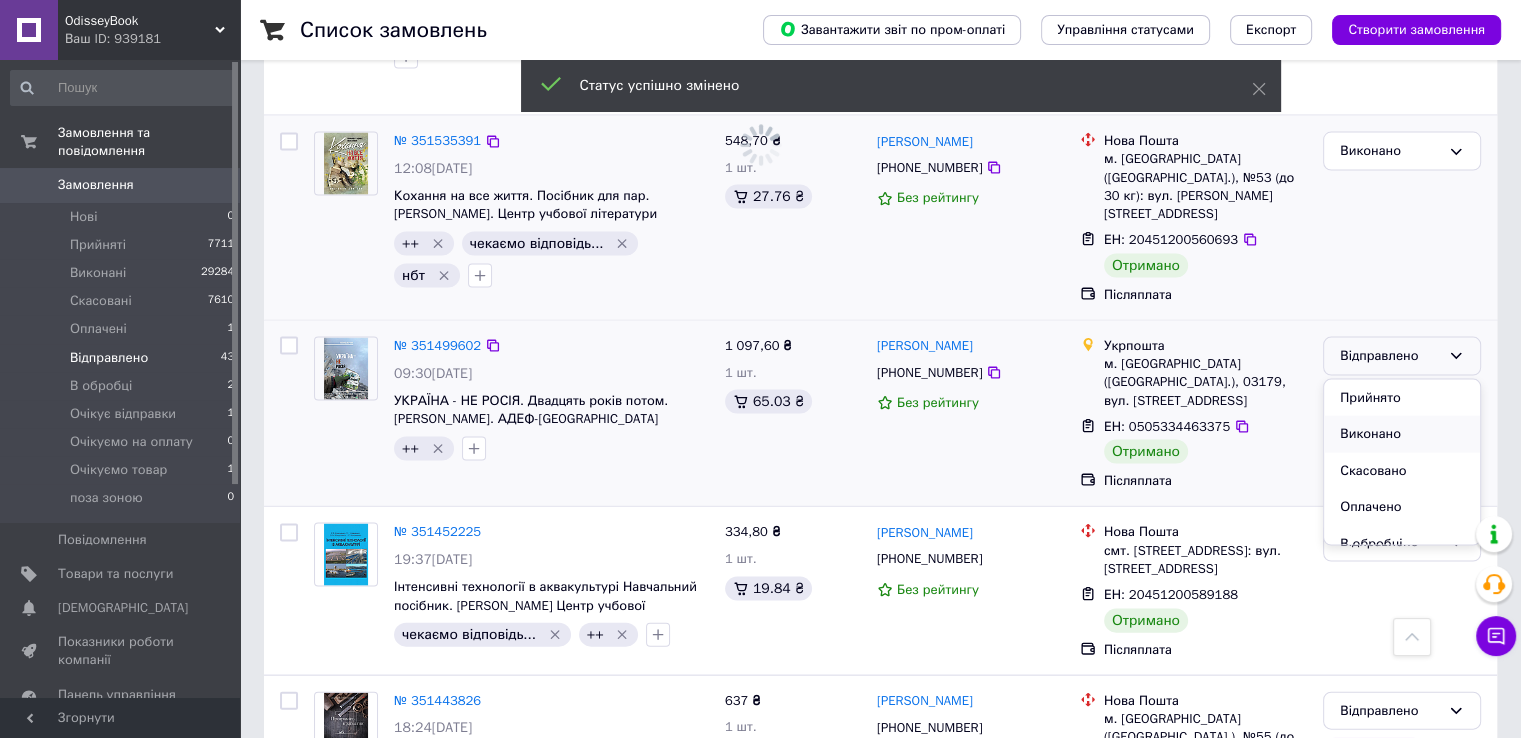 click on "Виконано" at bounding box center (1402, 434) 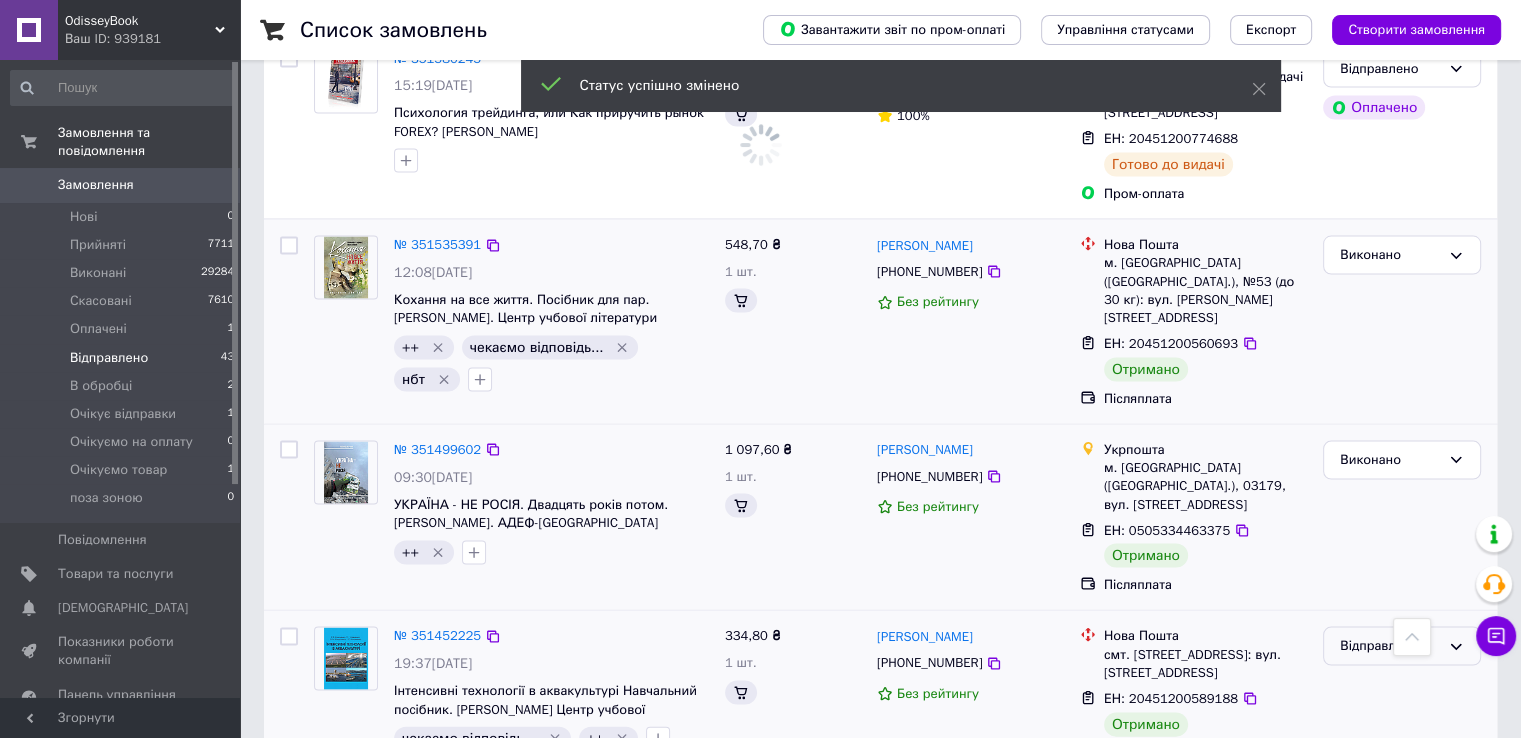 scroll, scrollTop: 4337, scrollLeft: 0, axis: vertical 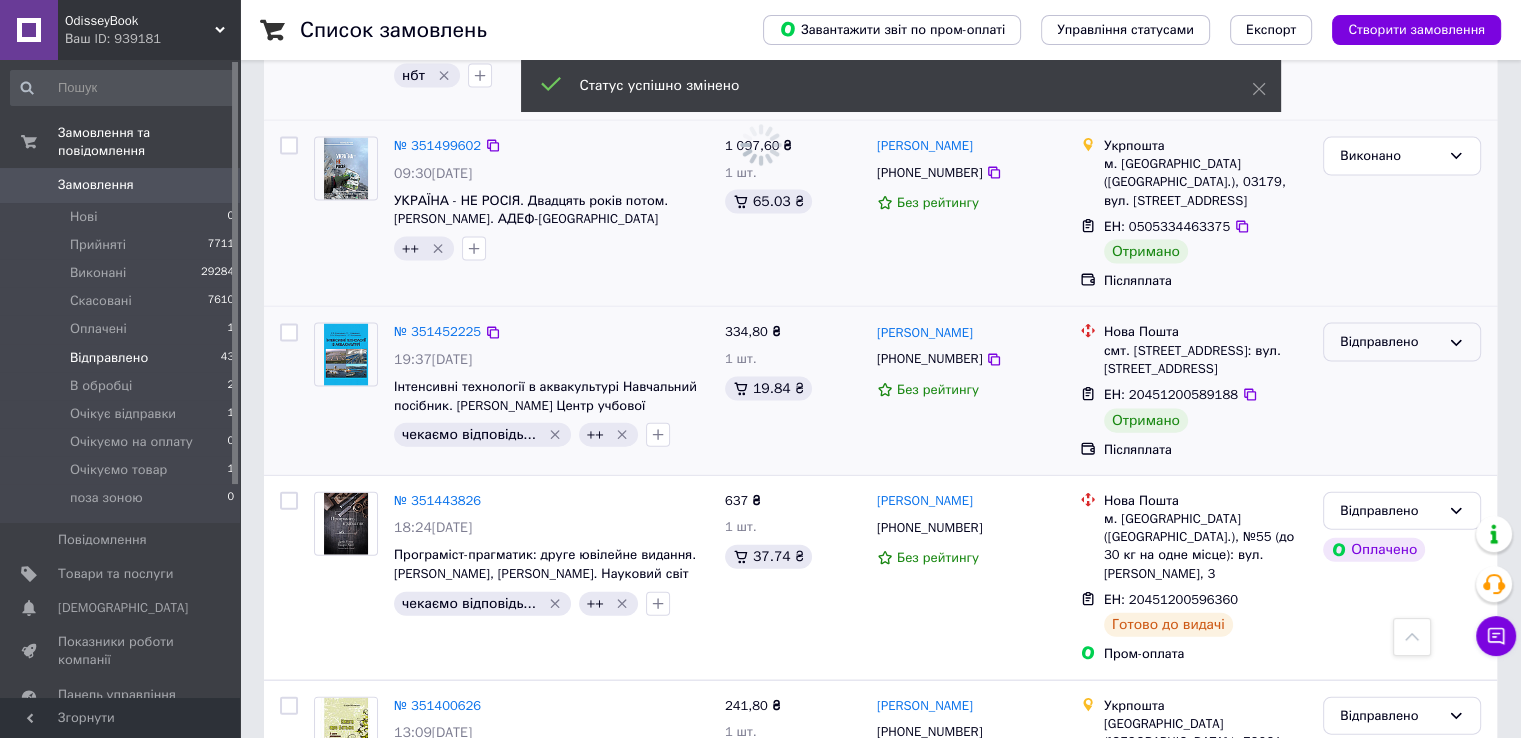 click on "Відправлено" at bounding box center (1390, 342) 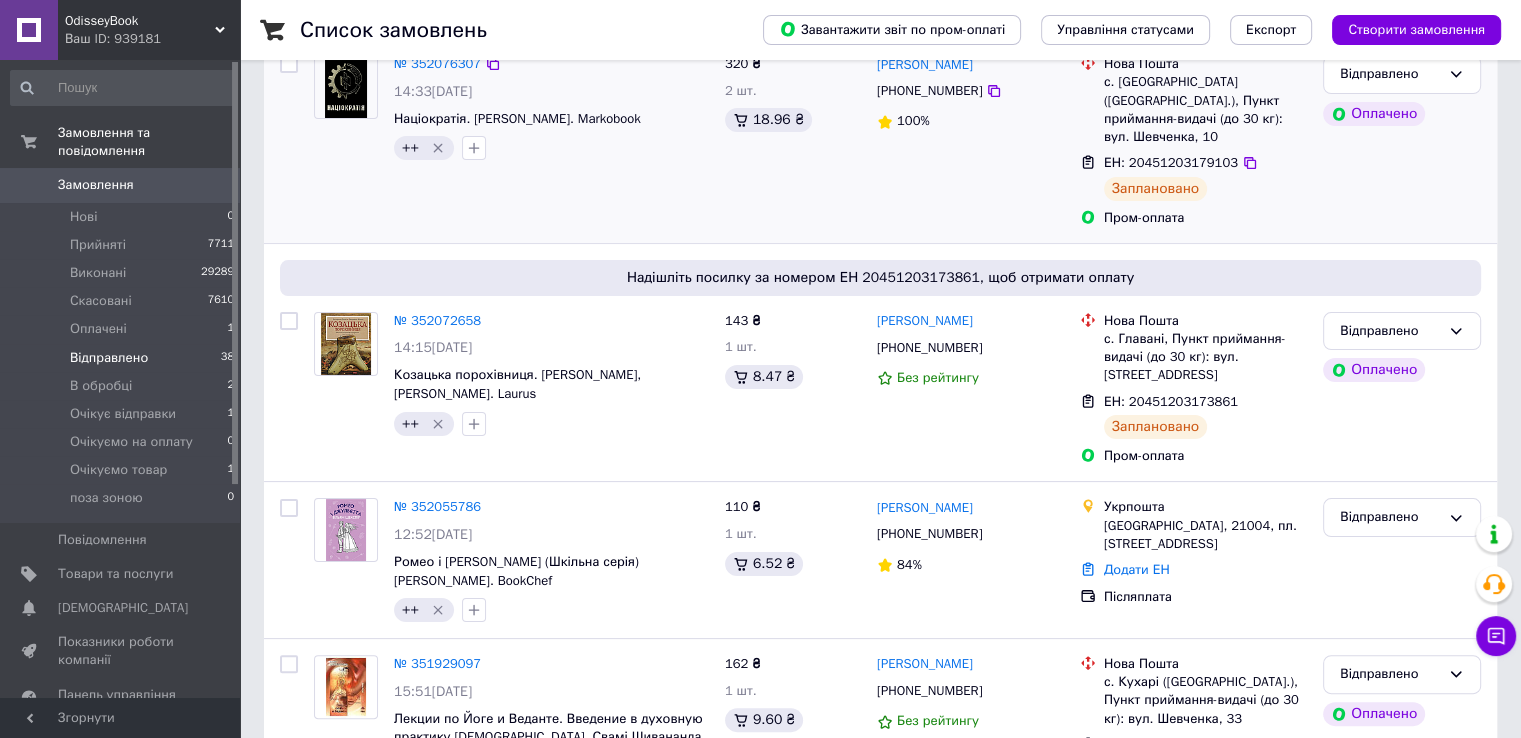 scroll, scrollTop: 0, scrollLeft: 0, axis: both 